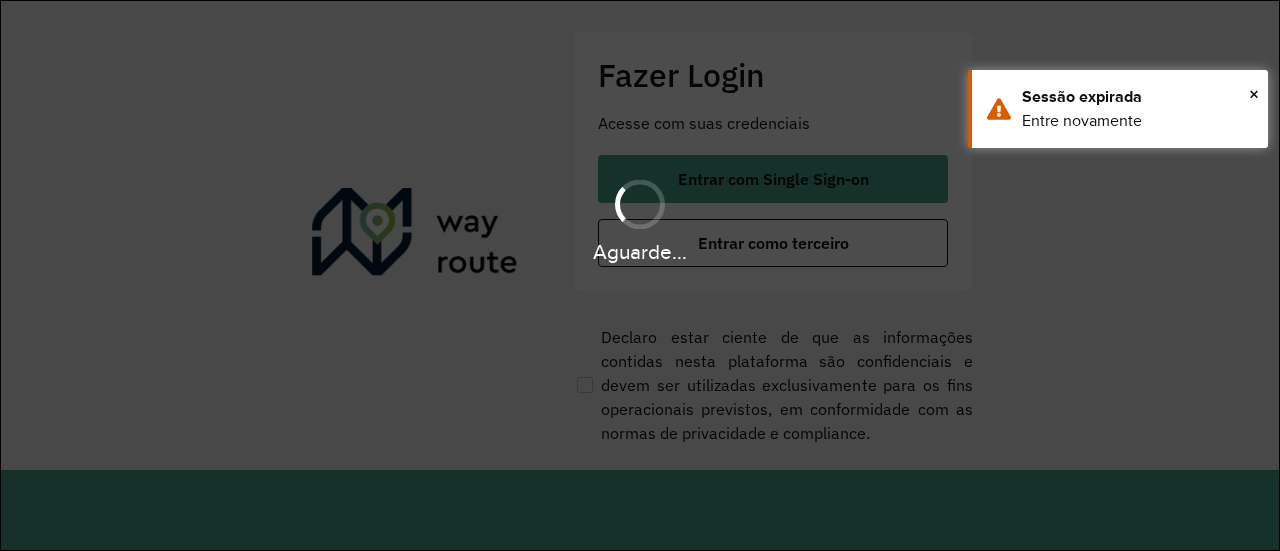 scroll, scrollTop: 0, scrollLeft: 0, axis: both 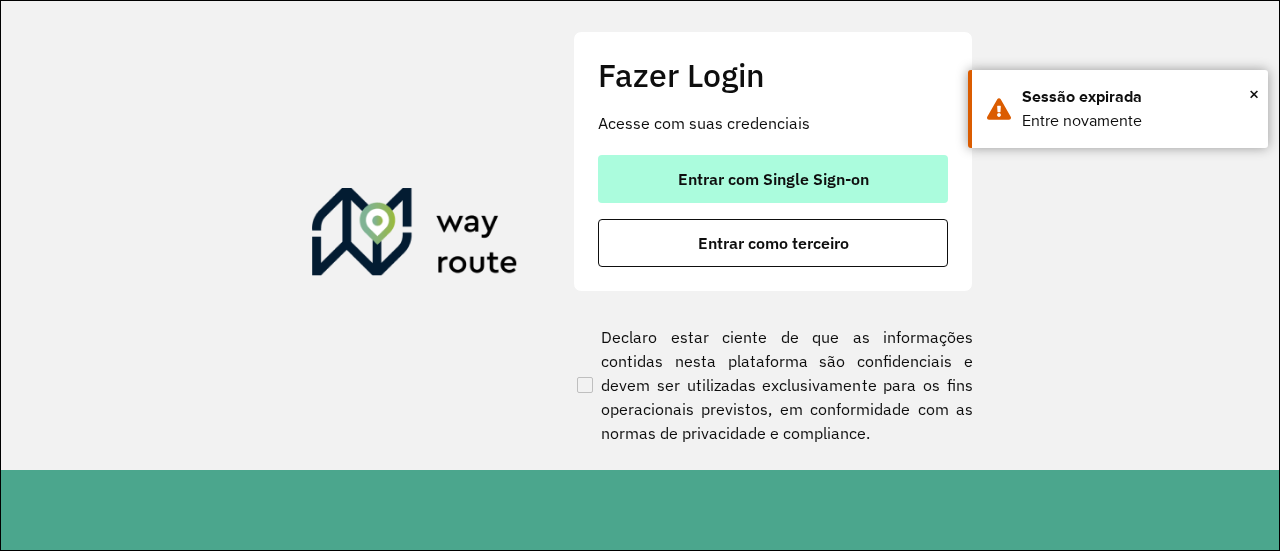 click on "Entrar com Single Sign-on" at bounding box center (773, 179) 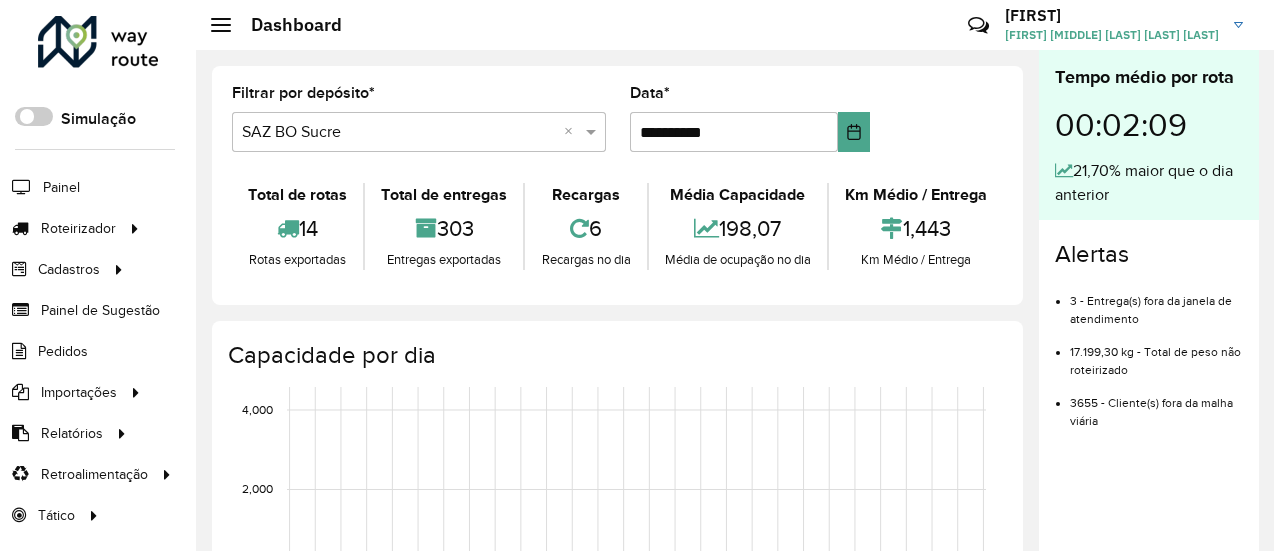 scroll, scrollTop: 0, scrollLeft: 0, axis: both 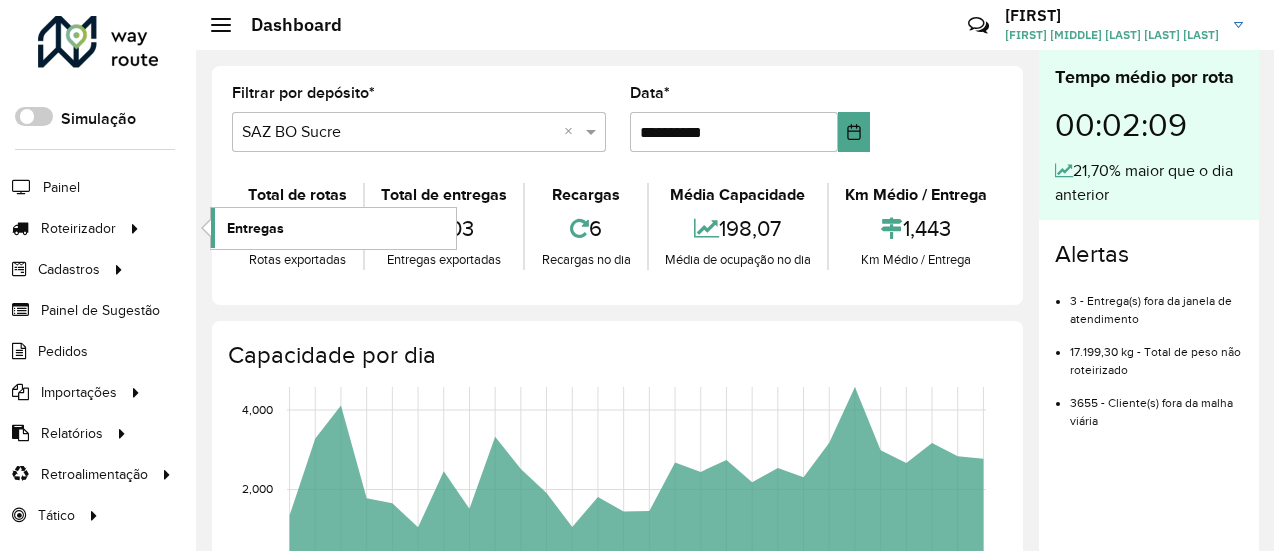 click on "Entregas" 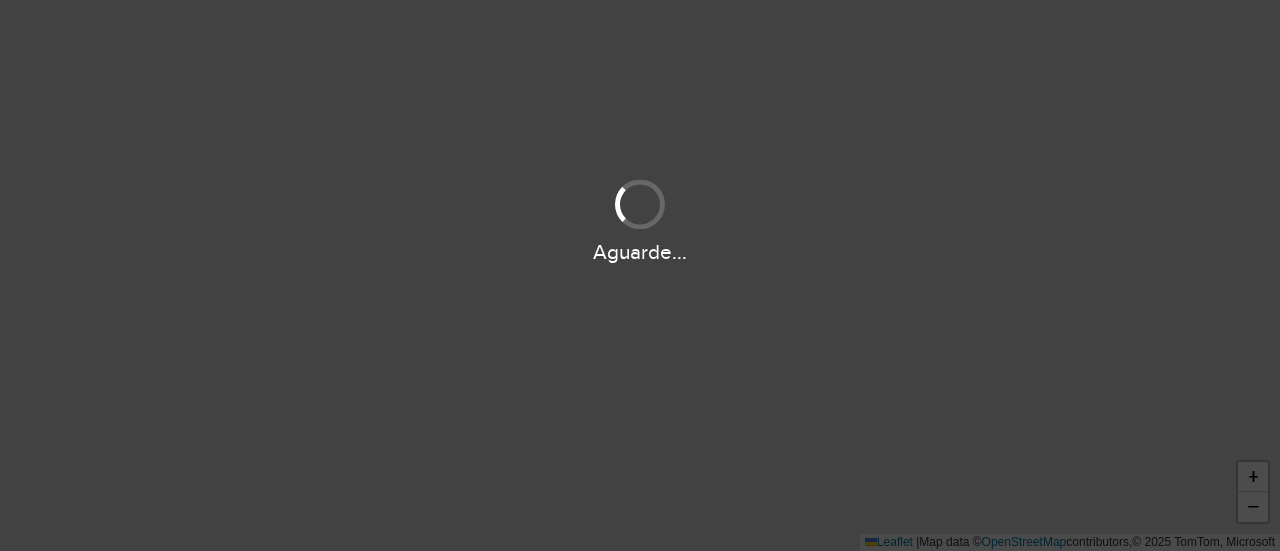 scroll, scrollTop: 0, scrollLeft: 0, axis: both 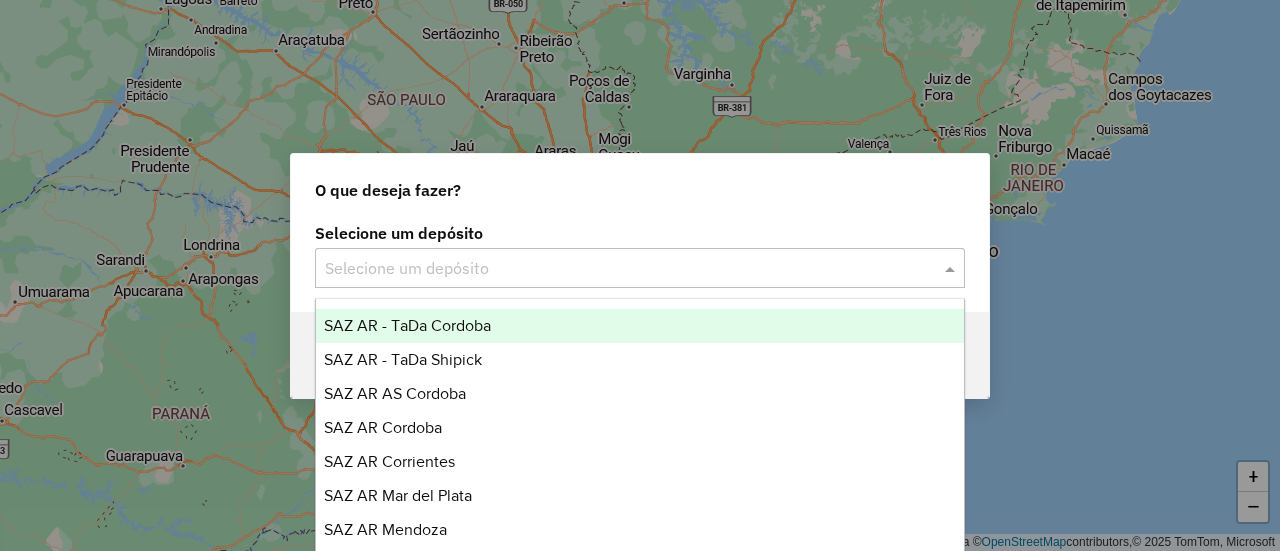 click 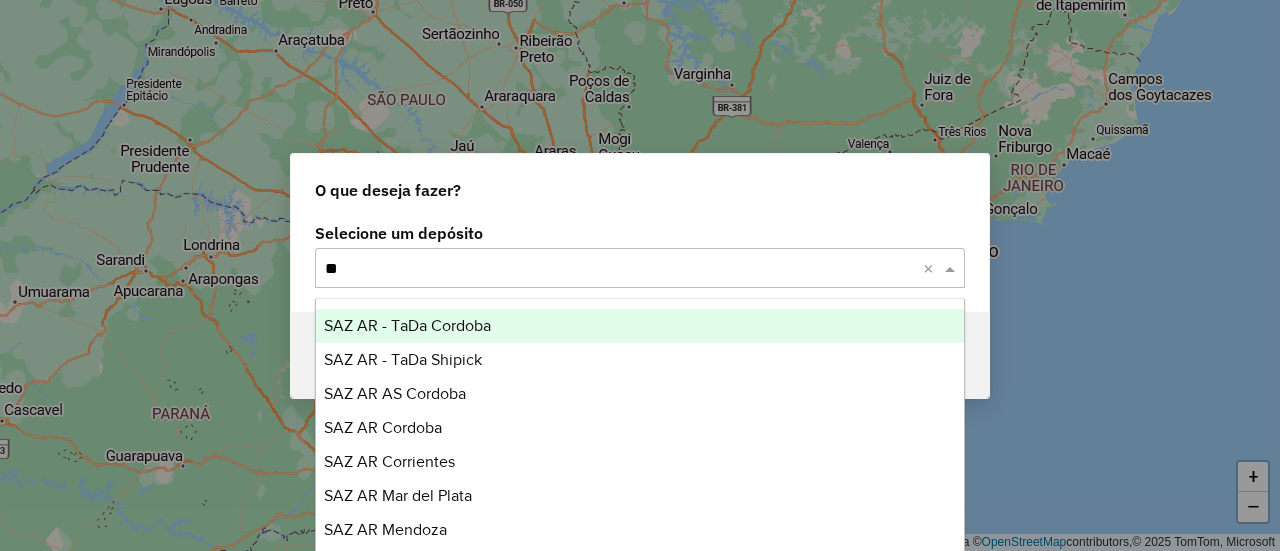 type on "***" 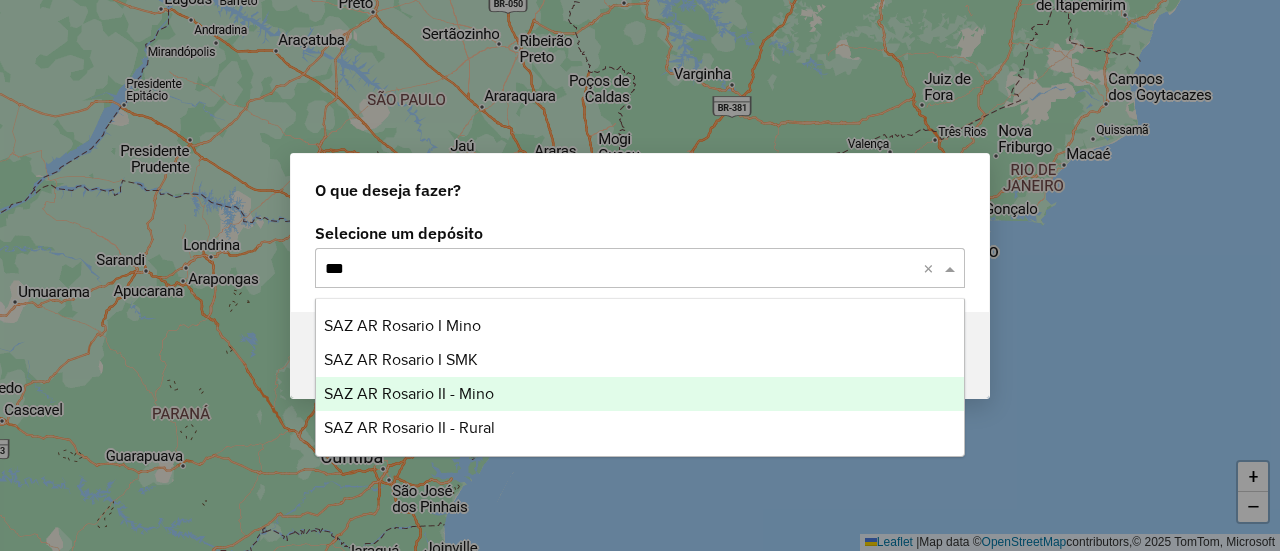 click on "SAZ AR Rosario II - Mino" at bounding box center [409, 393] 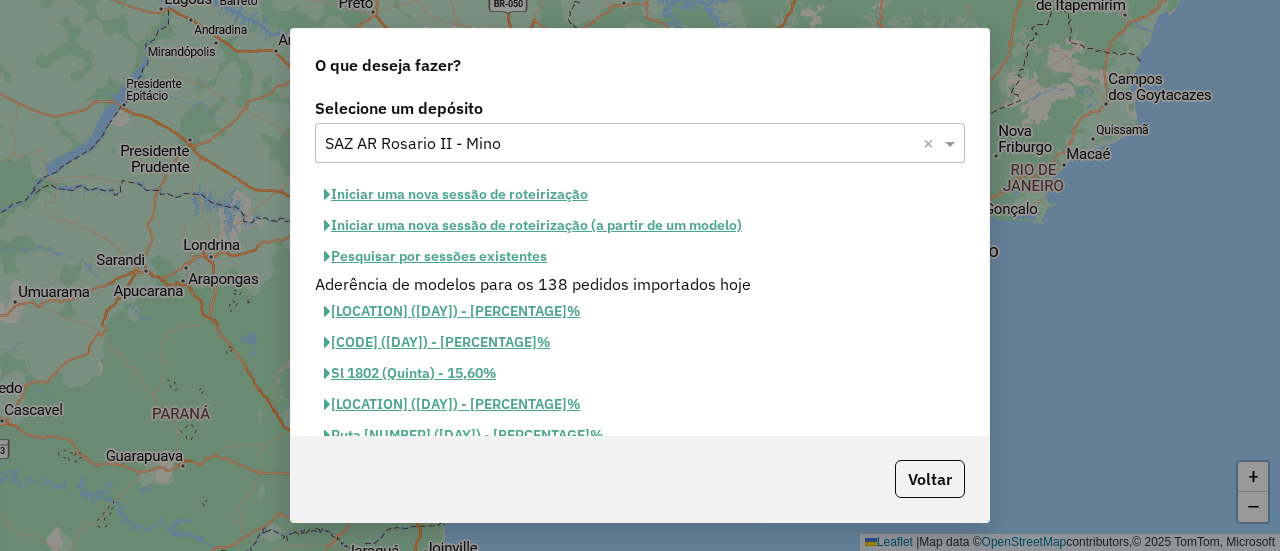 click on "Iniciar uma nova sessão de roteirização" 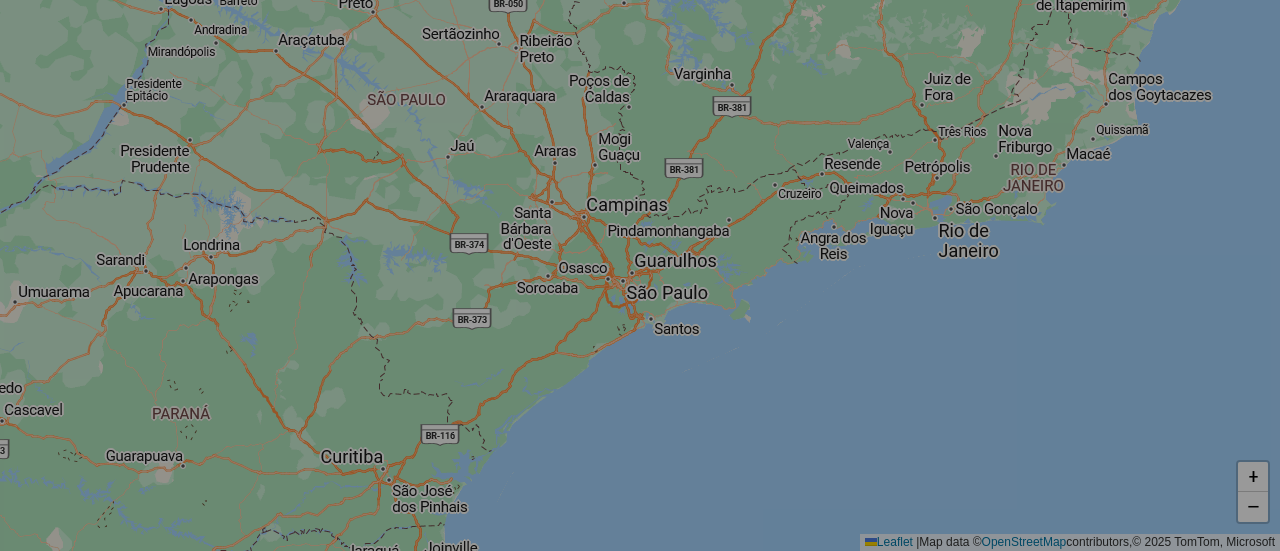 select on "*" 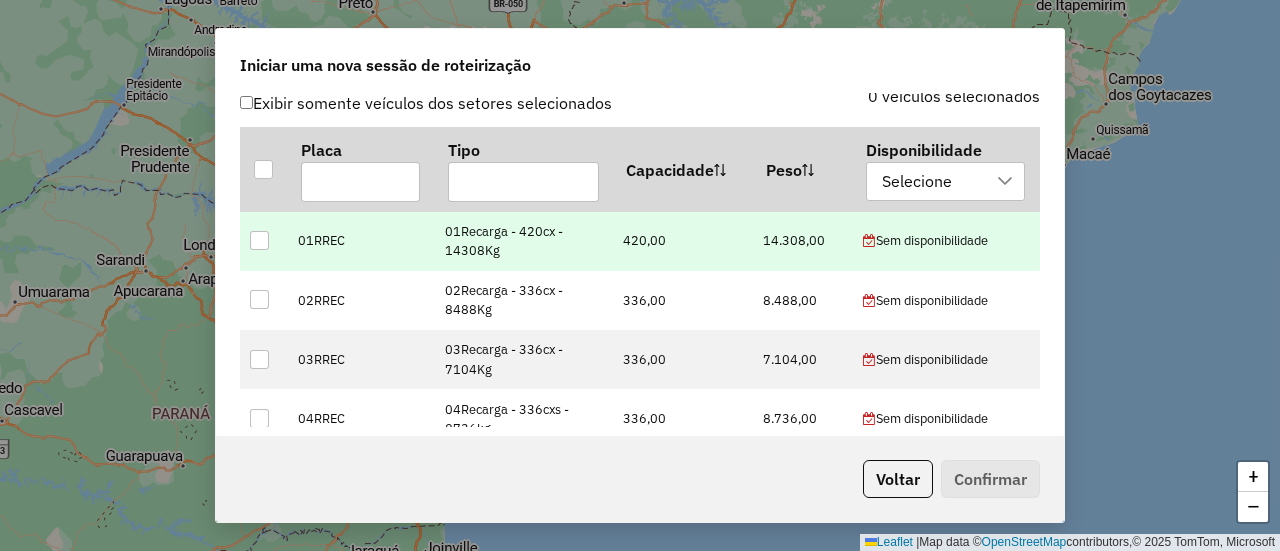 scroll, scrollTop: 700, scrollLeft: 0, axis: vertical 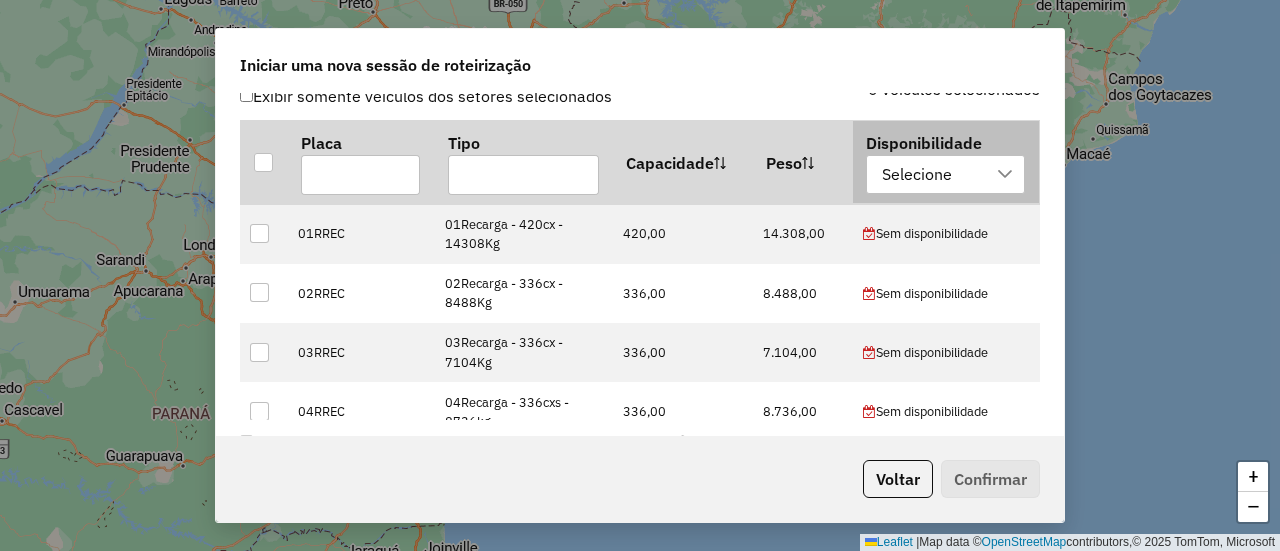 click on "Selecione" at bounding box center (917, 175) 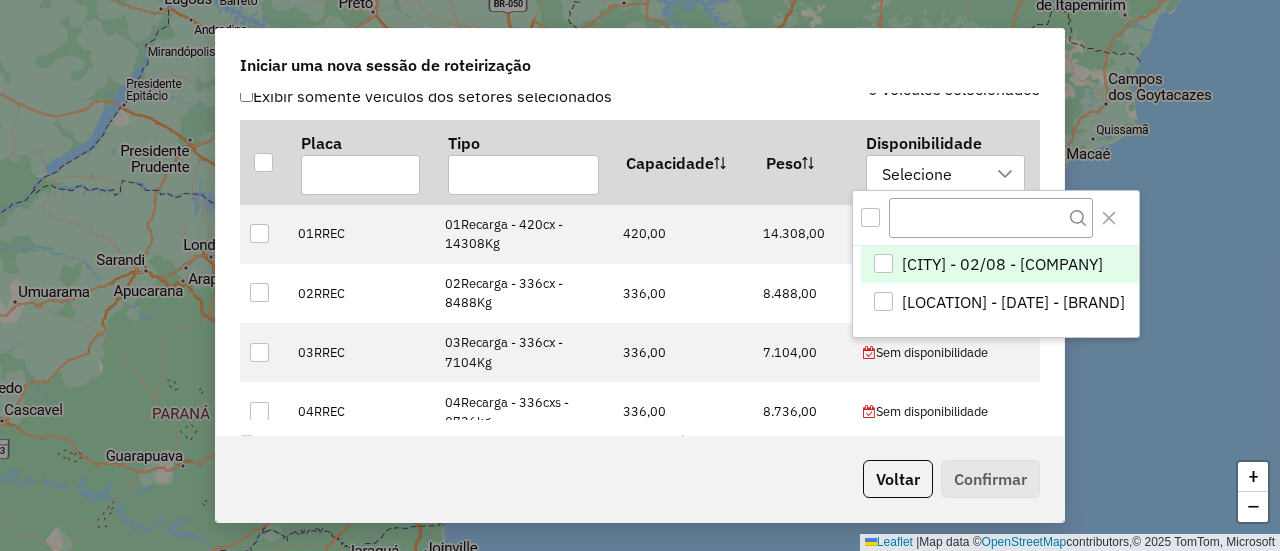 click on "[CITY] - 02/08 - [COMPANY]" at bounding box center (1002, 264) 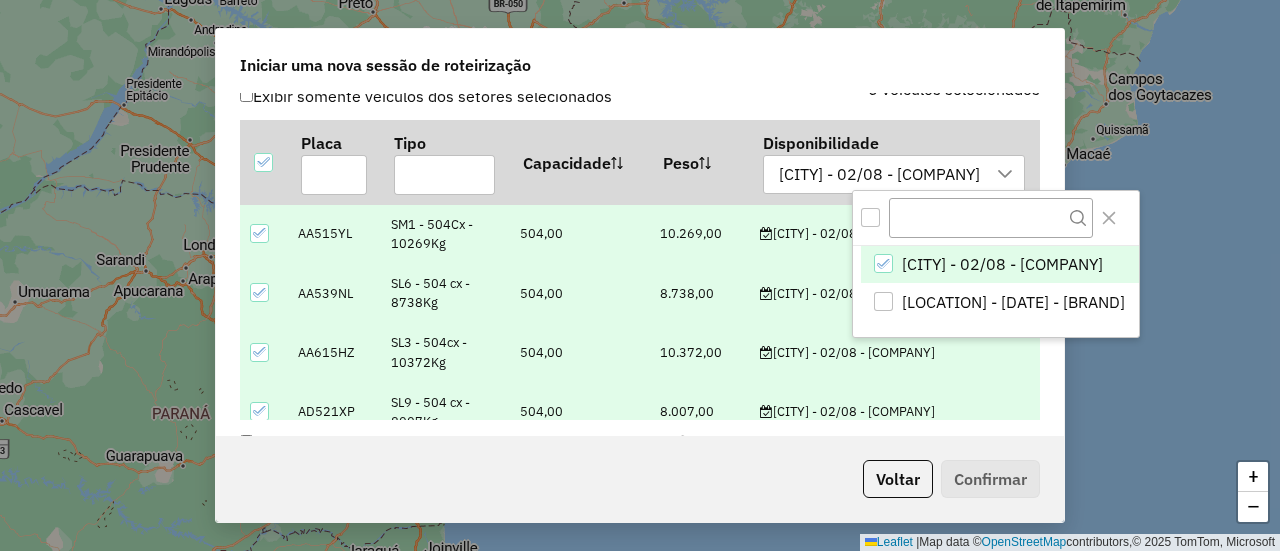 click on "Iniciar uma nova sessão de roteirização" 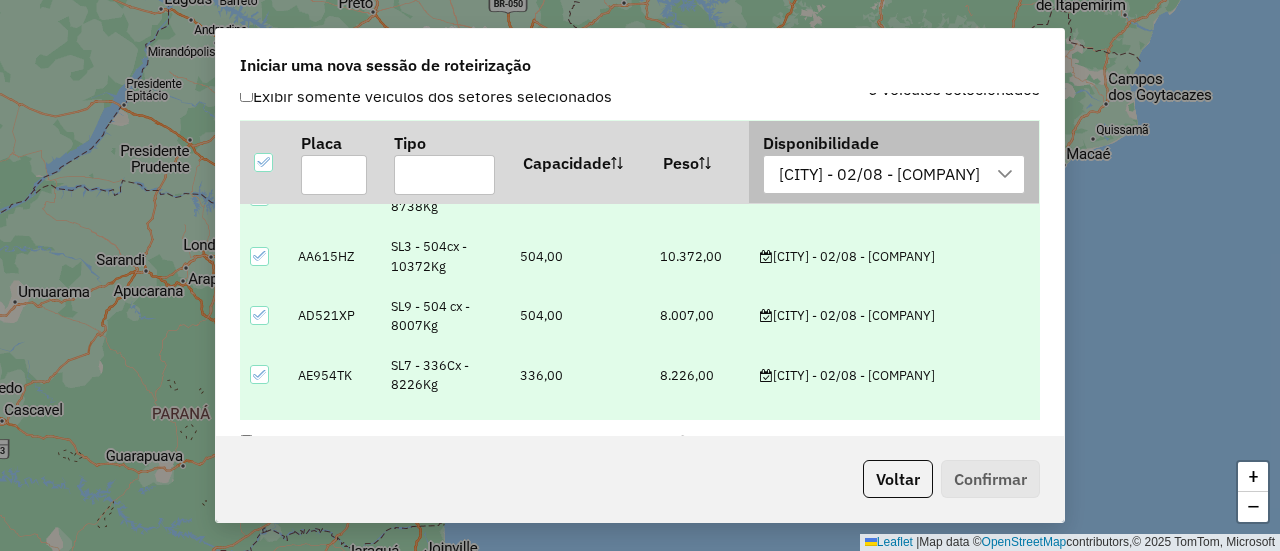 scroll, scrollTop: 144, scrollLeft: 0, axis: vertical 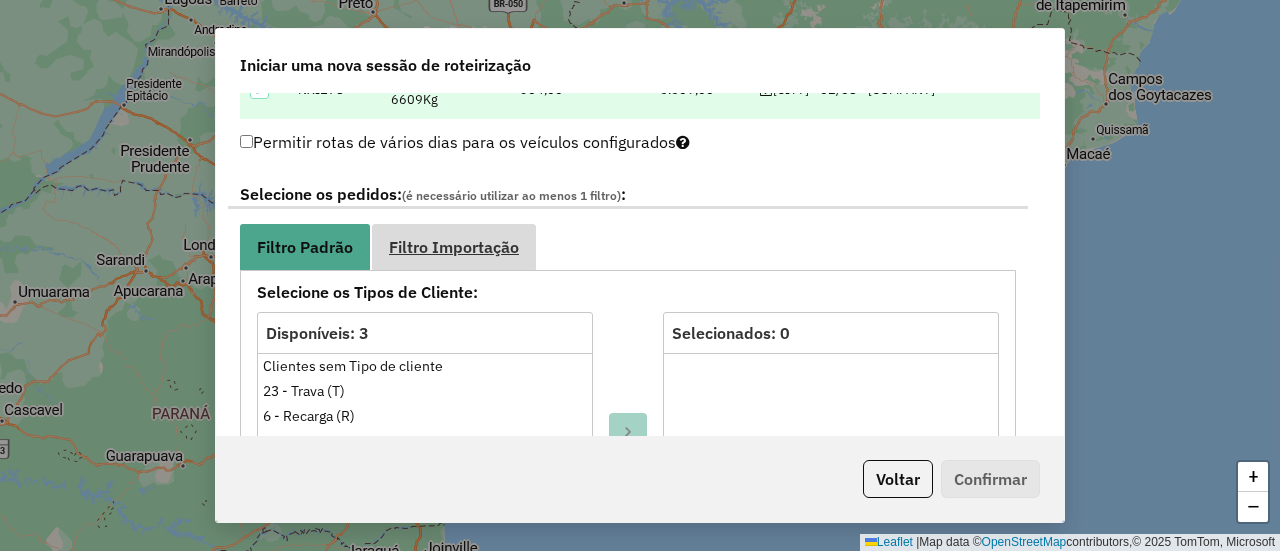 click on "Filtro Importação" at bounding box center (454, 247) 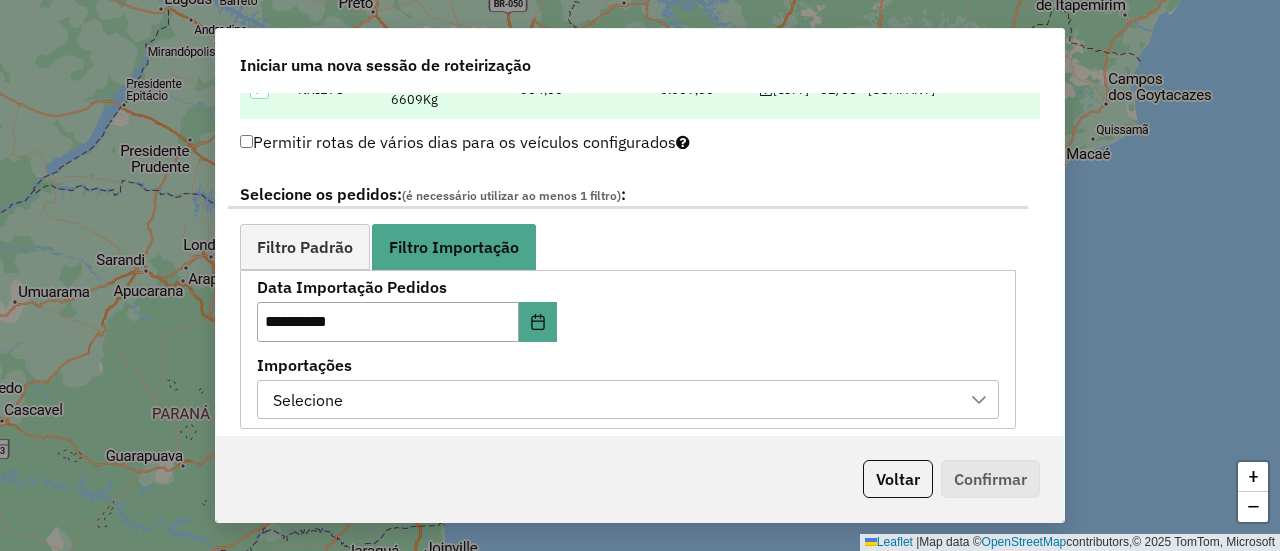 click on "Importações" at bounding box center [628, 365] 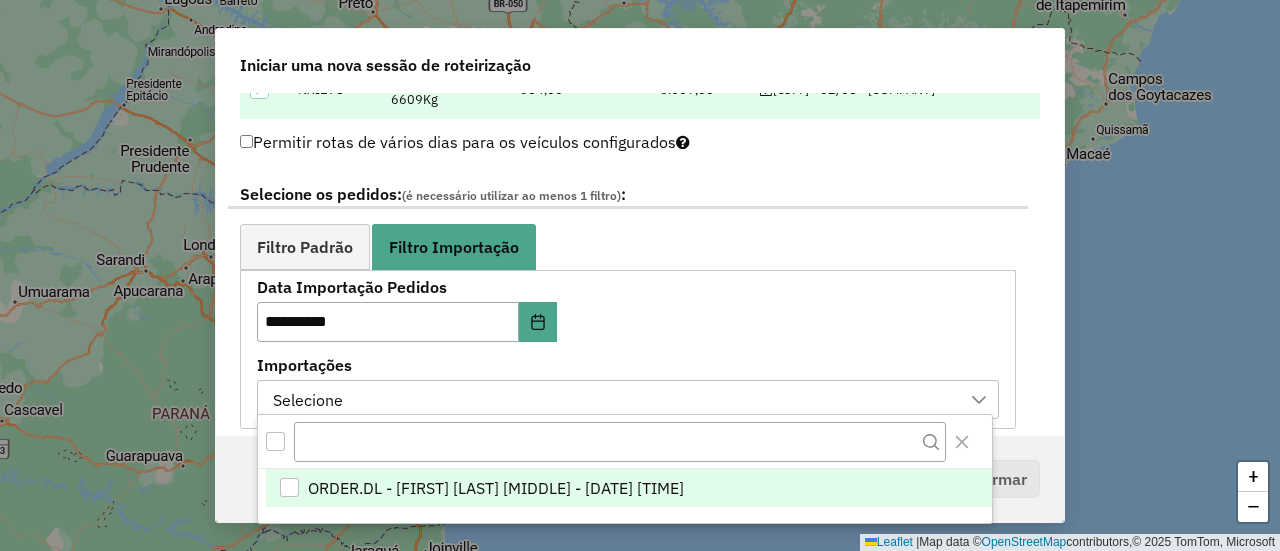 scroll, scrollTop: 14, scrollLeft: 90, axis: both 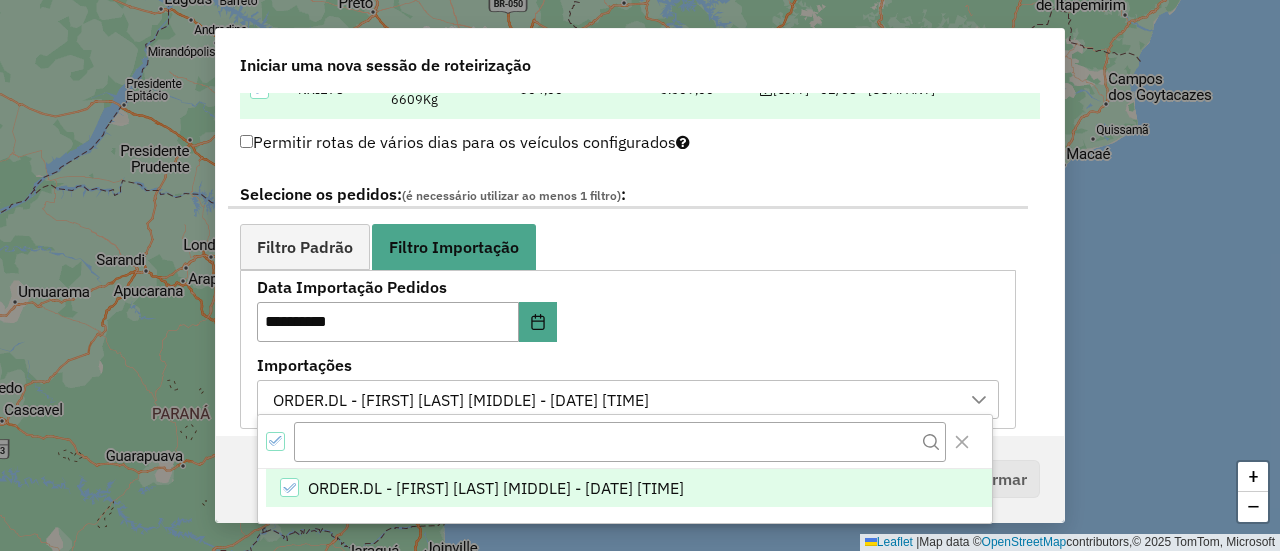 click on "**********" at bounding box center (628, 349) 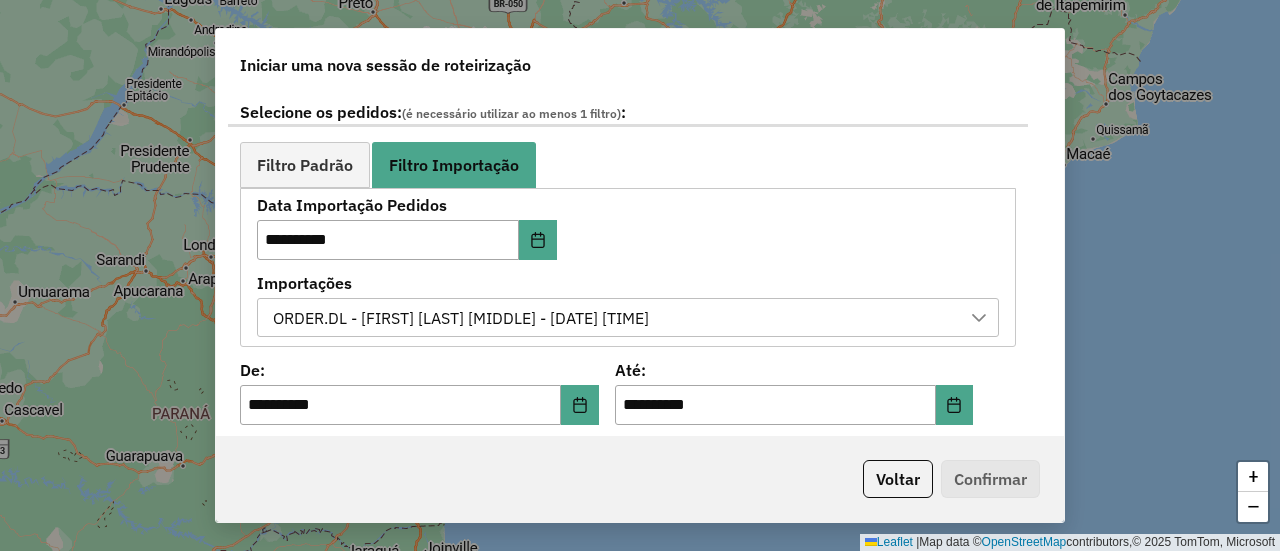 scroll, scrollTop: 1200, scrollLeft: 0, axis: vertical 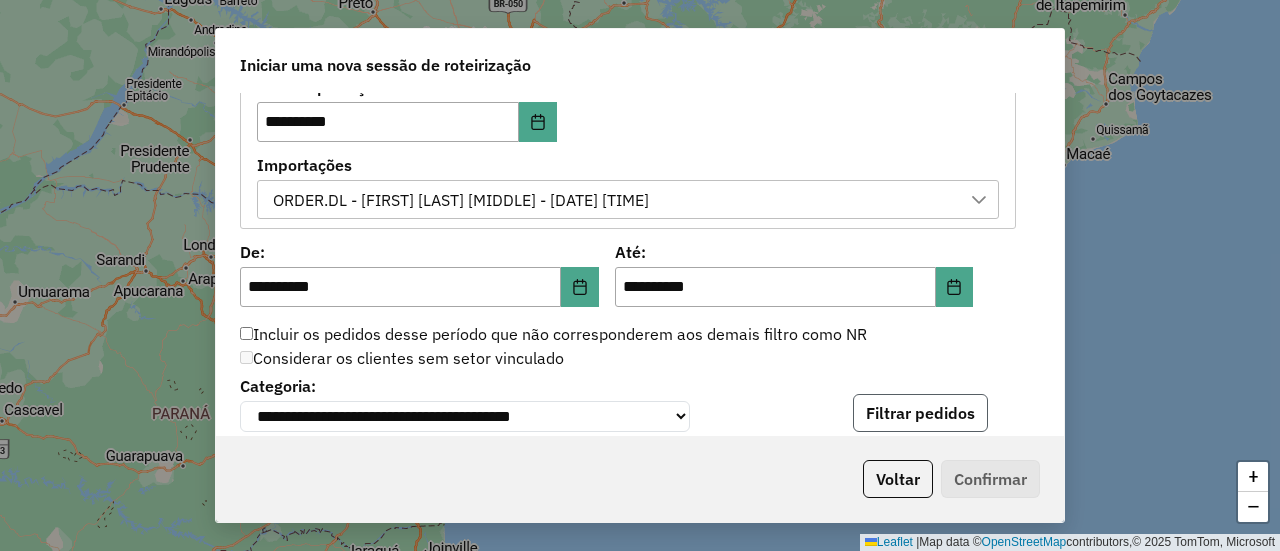 click on "Filtrar pedidos" 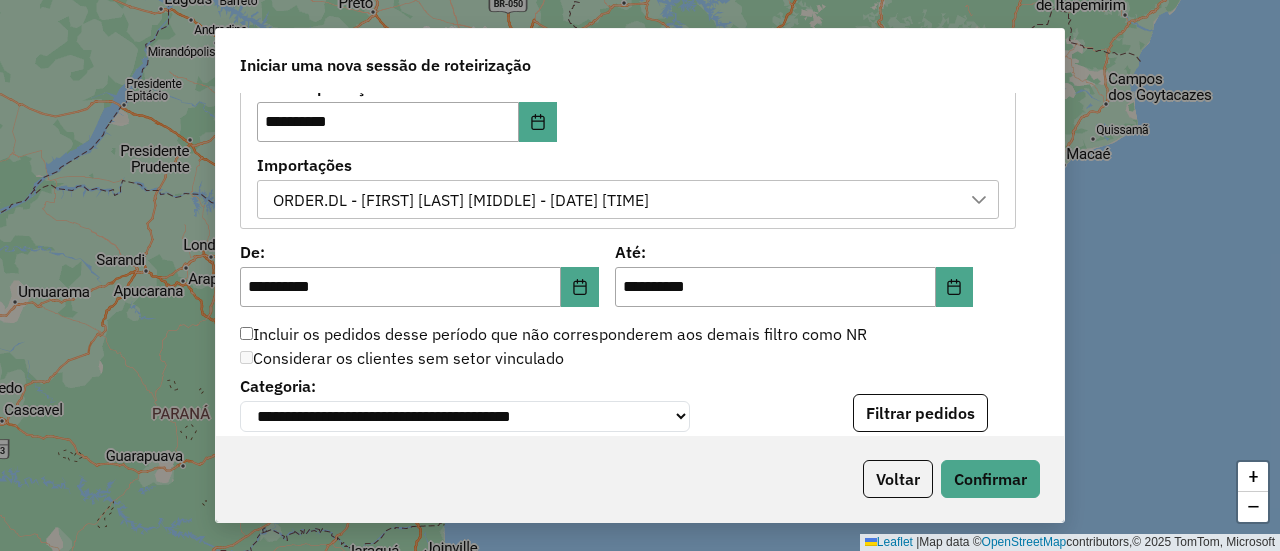 scroll, scrollTop: 1400, scrollLeft: 0, axis: vertical 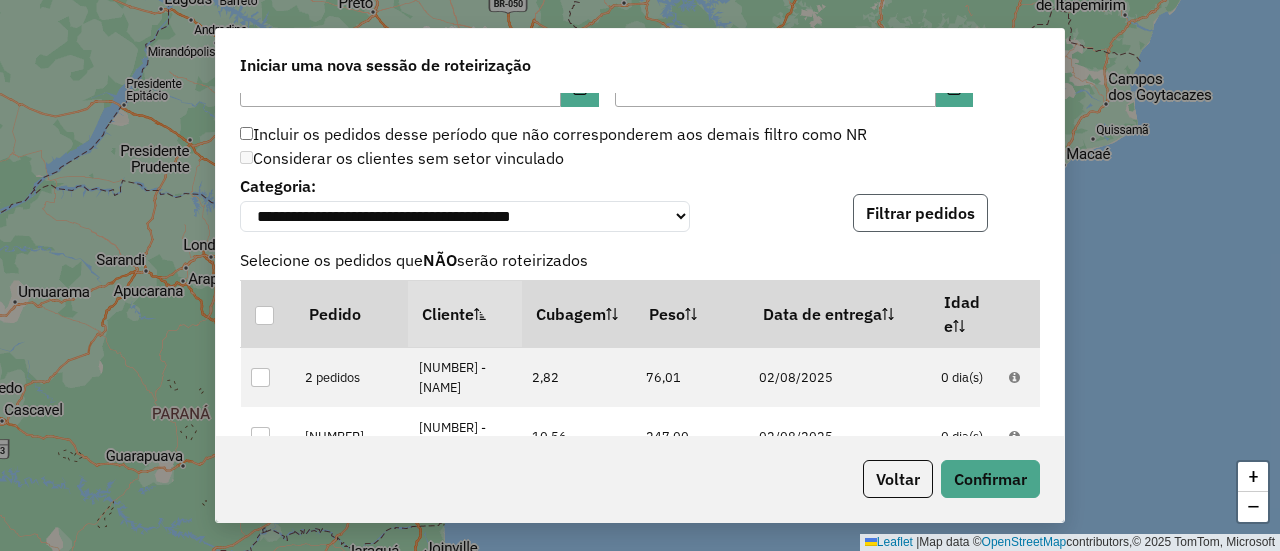 click on "Filtrar pedidos" 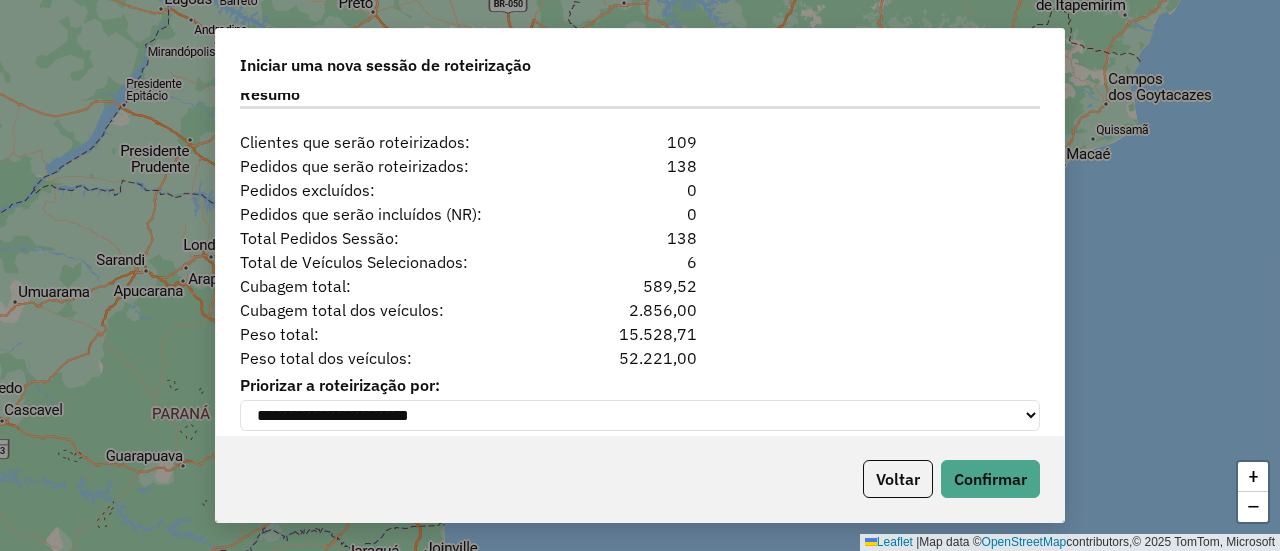 scroll, scrollTop: 2000, scrollLeft: 0, axis: vertical 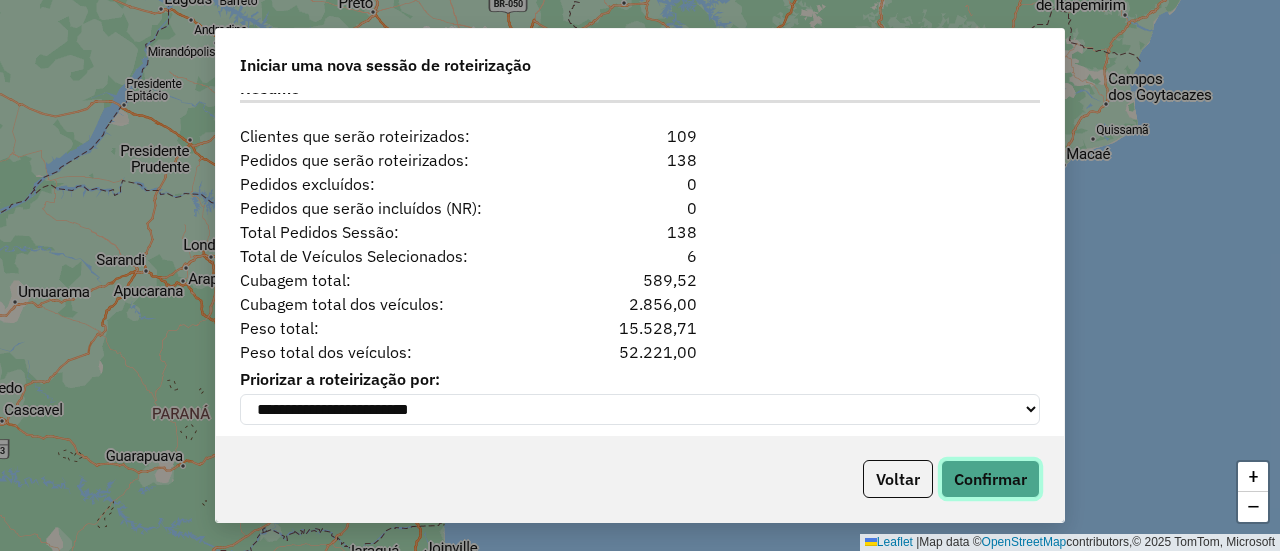 click on "Confirmar" 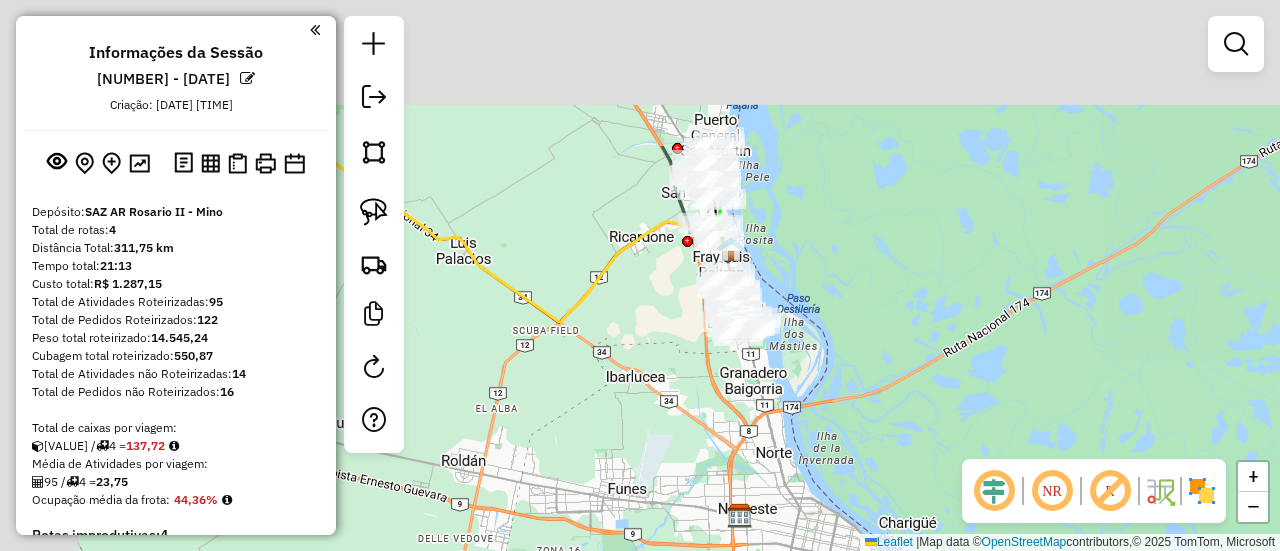 drag, startPoint x: 689, startPoint y: 146, endPoint x: 804, endPoint y: 365, distance: 247.35805 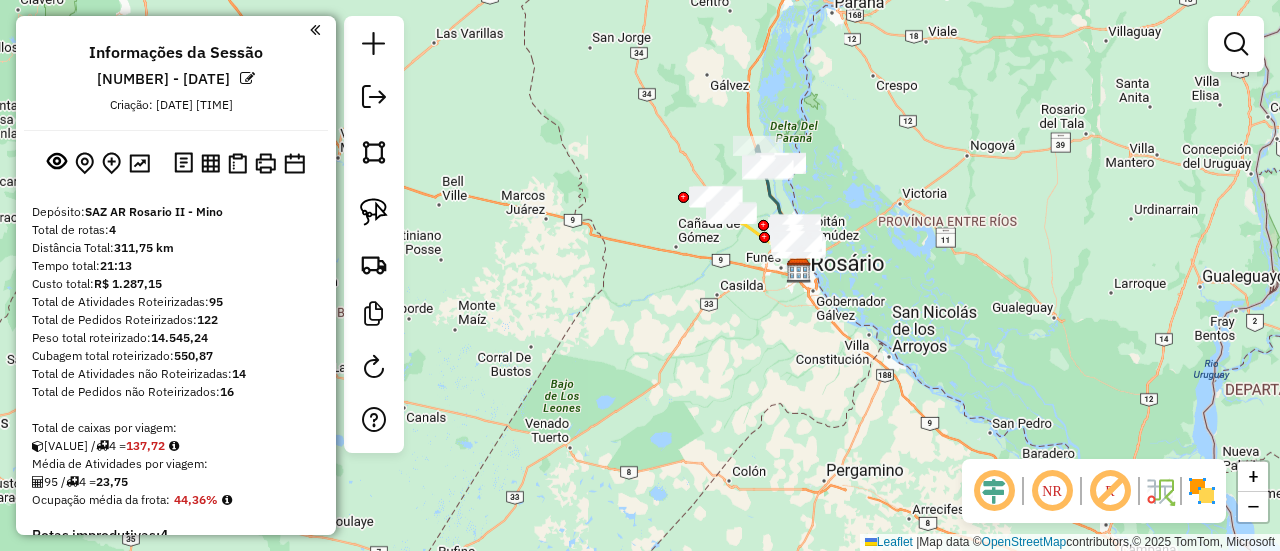 click 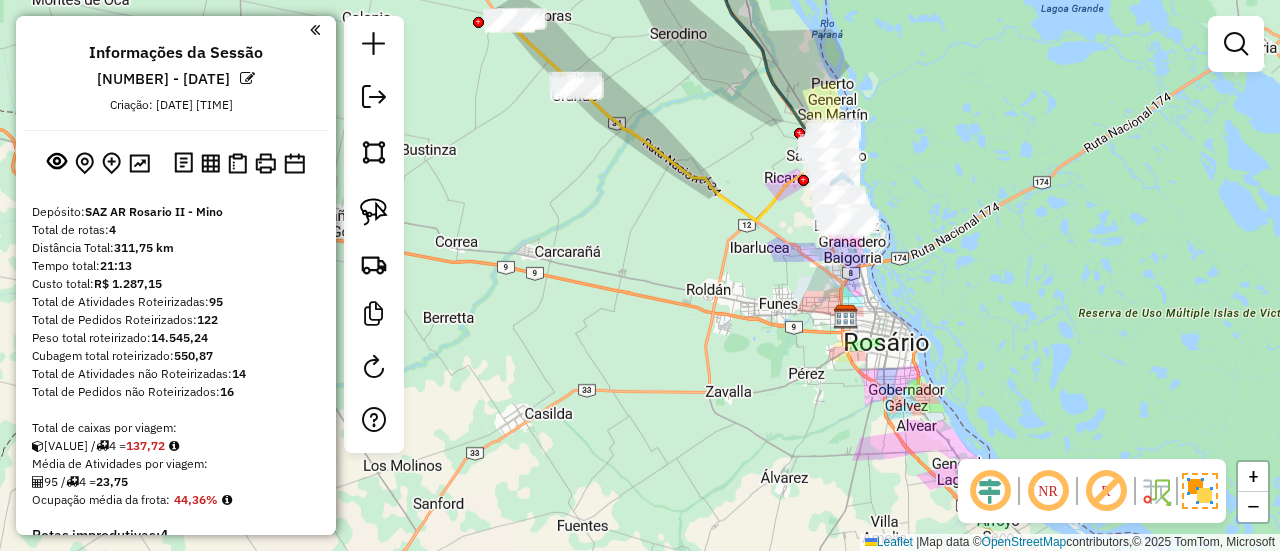 click 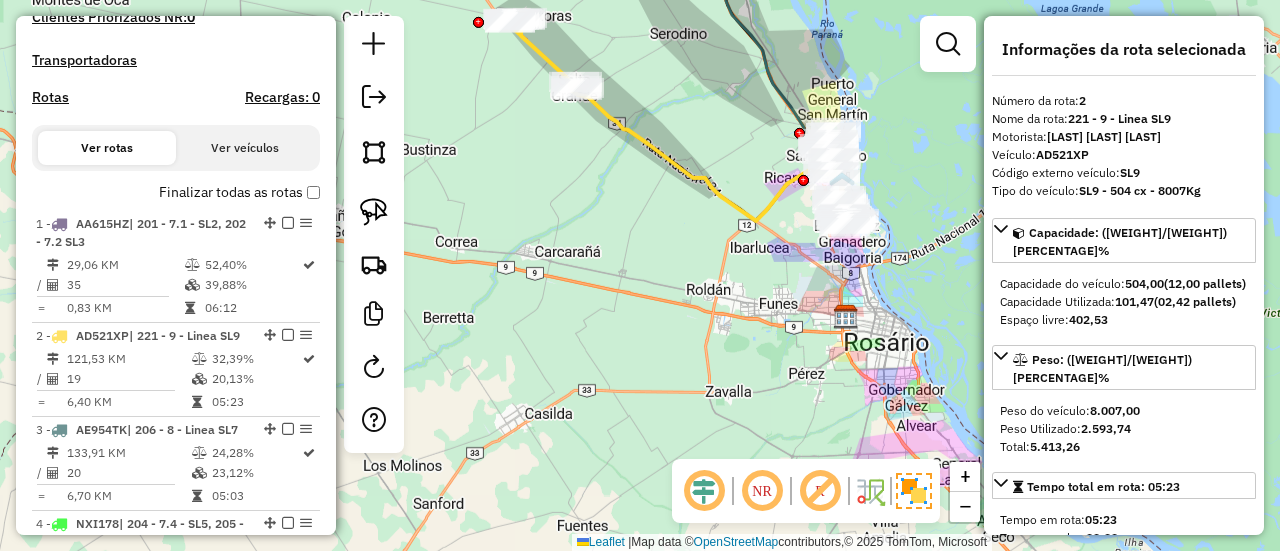 scroll, scrollTop: 874, scrollLeft: 0, axis: vertical 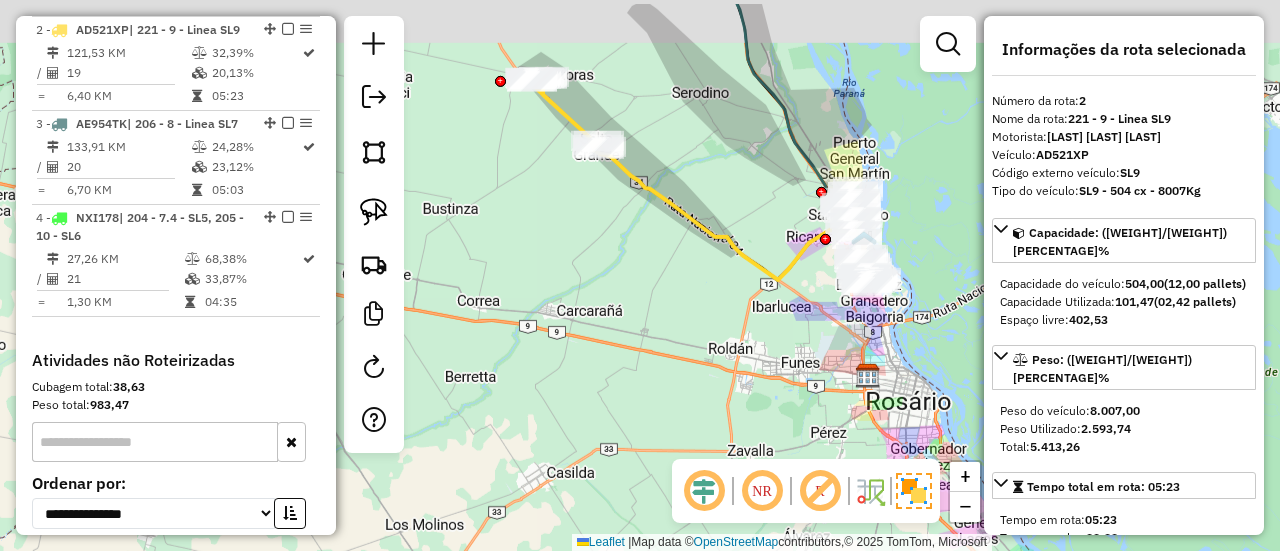 drag, startPoint x: 694, startPoint y: 157, endPoint x: 720, endPoint y: 230, distance: 77.491936 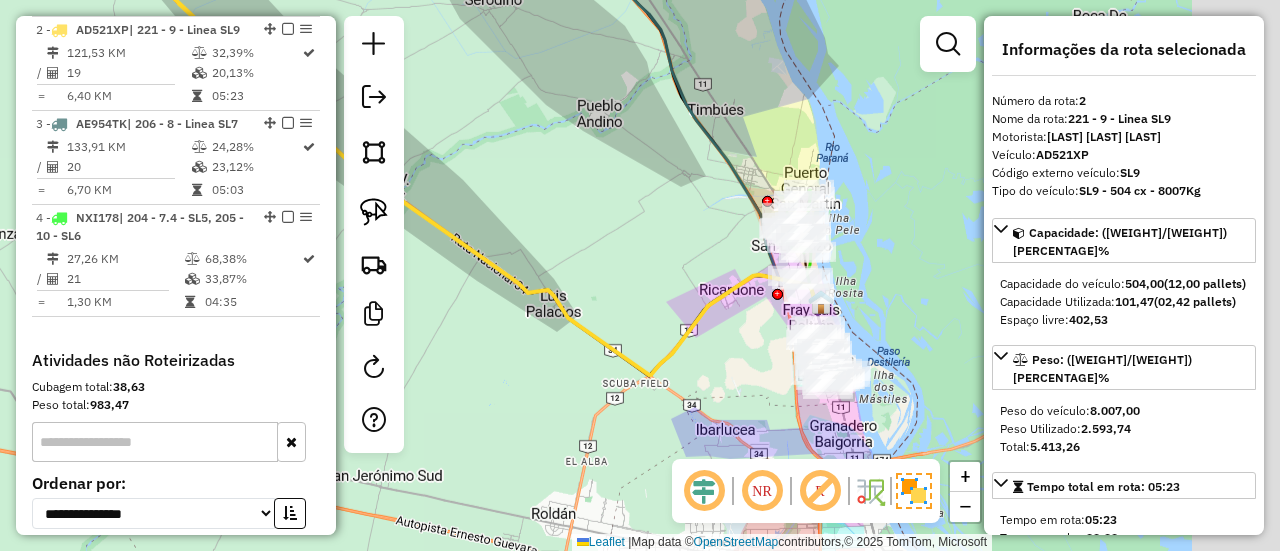 drag, startPoint x: 864, startPoint y: 231, endPoint x: 679, endPoint y: 231, distance: 185 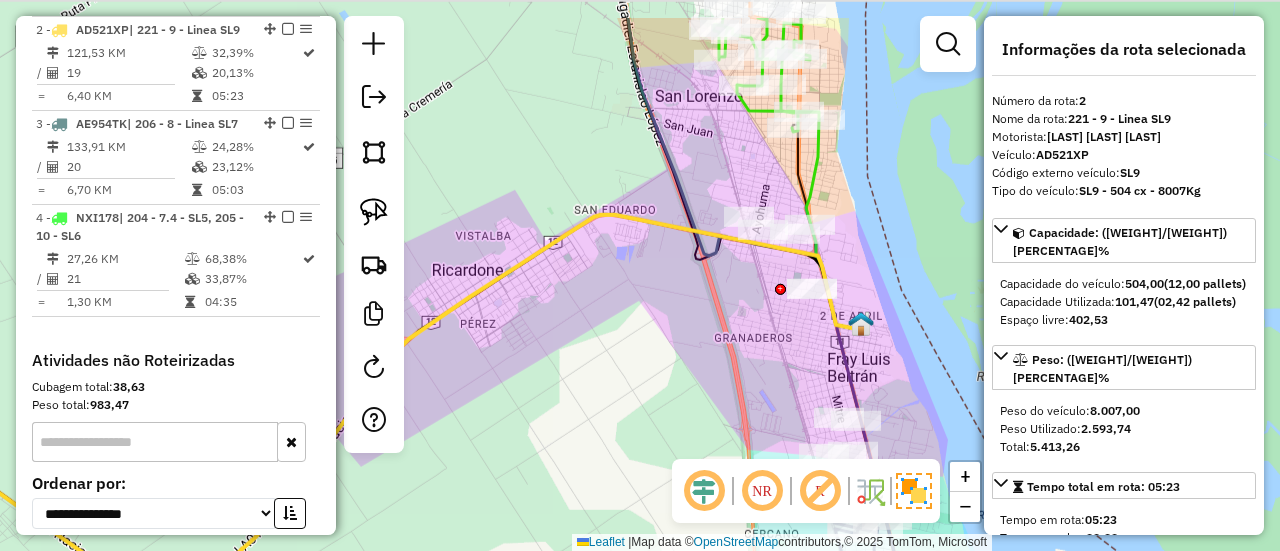 drag, startPoint x: 807, startPoint y: 237, endPoint x: 692, endPoint y: 310, distance: 136.21307 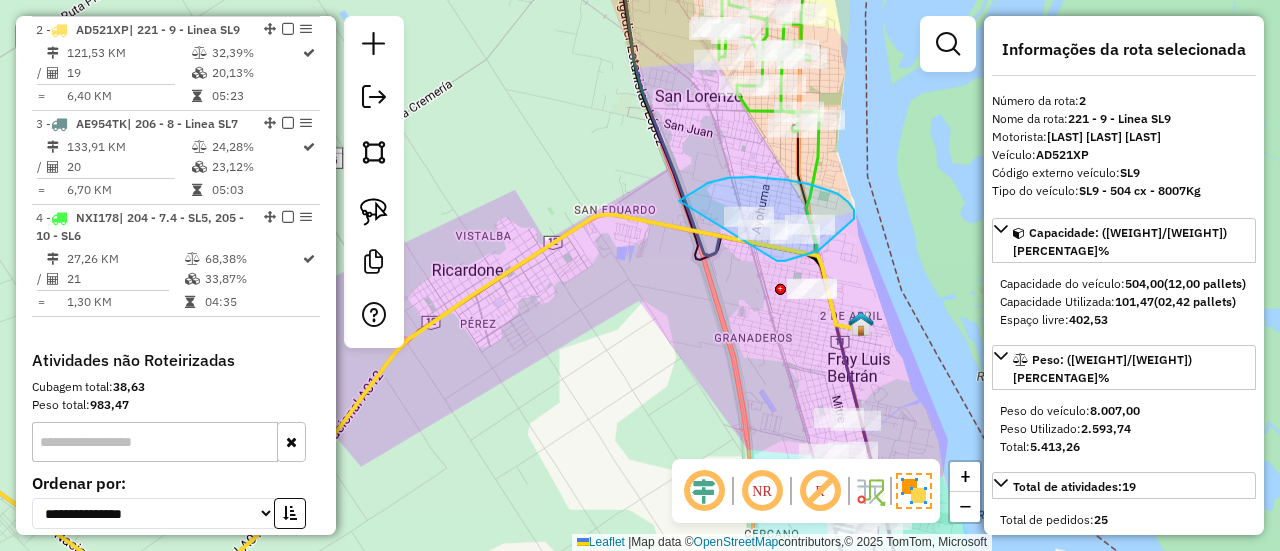 drag, startPoint x: 772, startPoint y: 259, endPoint x: 656, endPoint y: 219, distance: 122.702896 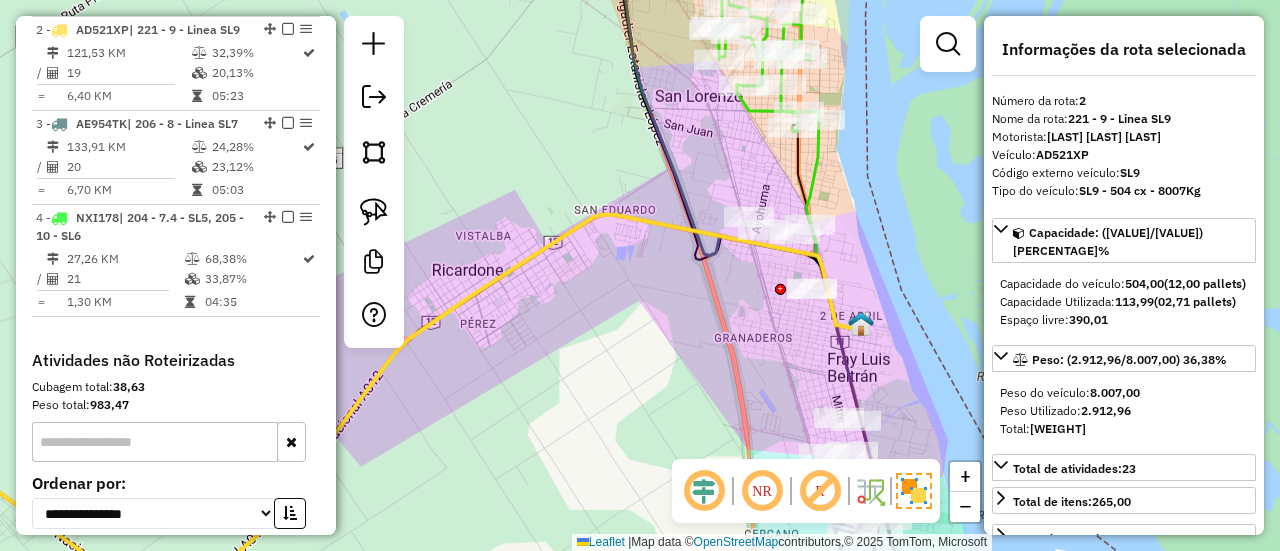 select on "**********" 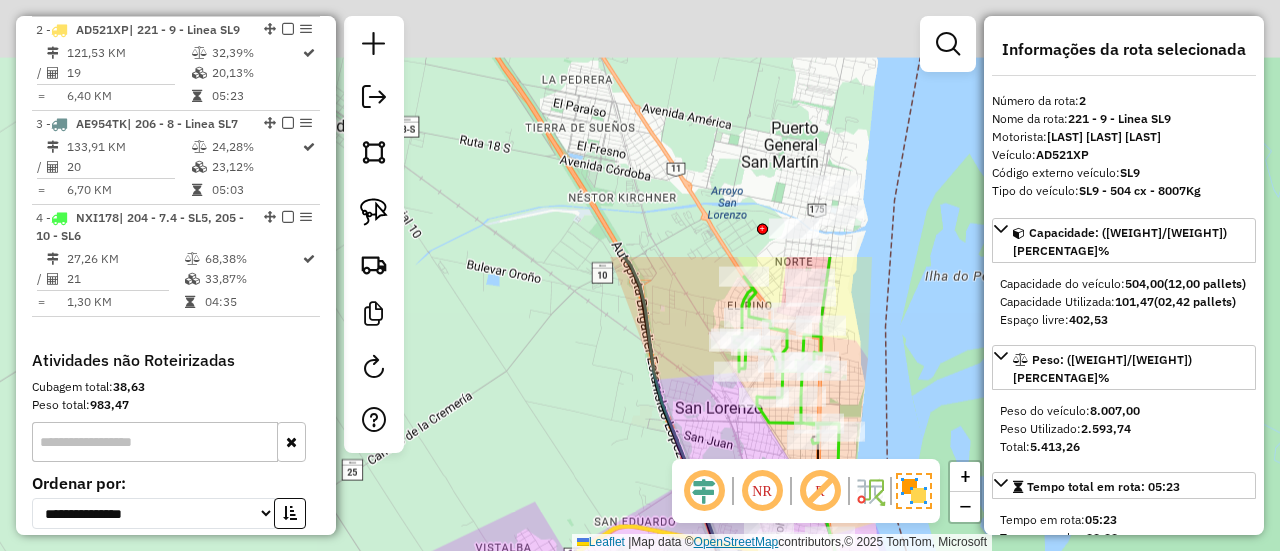 drag, startPoint x: 665, startPoint y: 146, endPoint x: 698, endPoint y: 545, distance: 400.36234 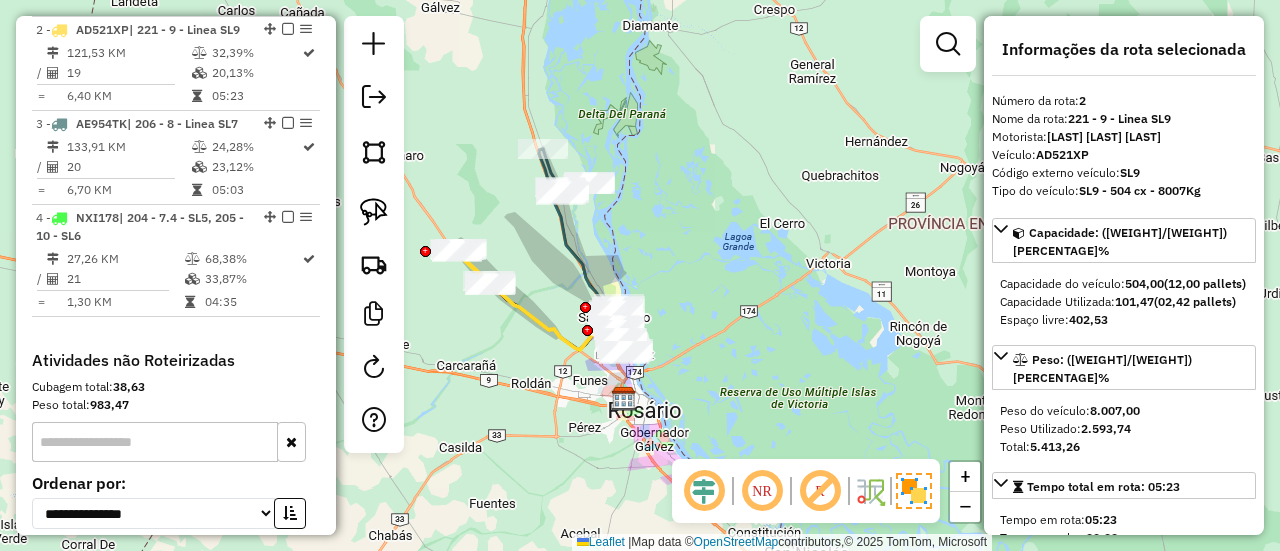click 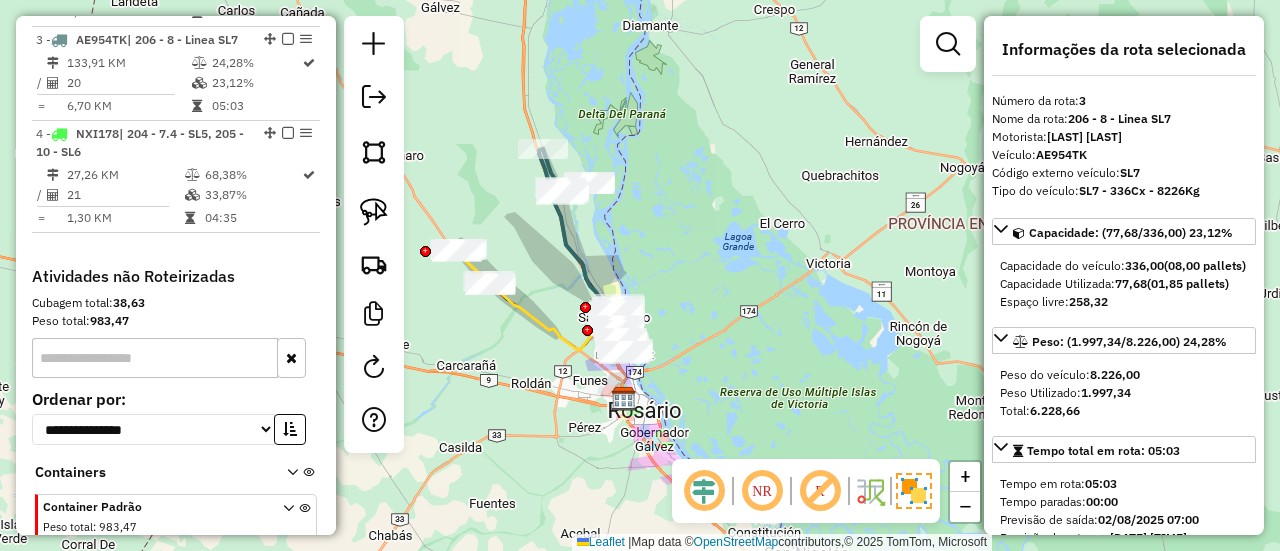scroll, scrollTop: 986, scrollLeft: 0, axis: vertical 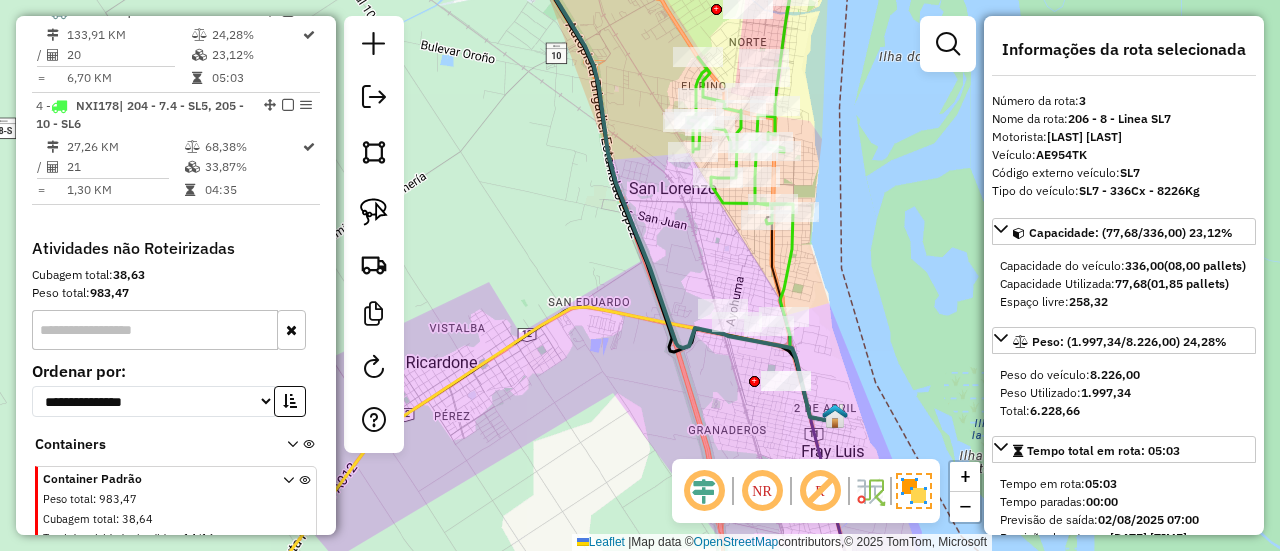 drag, startPoint x: 594, startPoint y: 322, endPoint x: 582, endPoint y: 316, distance: 13.416408 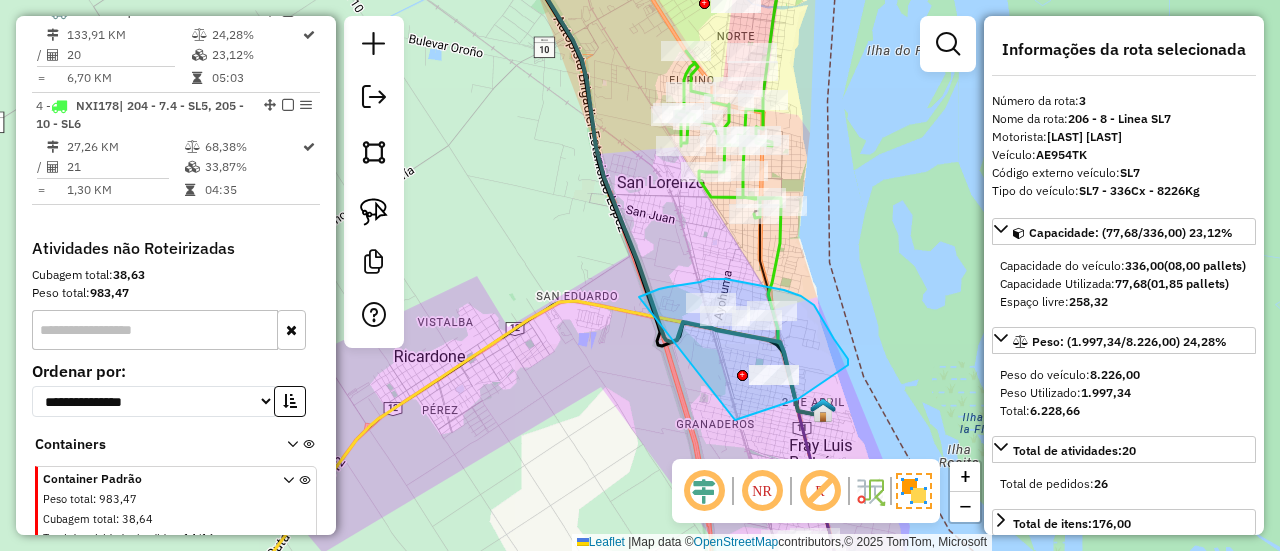 drag, startPoint x: 735, startPoint y: 420, endPoint x: 639, endPoint y: 297, distance: 156.02884 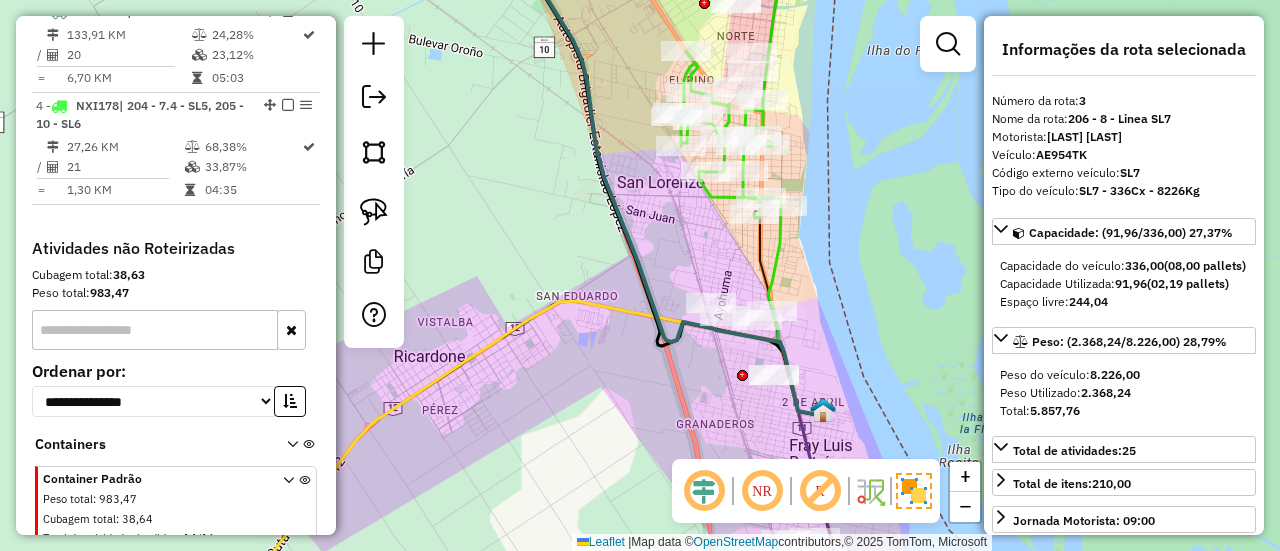 select on "**********" 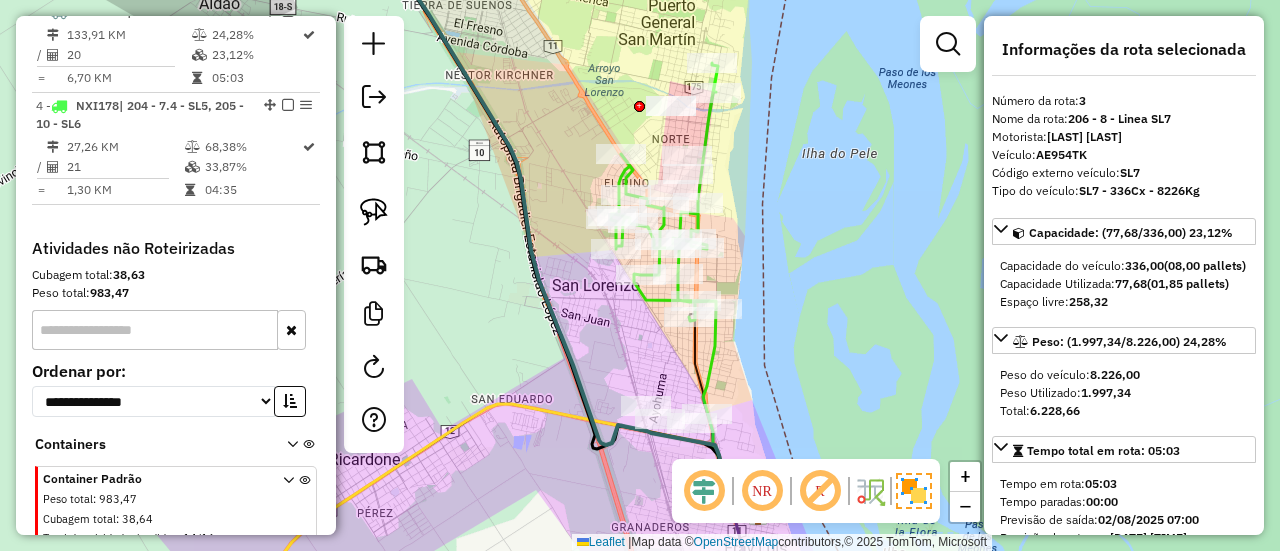 click 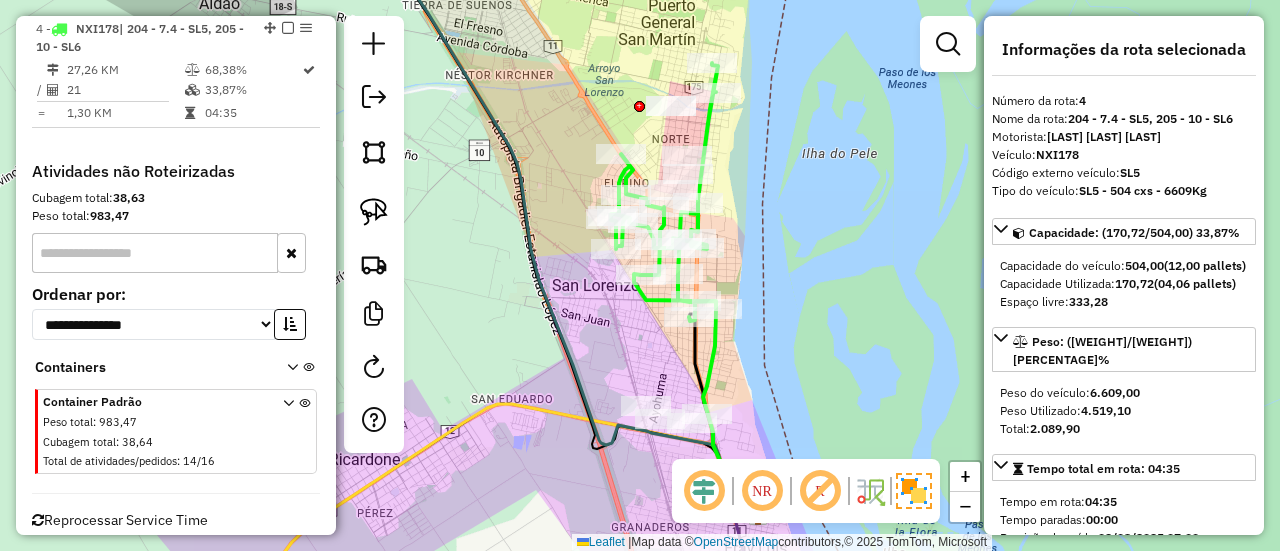 scroll, scrollTop: 1097, scrollLeft: 0, axis: vertical 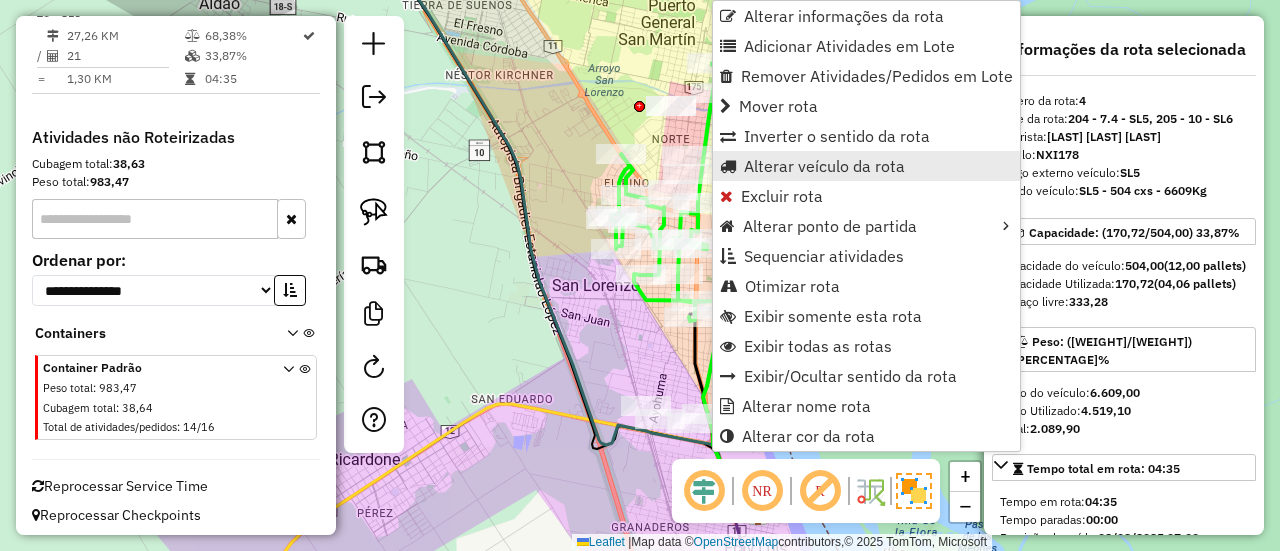 click on "Alterar veículo da rota" at bounding box center (824, 166) 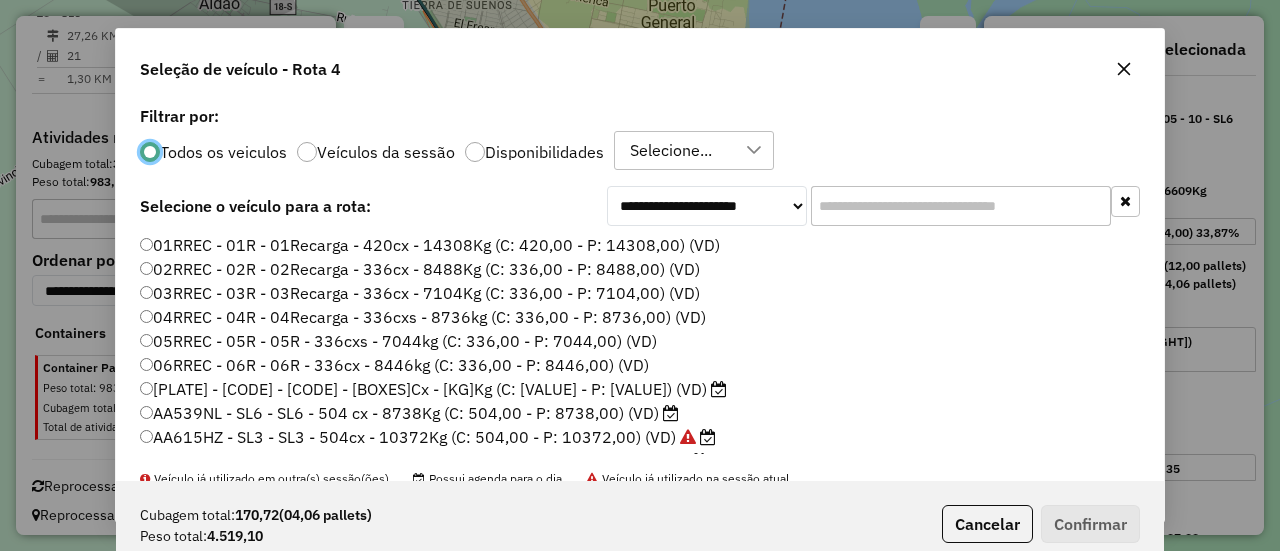 scroll, scrollTop: 11, scrollLeft: 6, axis: both 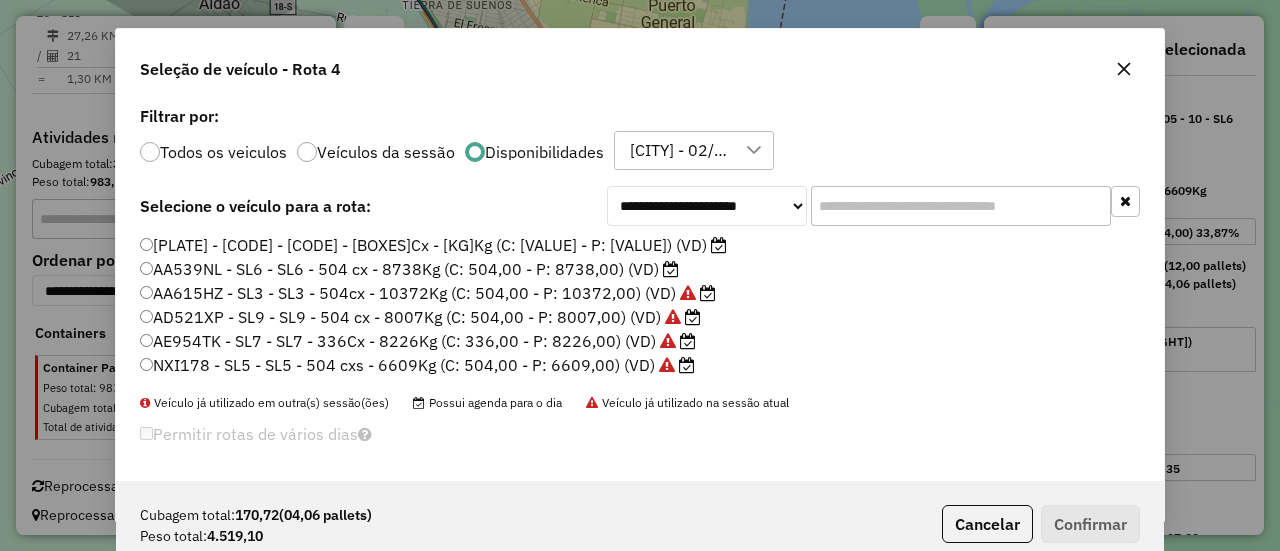 click on "AA539NL - SL6 - SL6 - 504 cx - 8738Kg (C: 504,00 - P: 8738,00) (VD)" 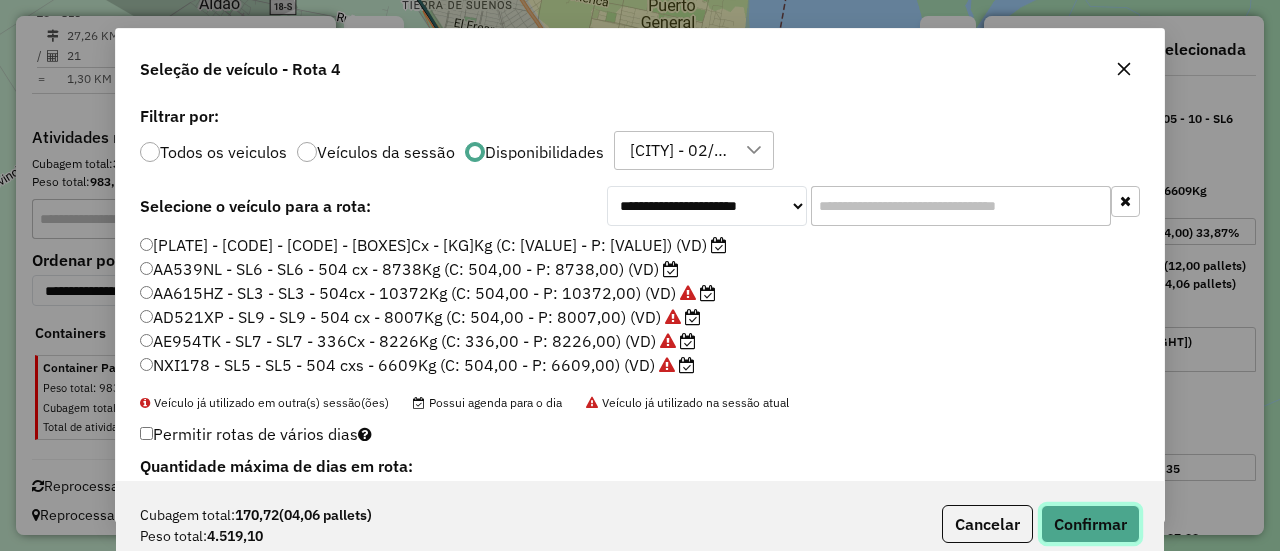 click on "Confirmar" 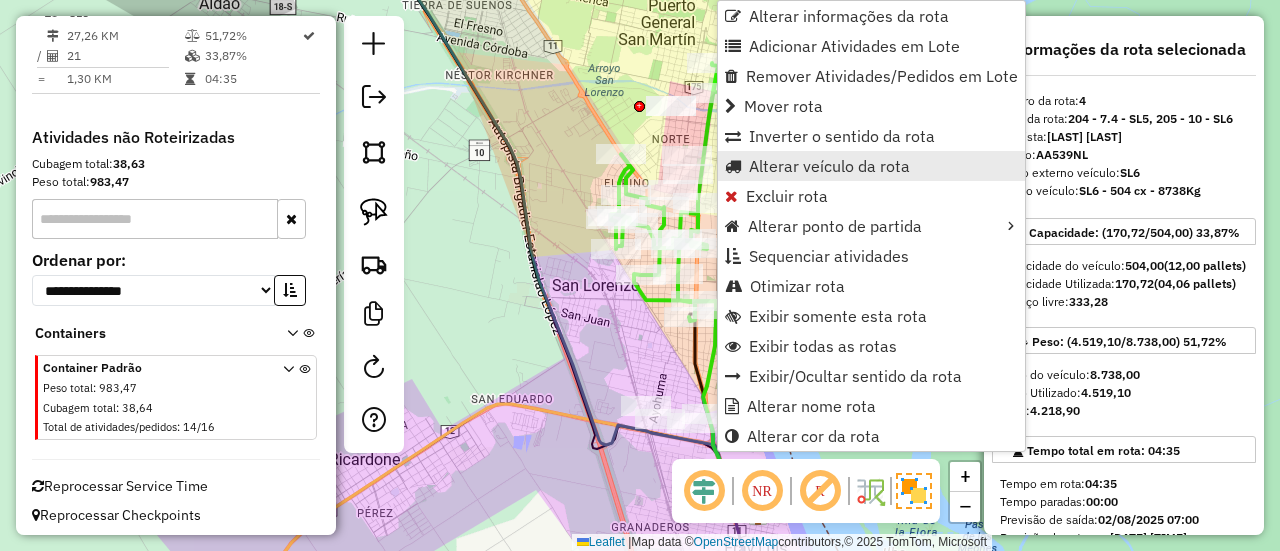 click on "Alterar veículo da rota" at bounding box center [829, 166] 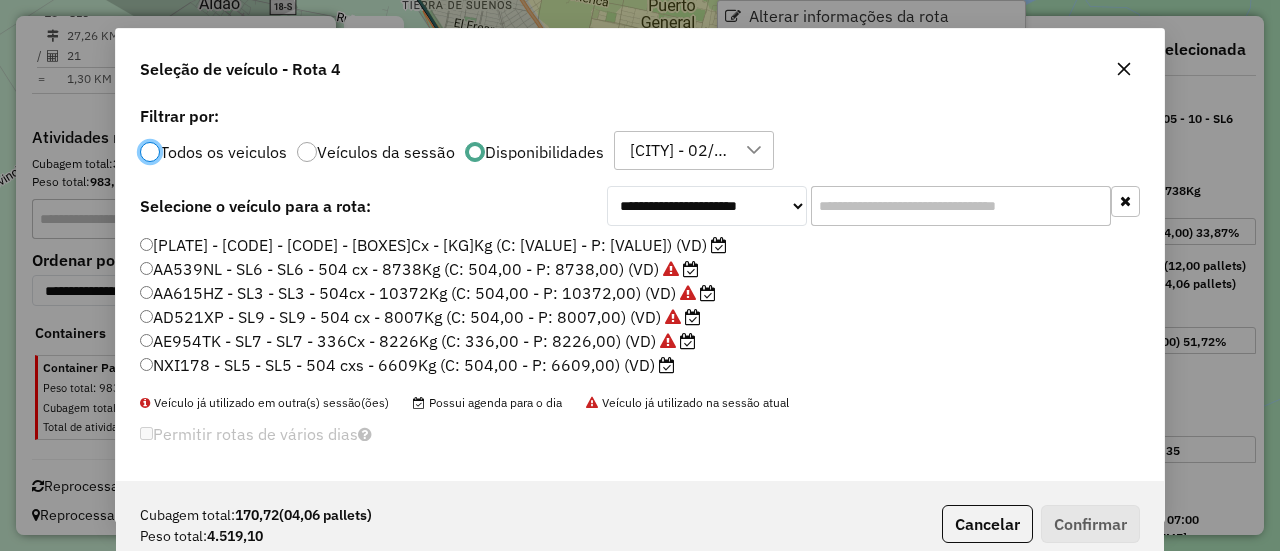 scroll, scrollTop: 11, scrollLeft: 6, axis: both 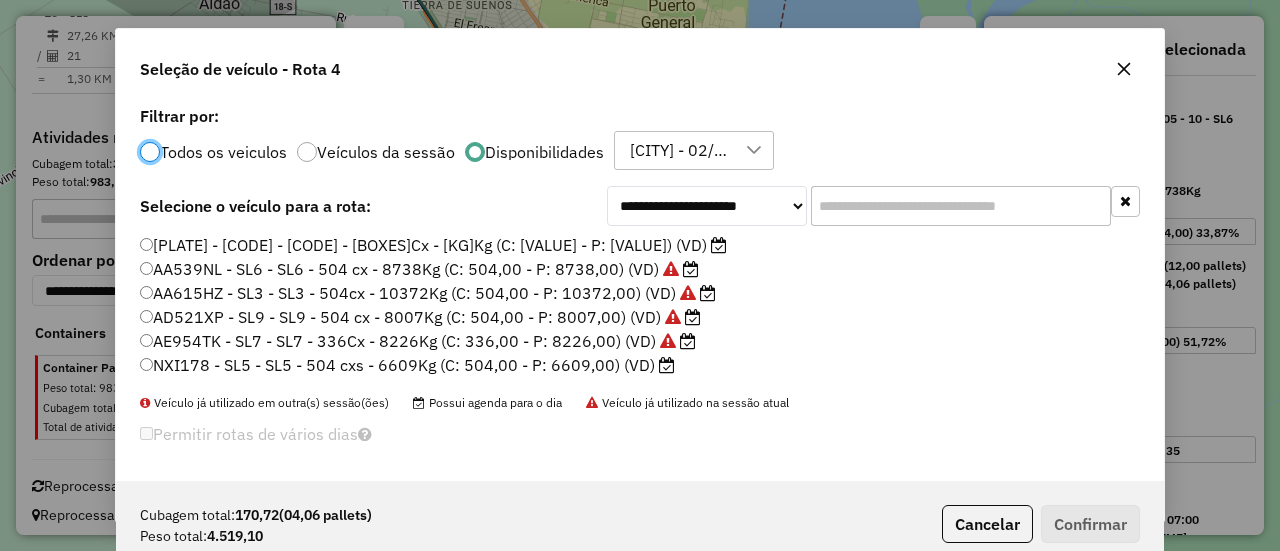 drag, startPoint x: 331, startPoint y: 351, endPoint x: 348, endPoint y: 355, distance: 17.464249 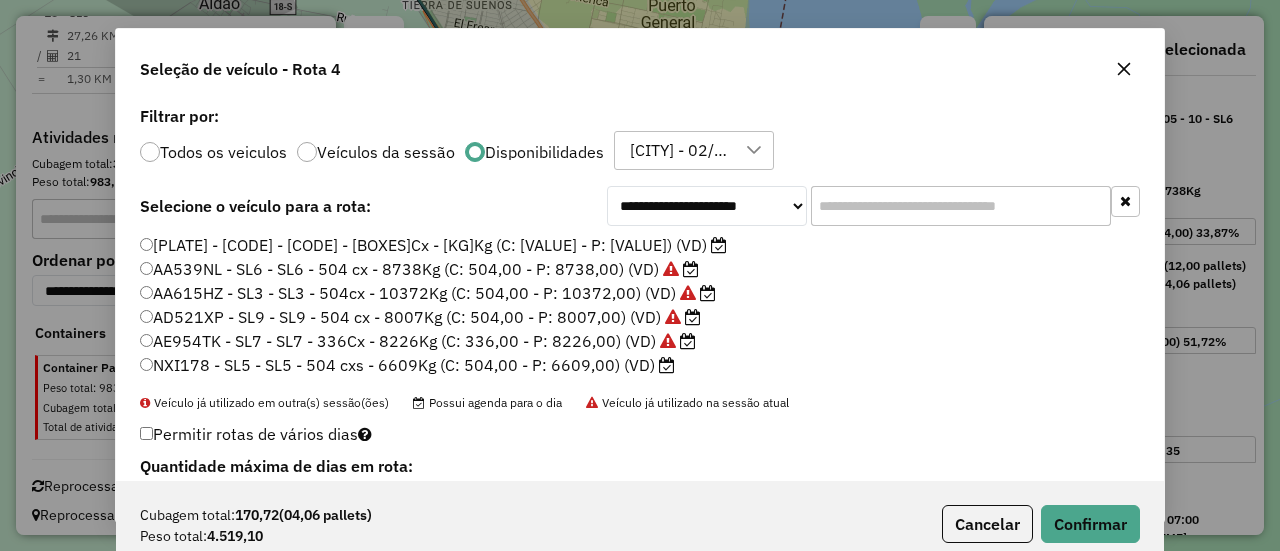 click on "NXI178 - SL5 - SL5 - 504 cxs - 6609Kg (C: 504,00 - P: 6609,00) (VD)" 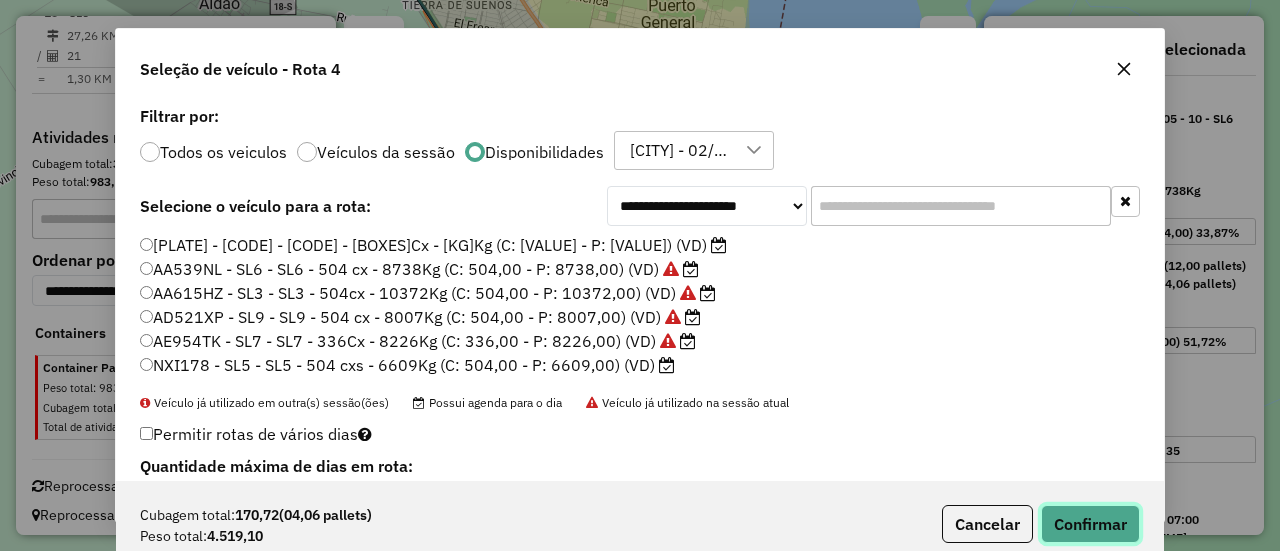 click on "Confirmar" 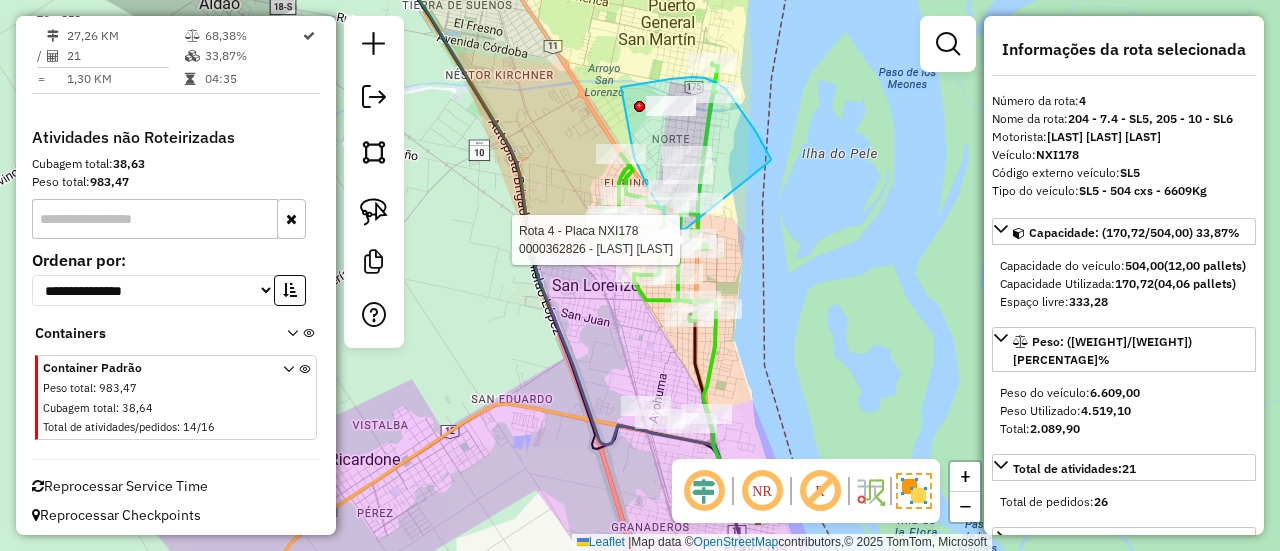 click on "Rota 4 - Placa [PLATE]  [NUMBER] - [LAST] [LAST] [LAST] Rota 4 - Placa [PLATE]  [NUMBER] - [LAST] [LAST] [LAST] Rota 4 - Placa [PLATE]  [NUMBER] - [LAST] [LAST] Janela de atendimento Grade de atendimento Capacidade Transportadoras Veículos Cliente Pedidos  Rotas Selecione os dias de semana para filtrar as janelas de atendimento  Seg   Ter   Qua   Qui   Sex   Sáb   Dom  Informe o período da janela de atendimento: De: Até:  Filtrar exatamente a janela do cliente  Considerar janela de atendimento padrão  Selecione os dias de semana para filtrar as grades de atendimento  Seg   Ter   Qua   Qui   Sex   Sáb   Dom   Considerar clientes sem dia de atendimento cadastrado  Clientes fora do dia de atendimento selecionado Filtrar as atividades entre os valores definidos abaixo:  Peso mínimo:   Peso máximo:   Cubagem mínima:   Cubagem máxima:   De:   Até:  Filtrar as atividades entre o tempo de atendimento definido abaixo:  De:   Até:   Considerar capacidade total dos clientes não roteirizados Nome: +" 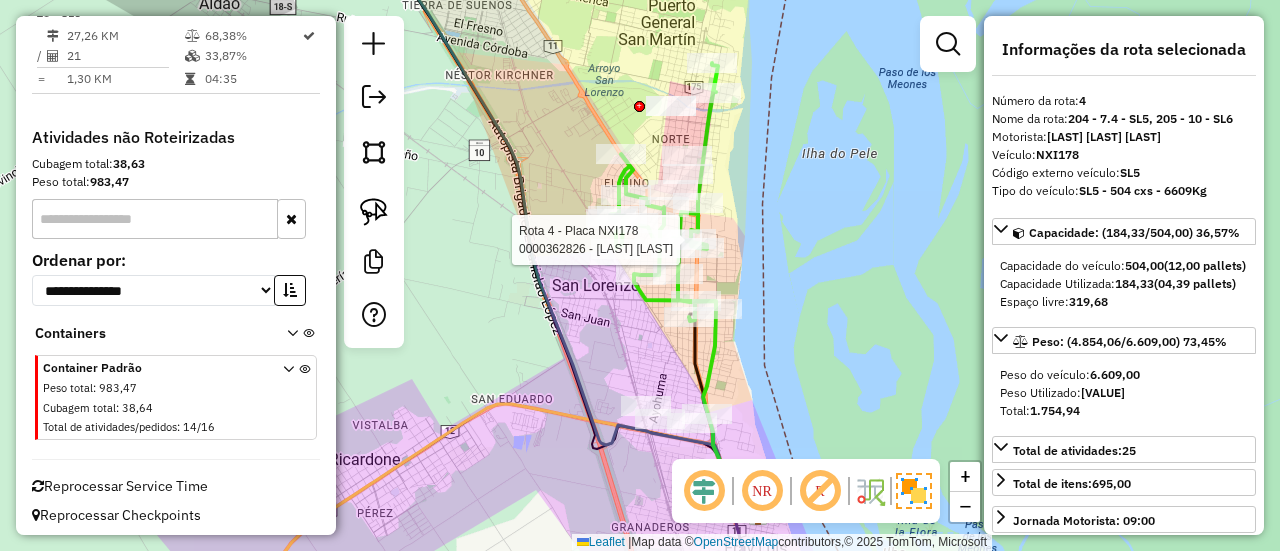 select on "**********" 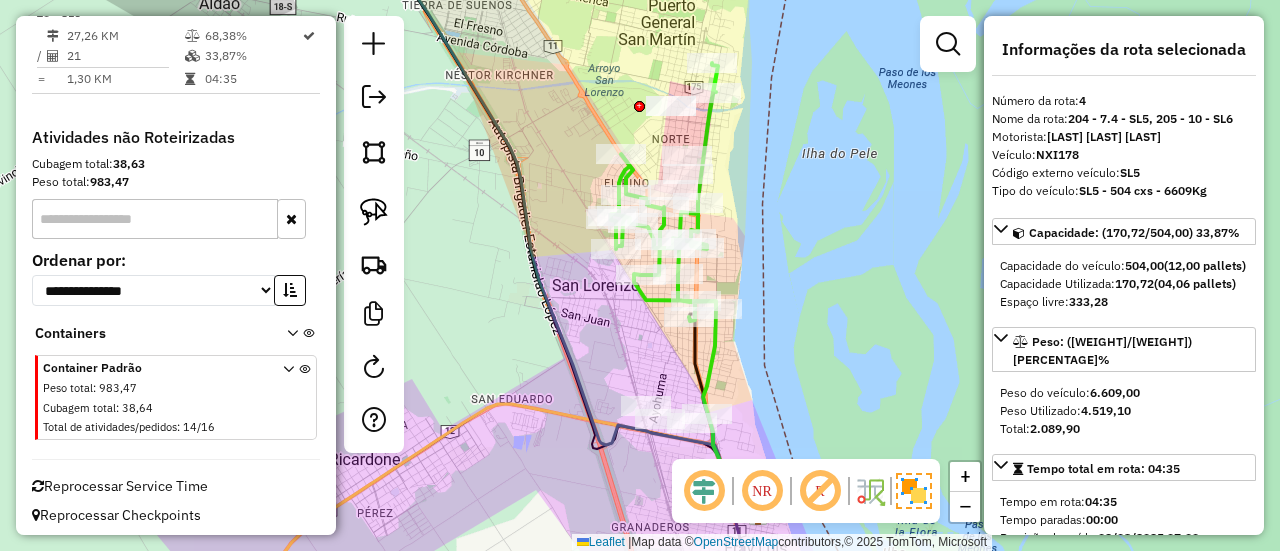 click 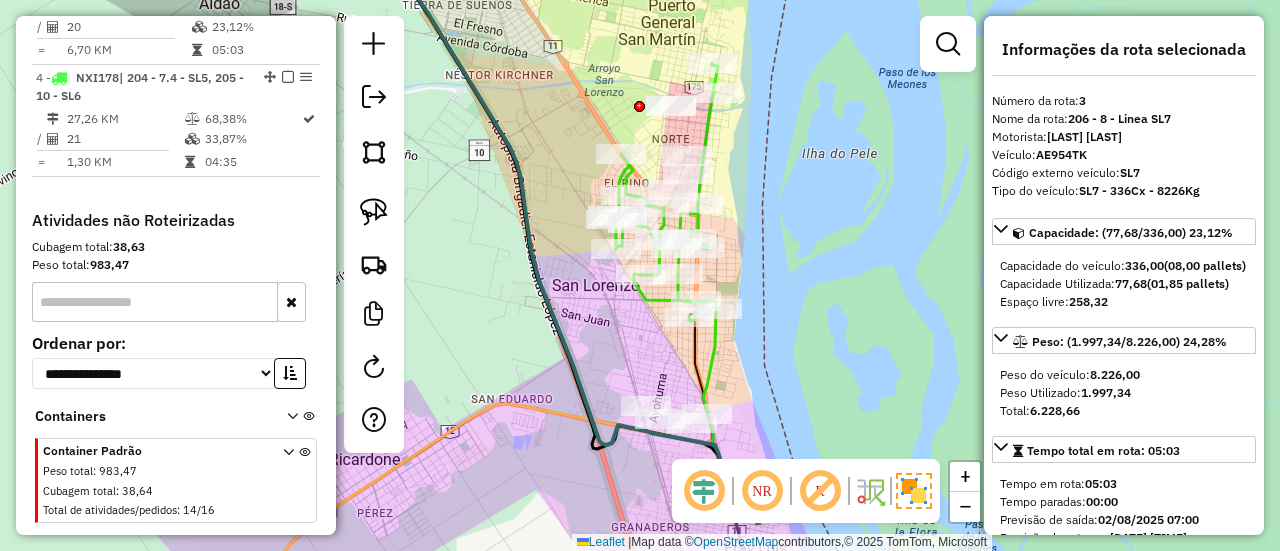 scroll, scrollTop: 986, scrollLeft: 0, axis: vertical 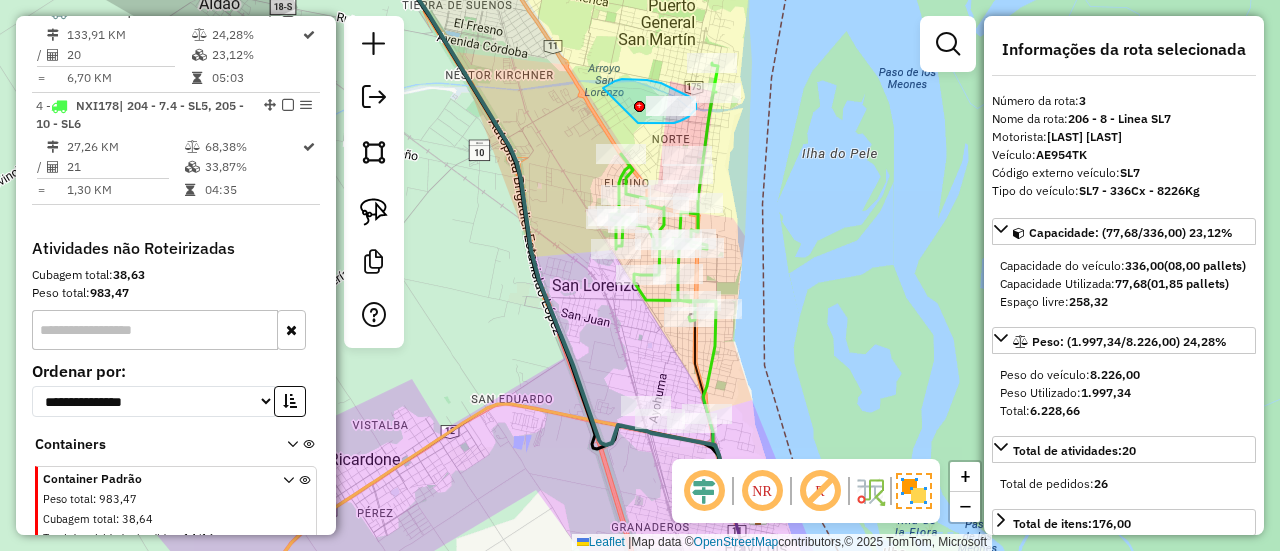 drag, startPoint x: 603, startPoint y: 88, endPoint x: 638, endPoint y: 123, distance: 49.497475 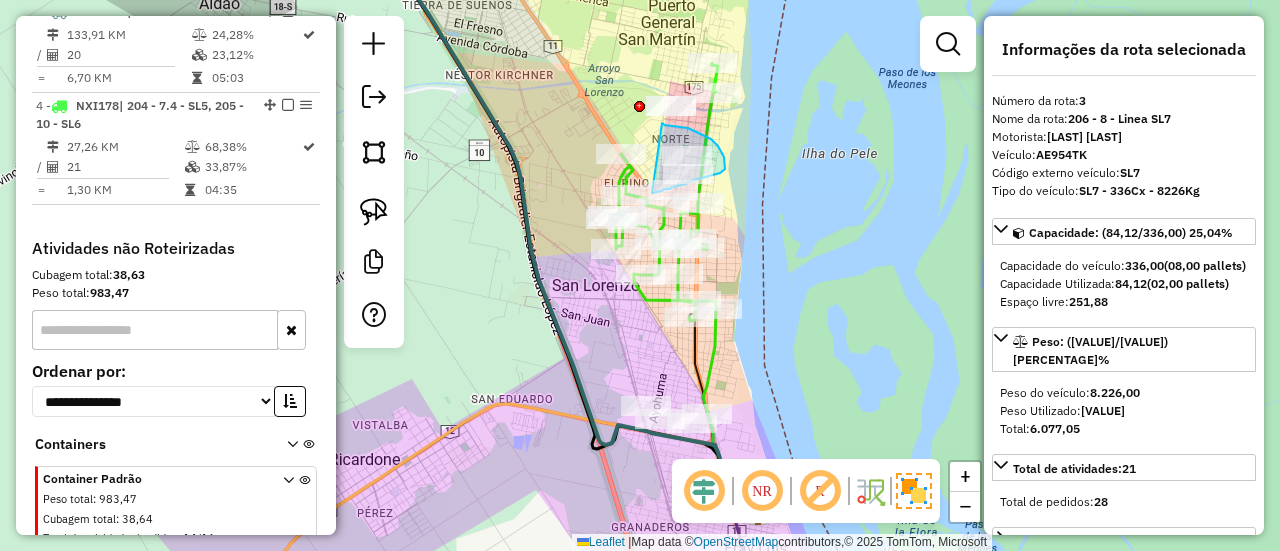 click on "Janela de atendimento Grade de atendimento Capacidade Transportadoras Veículos Cliente Pedidos  Rotas Selecione os dias de semana para filtrar as janelas de atendimento  Seg   Ter   Qua   Qui   Sex   Sáb   Dom  Informe o período da janela de atendimento: De: Até:  Filtrar exatamente a janela do cliente  Considerar janela de atendimento padrão  Selecione os dias de semana para filtrar as grades de atendimento  Seg   Ter   Qua   Qui   Sex   Sáb   Dom   Considerar clientes sem dia de atendimento cadastrado  Clientes fora do dia de atendimento selecionado Filtrar as atividades entre os valores definidos abaixo:  Peso mínimo:   Peso máximo:   Cubagem mínima:   Cubagem máxima:   De:   Até:  Filtrar as atividades entre o tempo de atendimento definido abaixo:  De:   Até:   Considerar capacidade total dos clientes não roteirizados Transportadora: Selecione um ou mais itens Tipo de veículo: Selecione um ou mais itens Veículo: Selecione um ou mais itens Motorista: Selecione um ou mais itens Nome: Rótulo:" 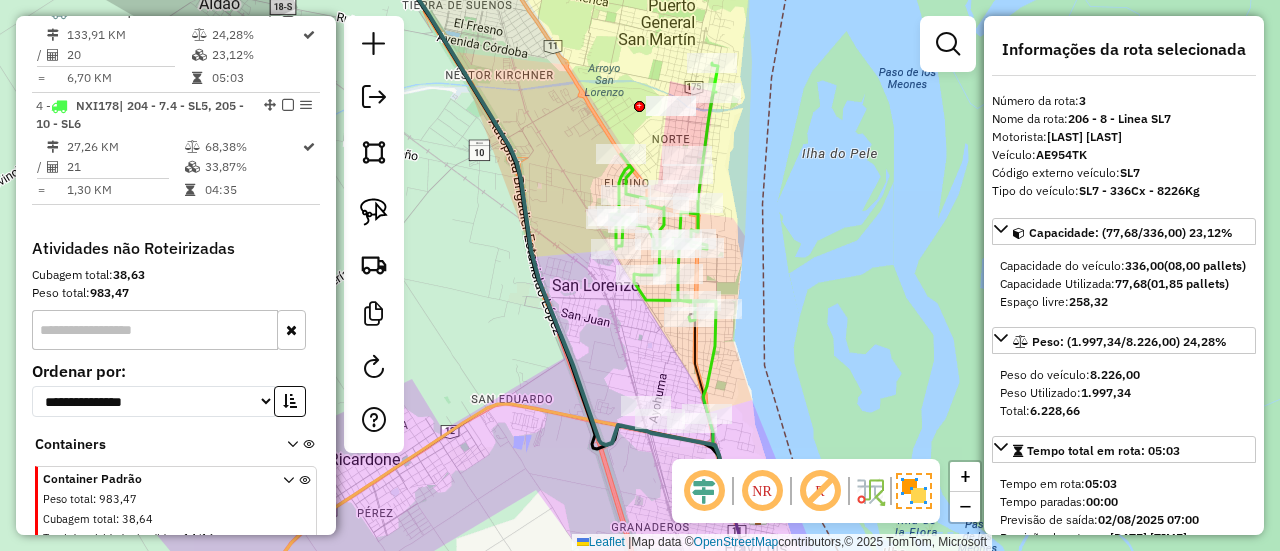 click 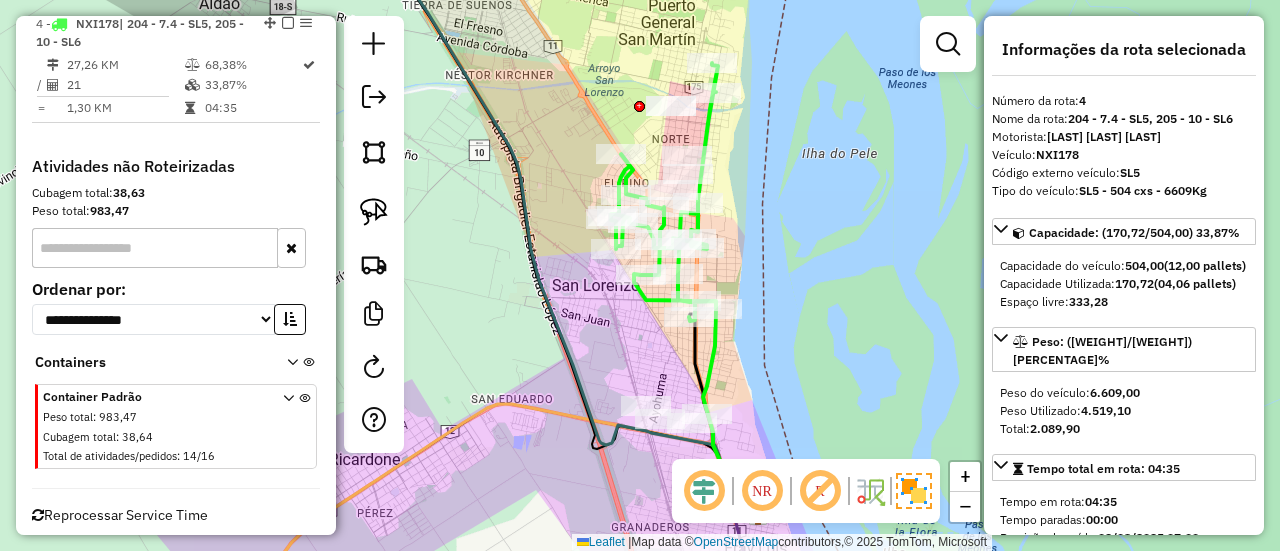 scroll, scrollTop: 1097, scrollLeft: 0, axis: vertical 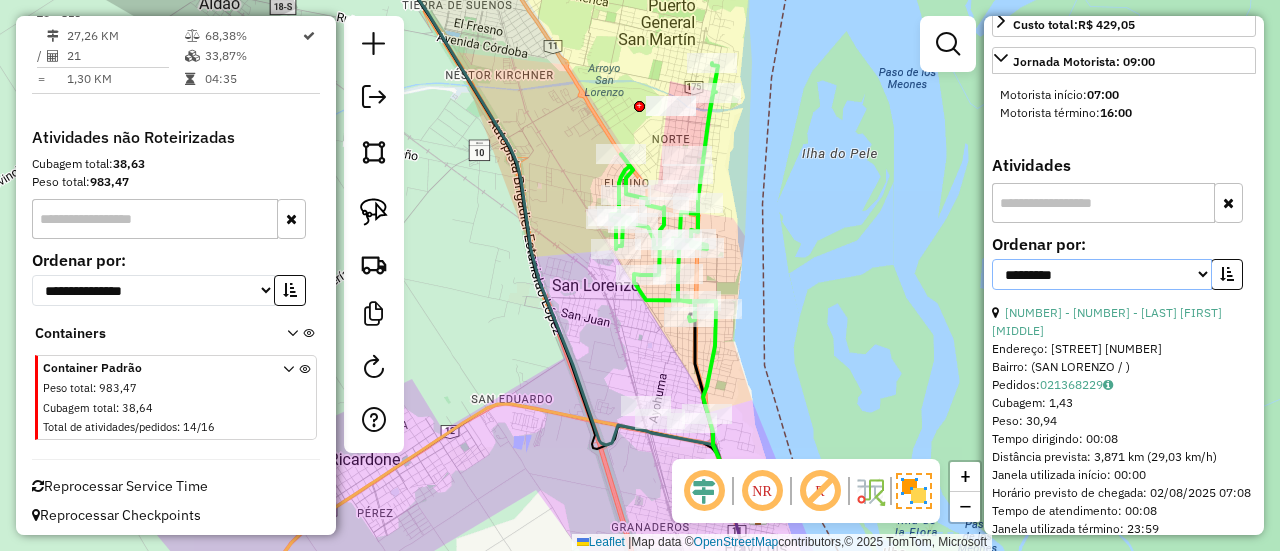 click on "**********" at bounding box center (1102, 274) 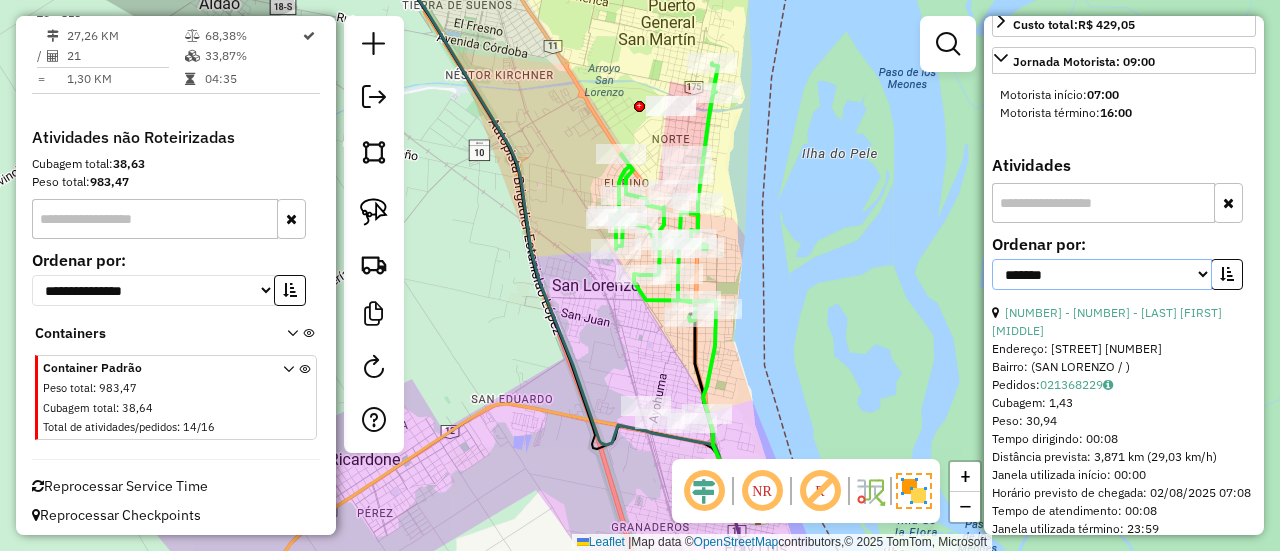 click on "**********" at bounding box center (1102, 274) 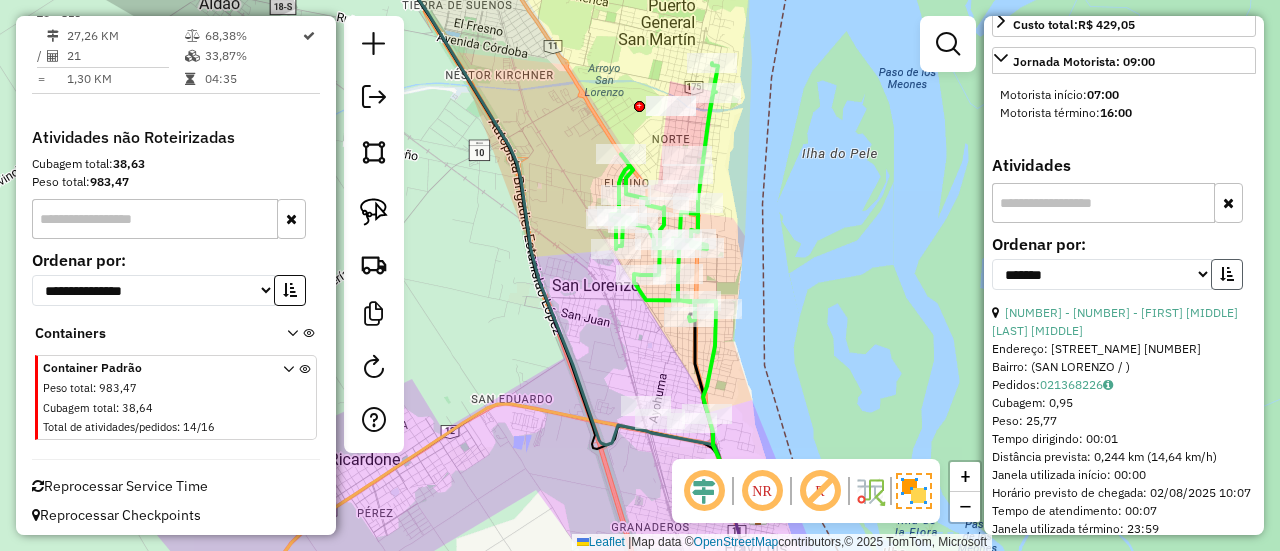 click at bounding box center [1227, 274] 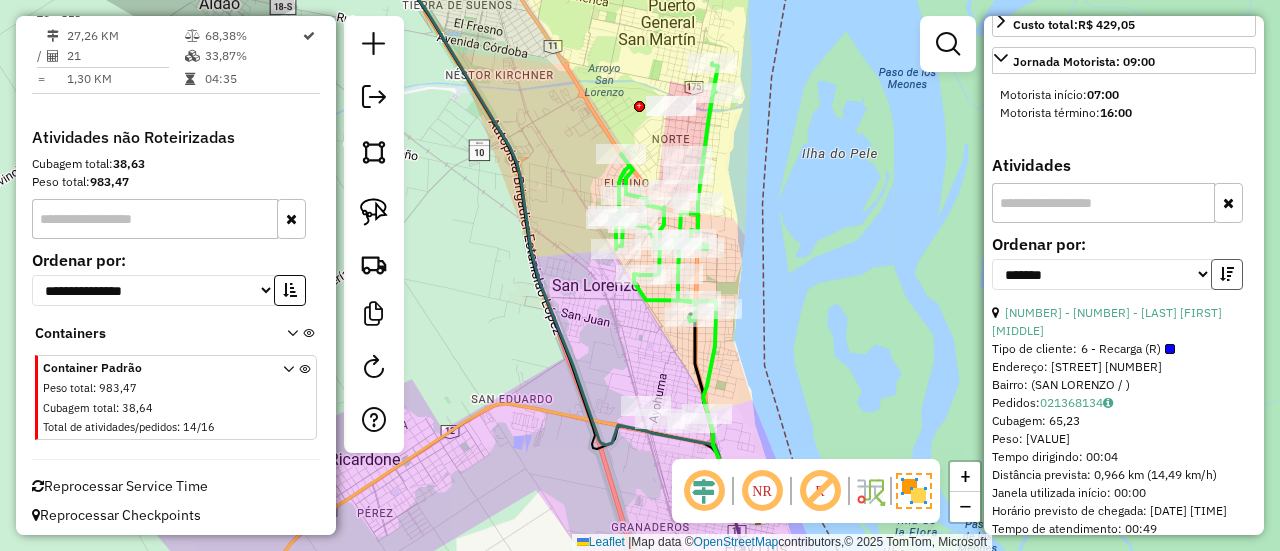 click at bounding box center (1227, 274) 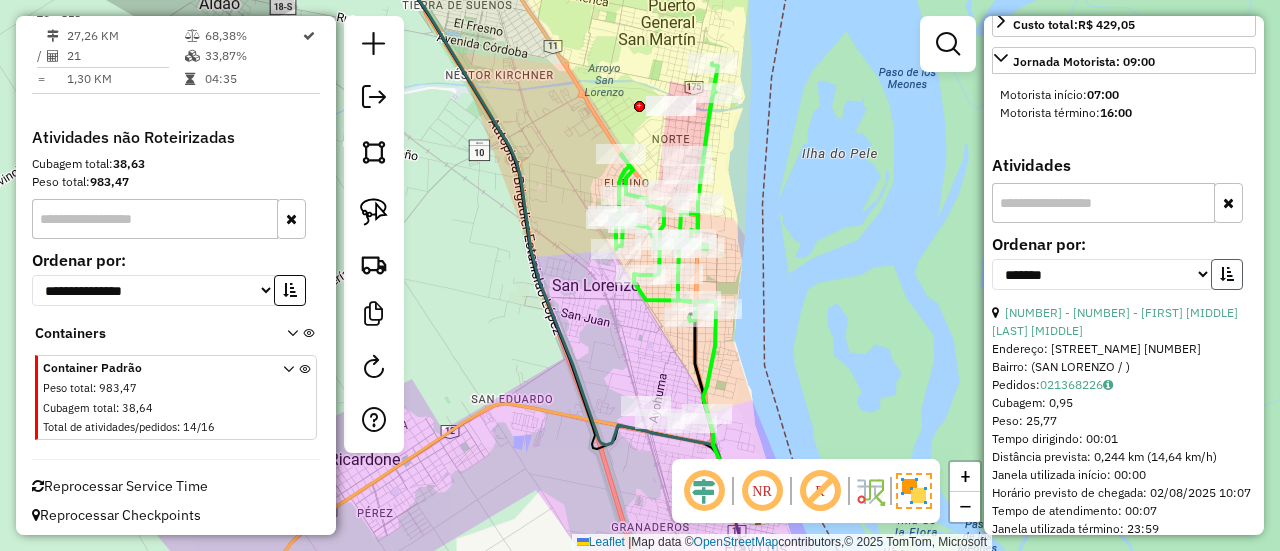 click at bounding box center [1227, 274] 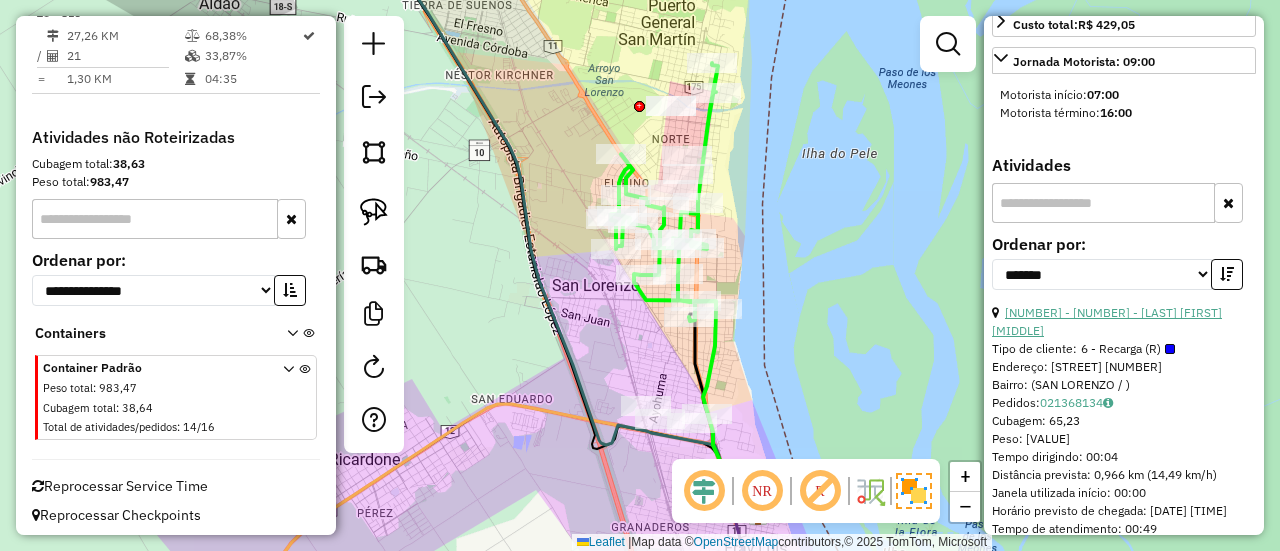 click on "[NUMBER] - [NUMBER] - [LAST] [FIRST] [MIDDLE]" at bounding box center [1107, 321] 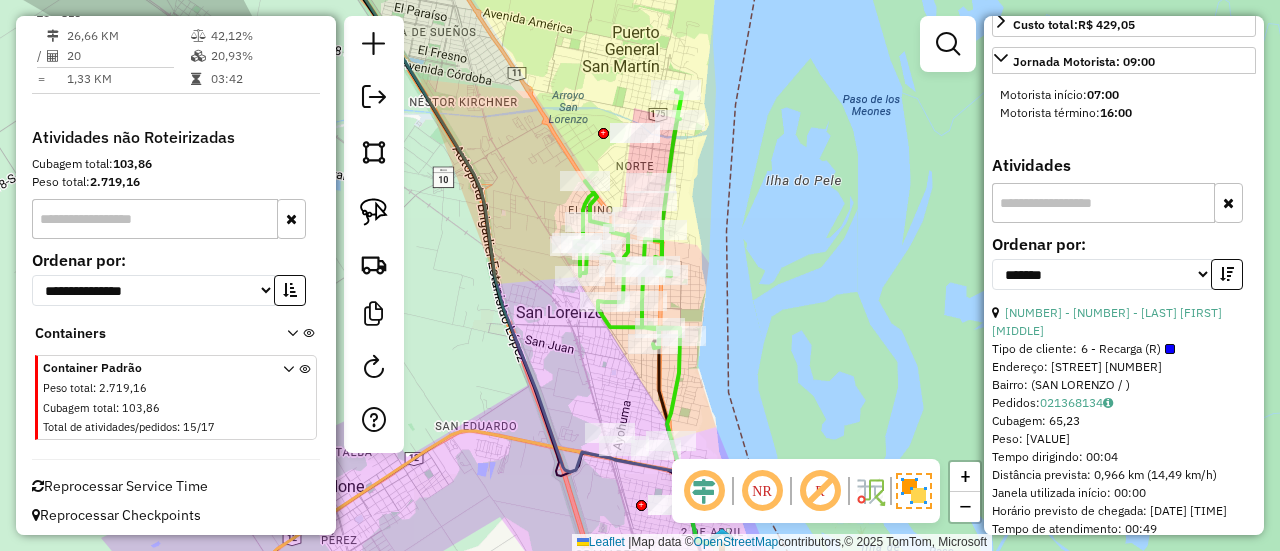 click 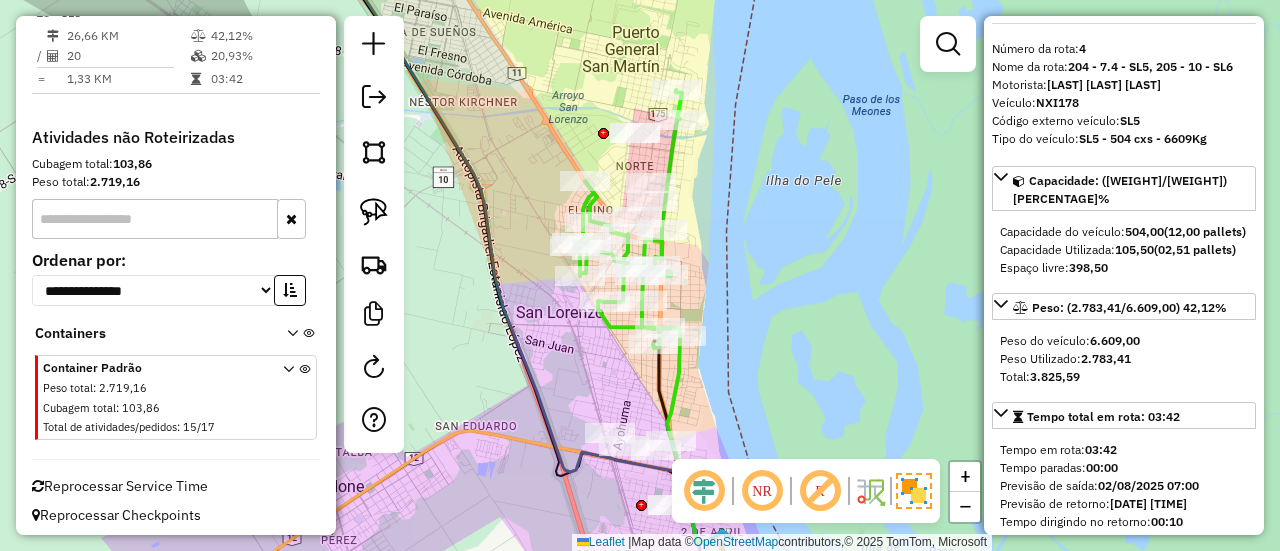 scroll, scrollTop: 0, scrollLeft: 0, axis: both 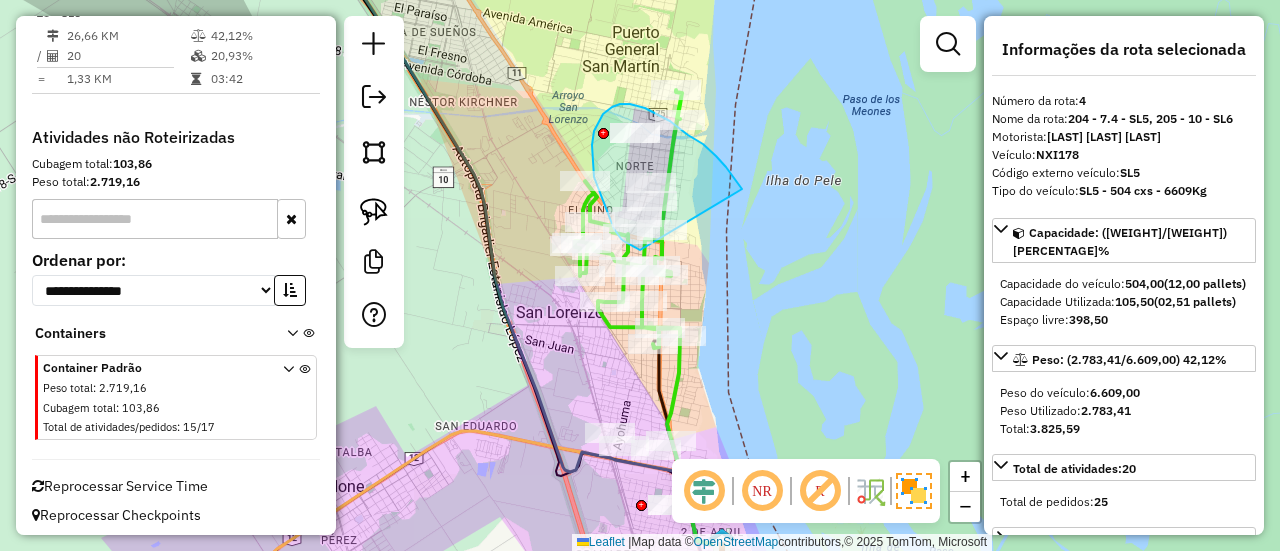 drag, startPoint x: 742, startPoint y: 189, endPoint x: 641, endPoint y: 250, distance: 117.99152 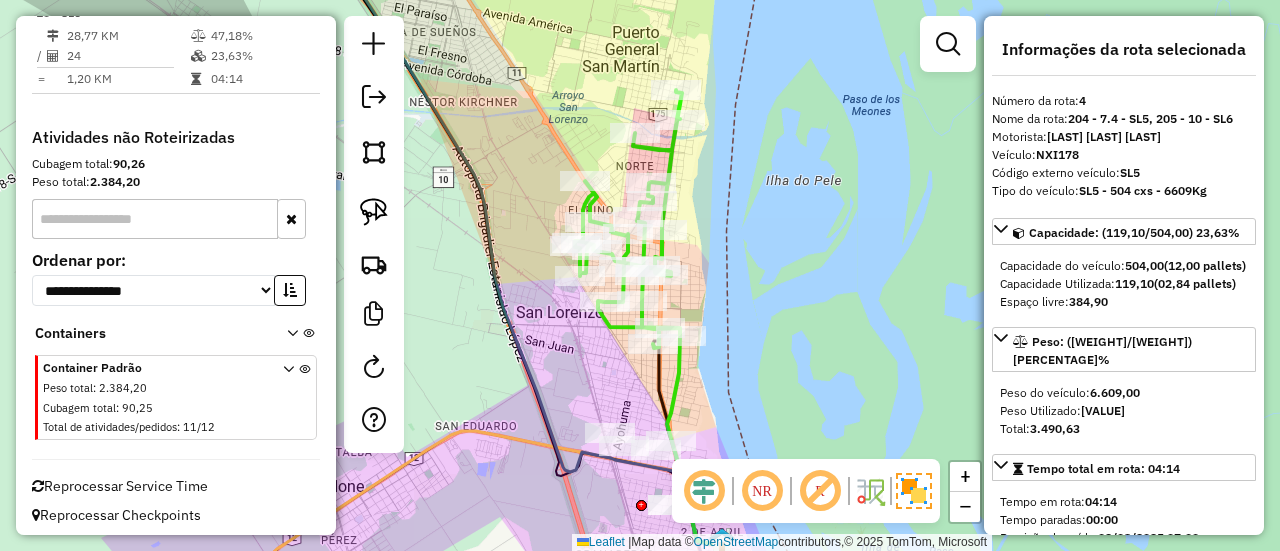 click 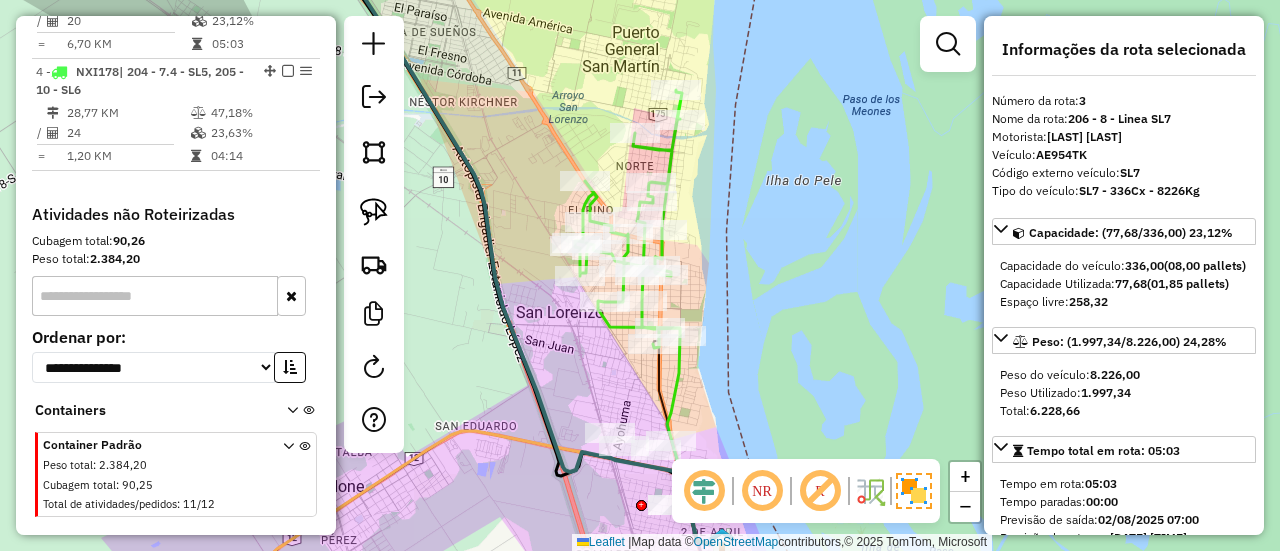 scroll, scrollTop: 986, scrollLeft: 0, axis: vertical 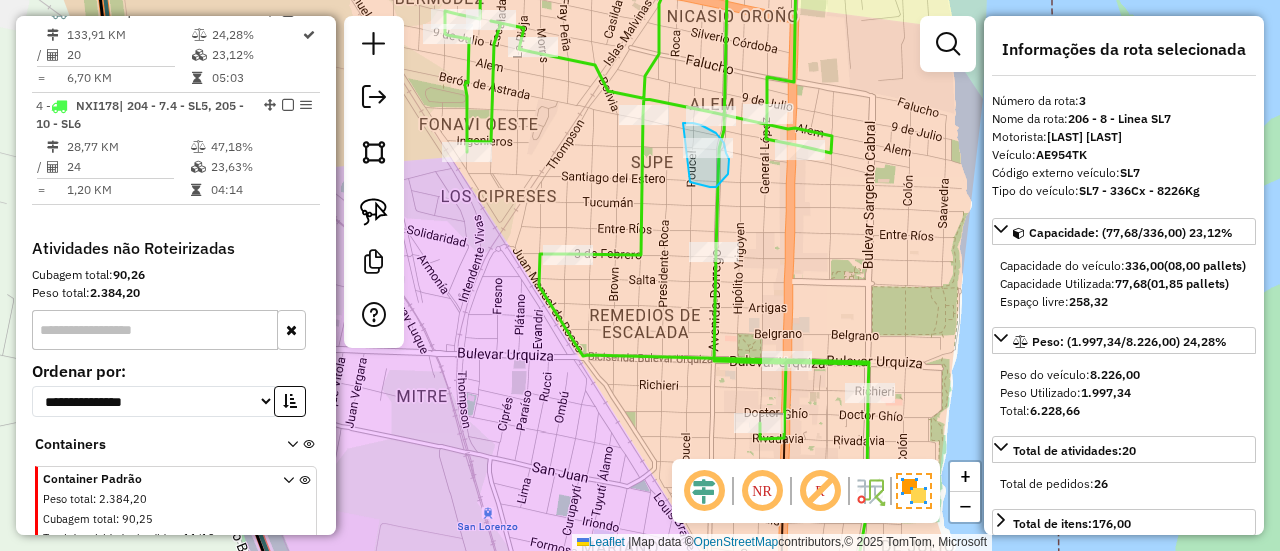 drag, startPoint x: 693, startPoint y: 183, endPoint x: 683, endPoint y: 123, distance: 60.827625 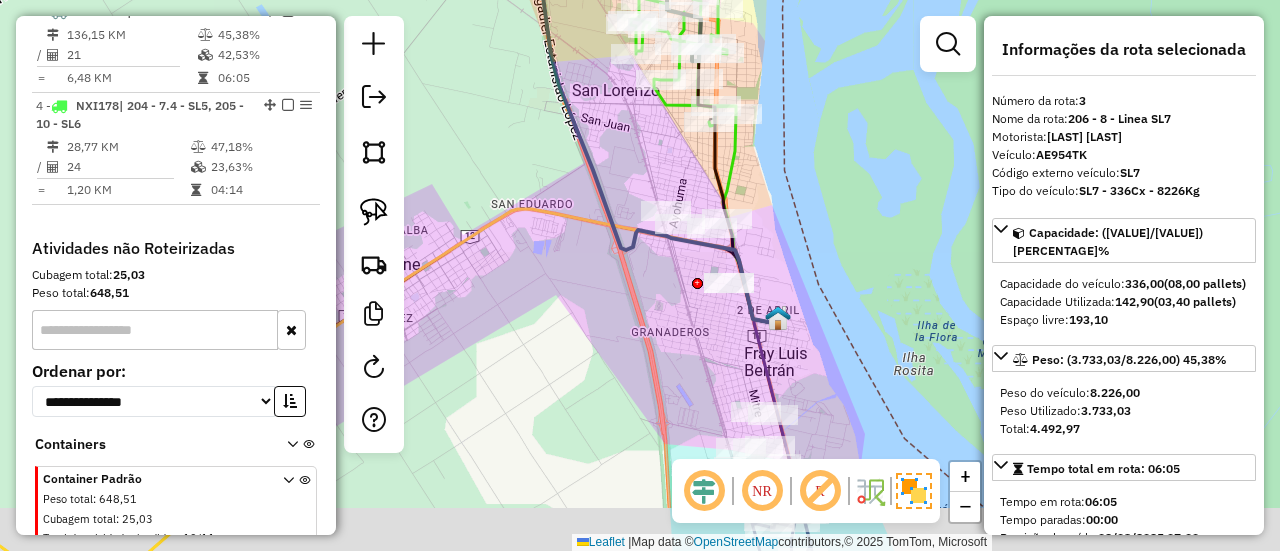 drag, startPoint x: 820, startPoint y: 200, endPoint x: 820, endPoint y: 5, distance: 195 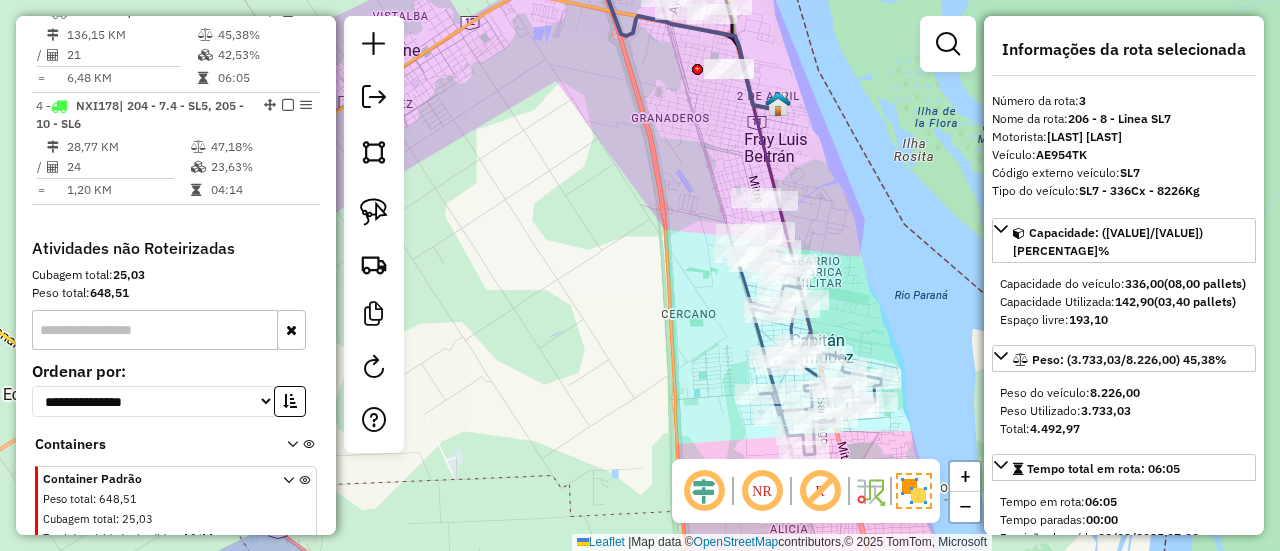 click 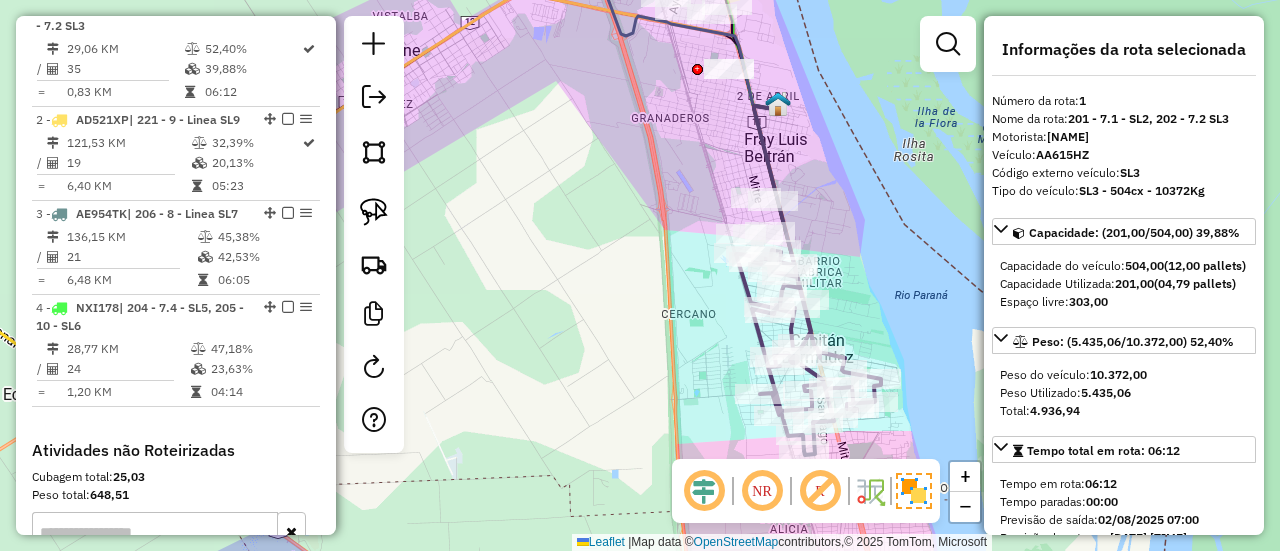 scroll, scrollTop: 762, scrollLeft: 0, axis: vertical 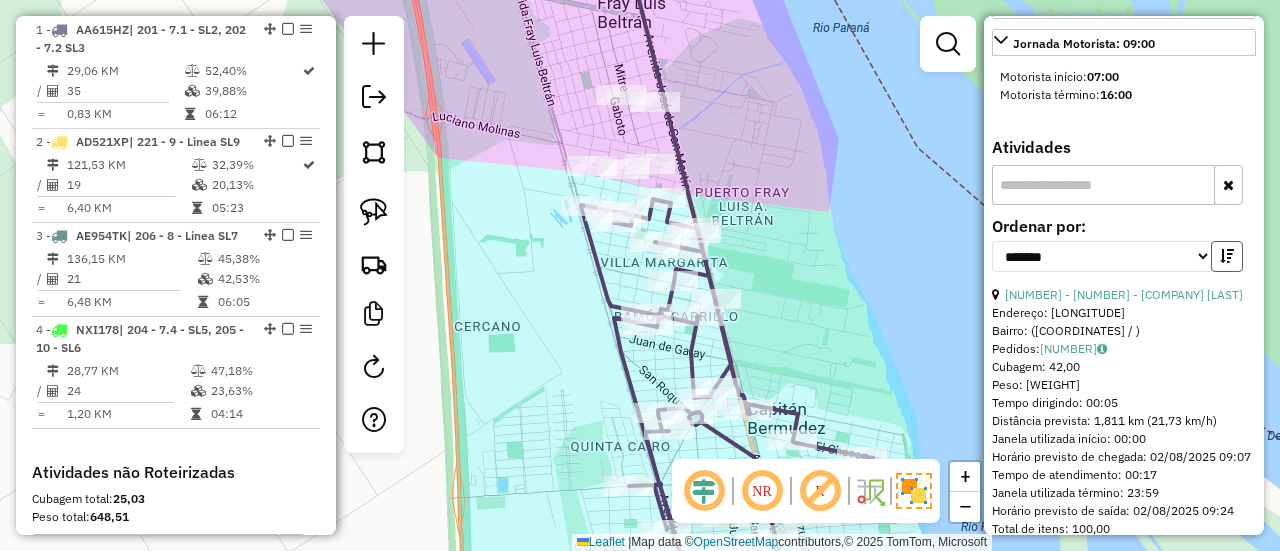 click at bounding box center [1227, 256] 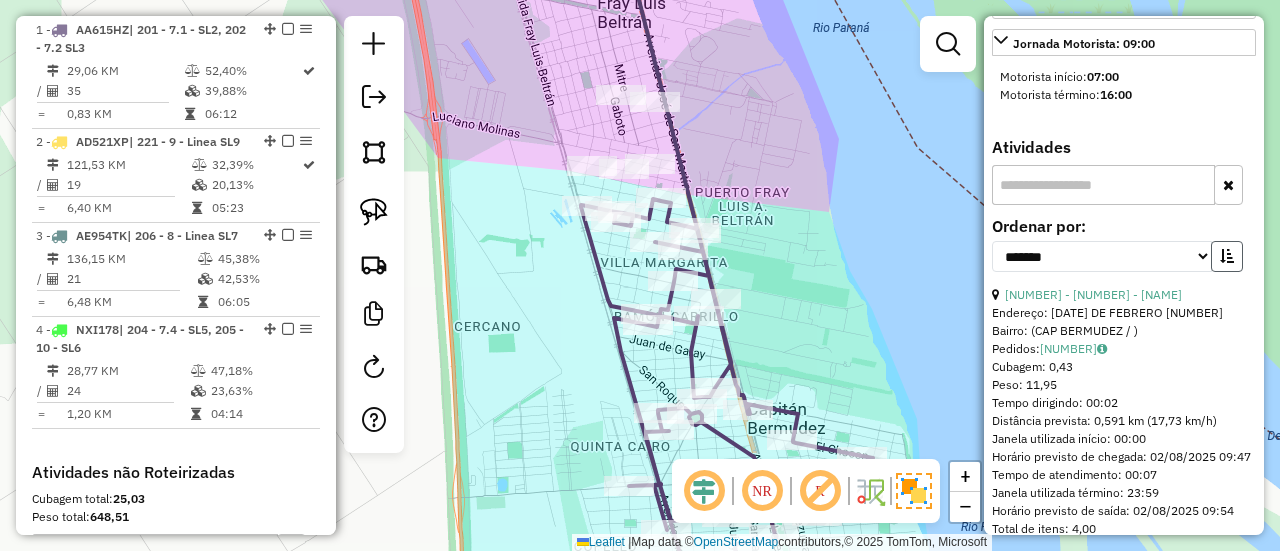click at bounding box center [1227, 256] 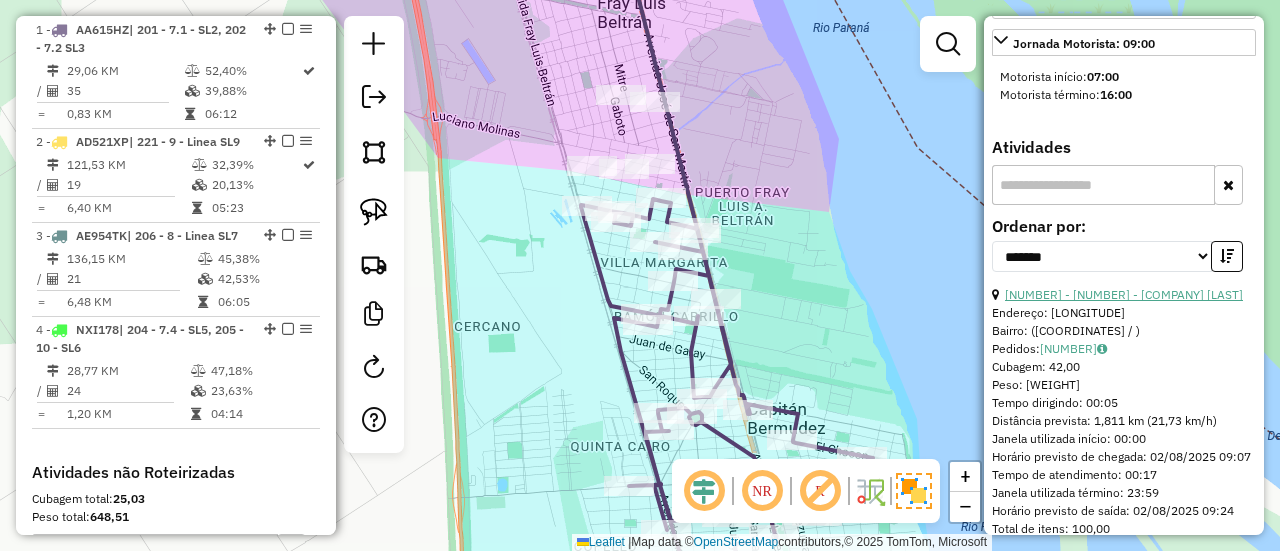 click on "[NUMBER] - [NUMBER] - [COMPANY] [LAST]" at bounding box center [1124, 294] 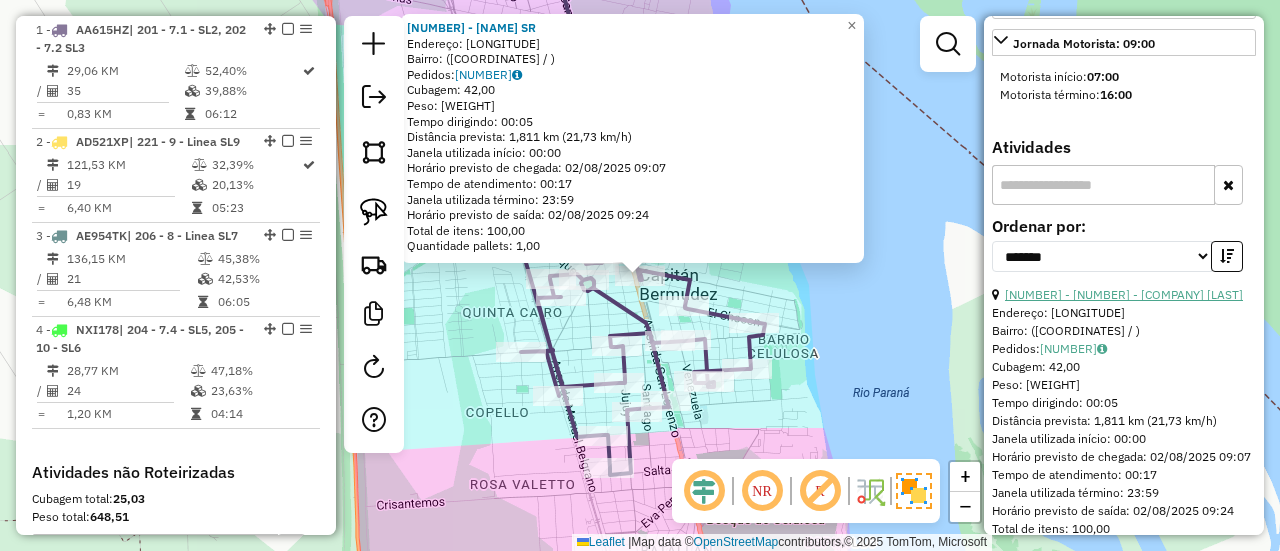 scroll, scrollTop: 1000, scrollLeft: 0, axis: vertical 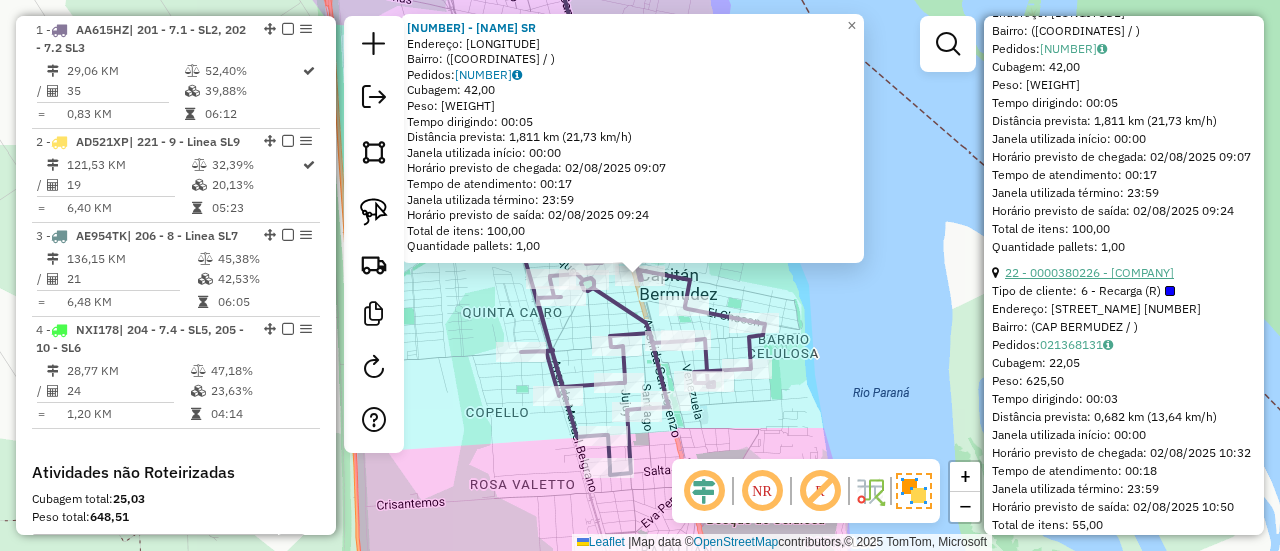 click on "22 - 0000380226 - [COMPANY]" at bounding box center (1089, 272) 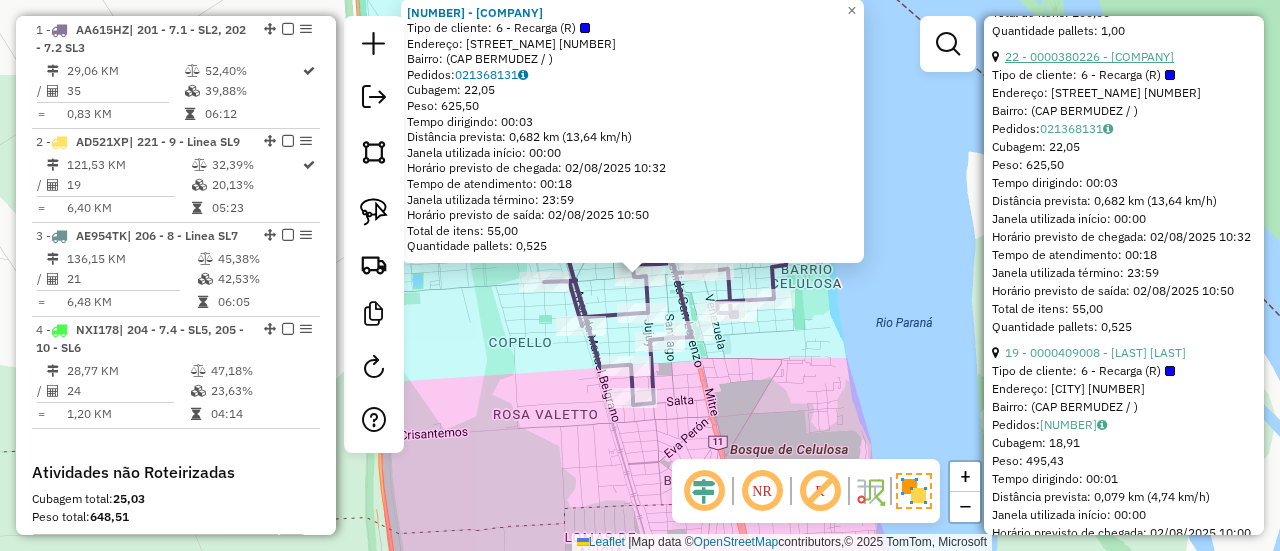 scroll, scrollTop: 1300, scrollLeft: 0, axis: vertical 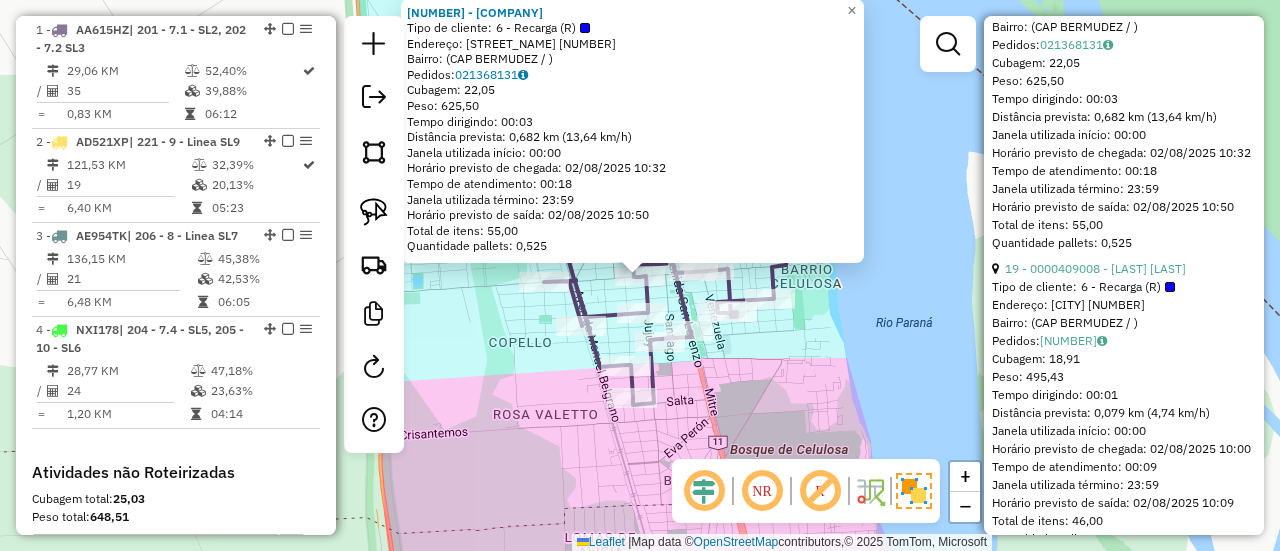 click on "19 - 0000409008 - [LAST] [LAST]" at bounding box center [1124, 269] 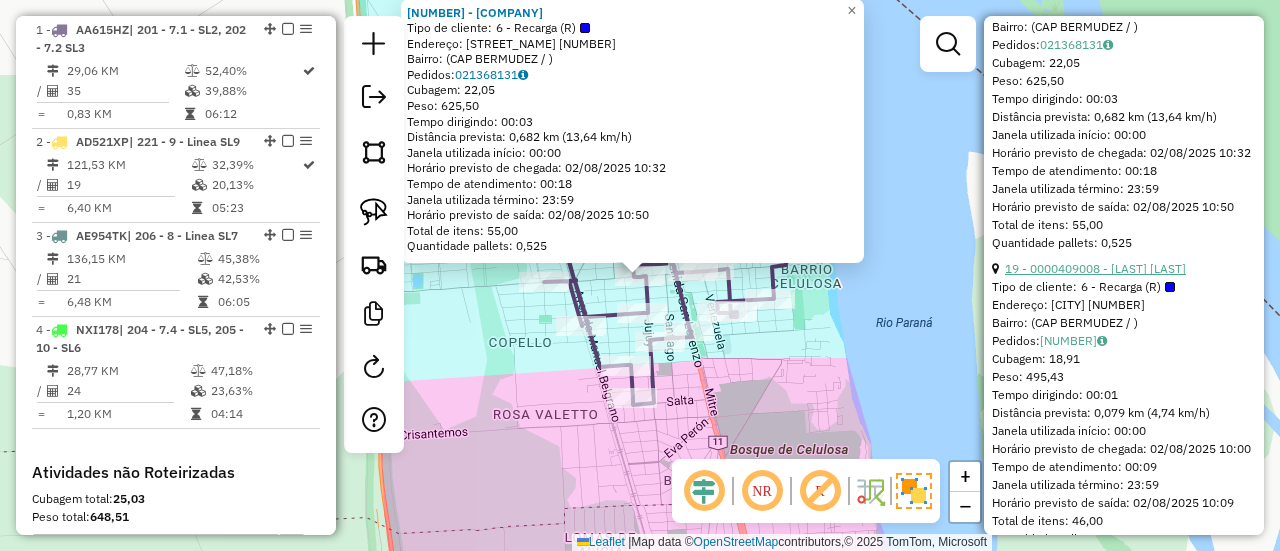 click on "19 - 0000409008 - [LAST] [LAST]" at bounding box center (1095, 268) 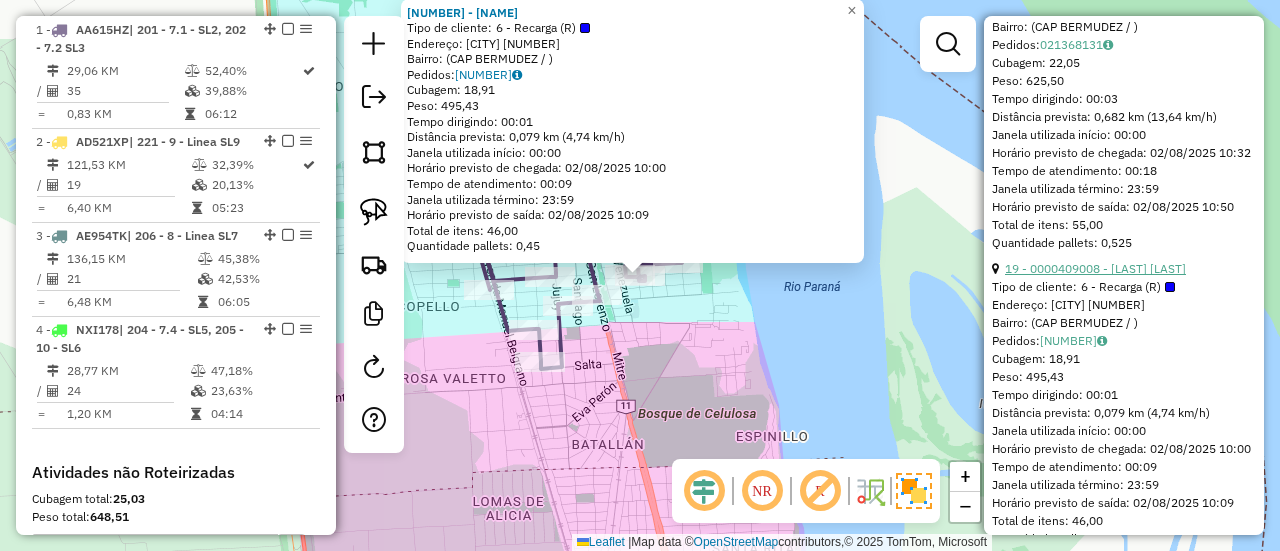 scroll, scrollTop: 1600, scrollLeft: 0, axis: vertical 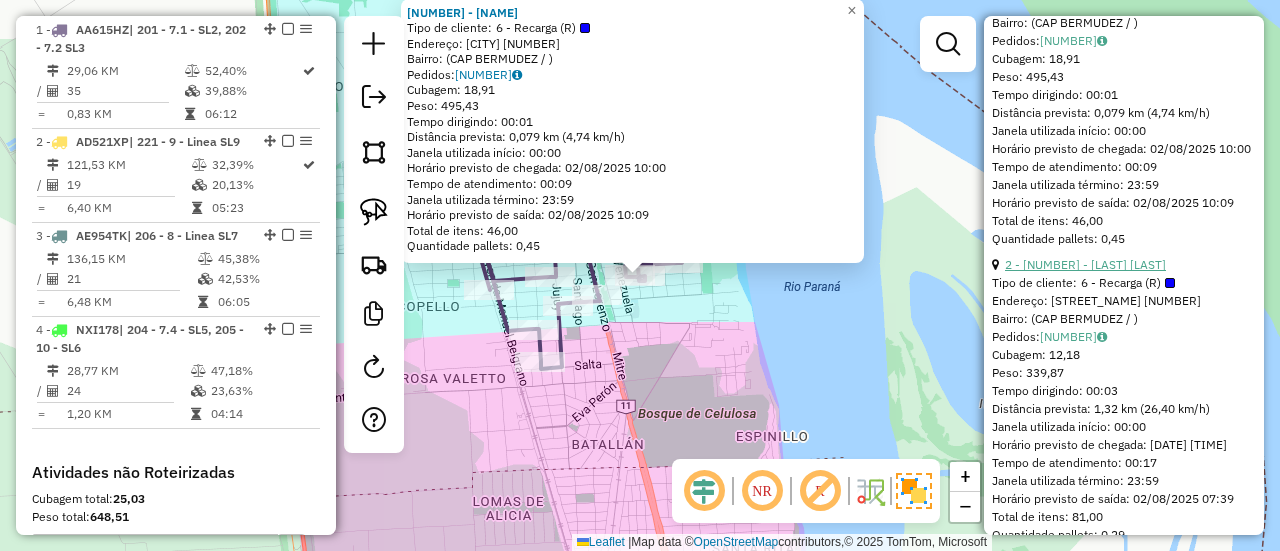click on "2 - [NUMBER] - [LAST] [LAST]" at bounding box center (1085, 264) 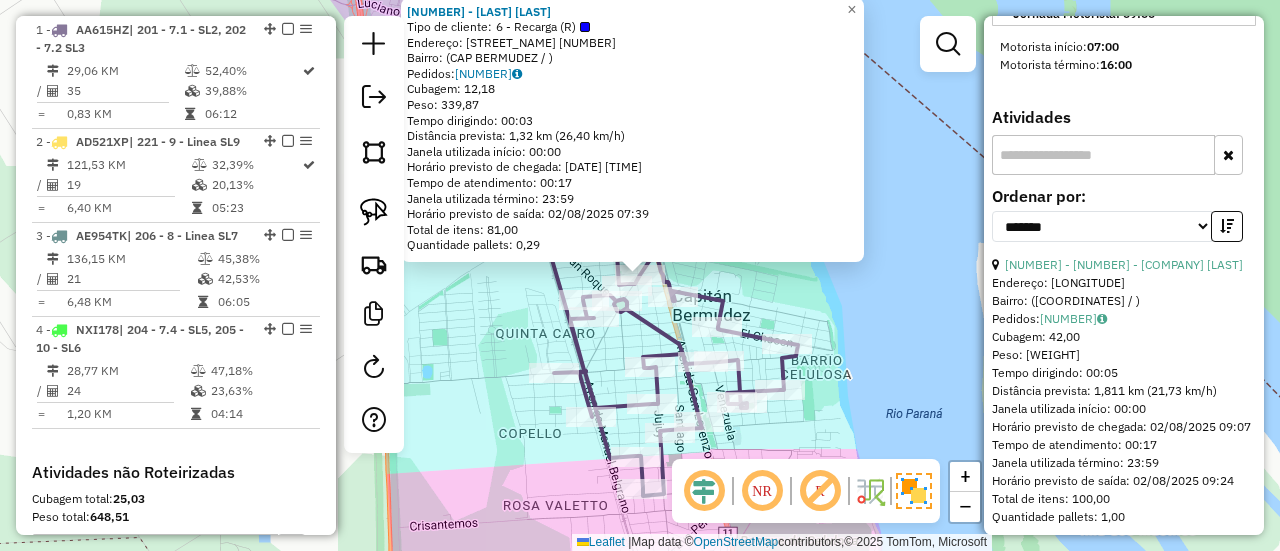 scroll, scrollTop: 700, scrollLeft: 0, axis: vertical 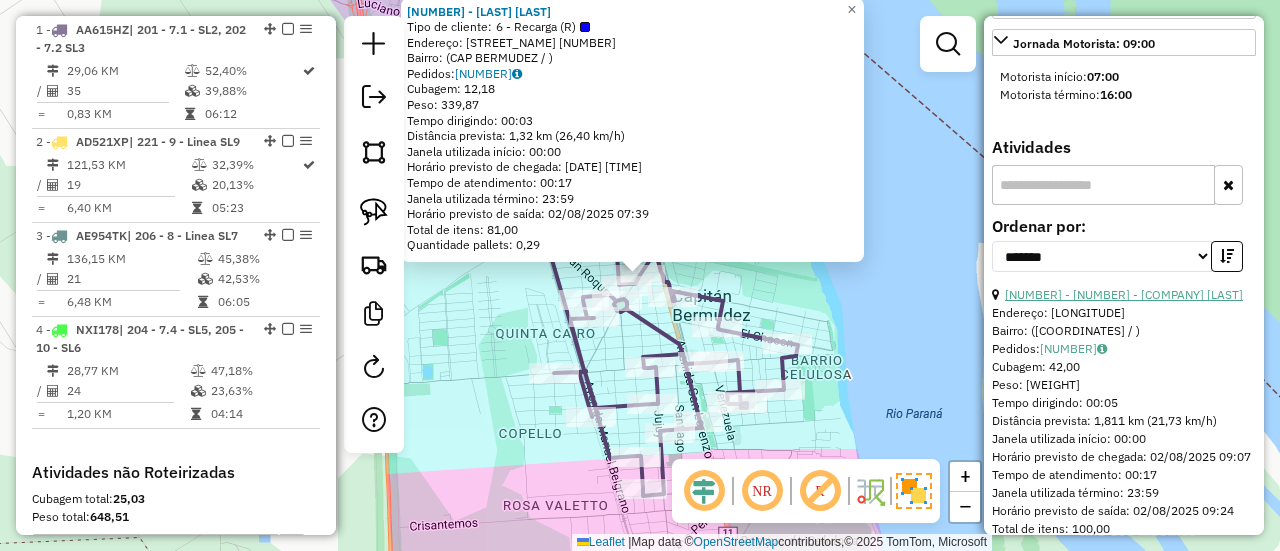 click on "[NUMBER] - [NUMBER] - [COMPANY] [LAST]" at bounding box center (1124, 294) 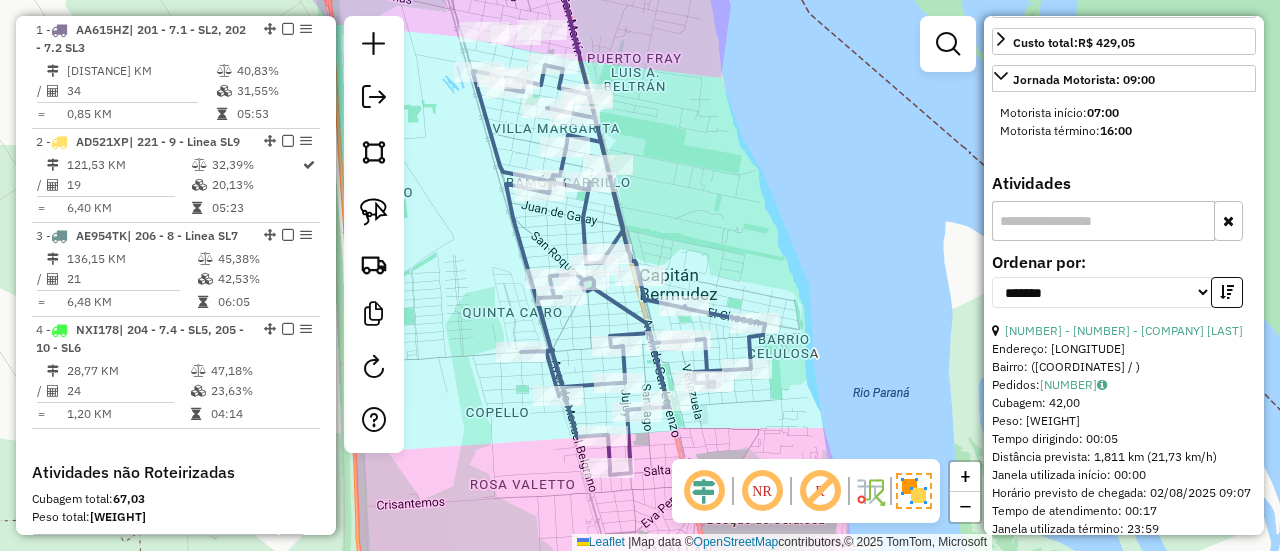 click 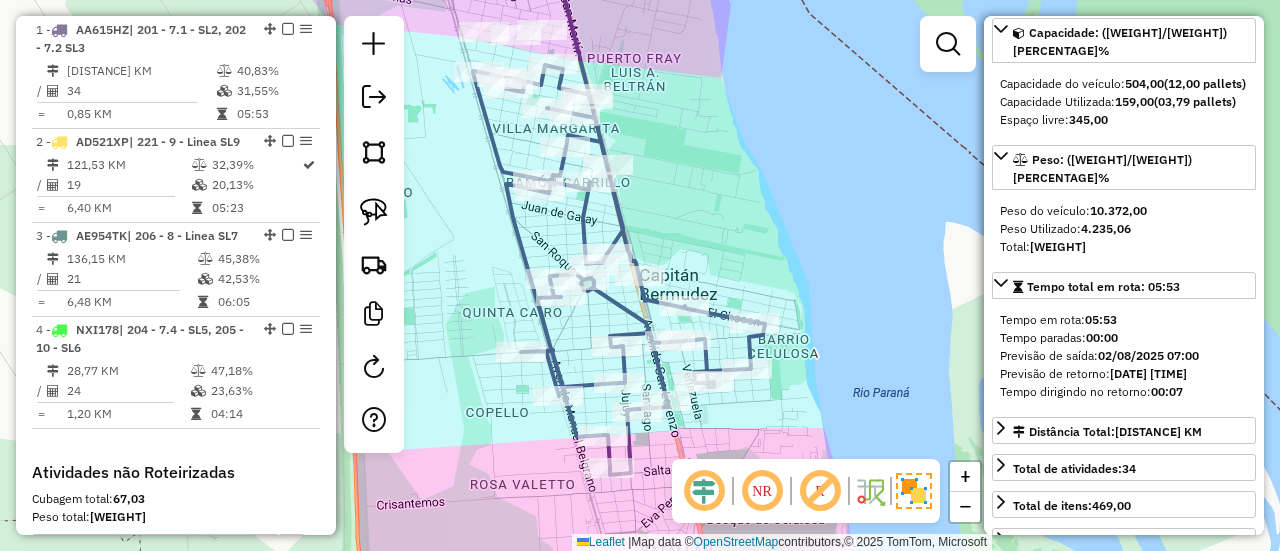 scroll, scrollTop: 0, scrollLeft: 0, axis: both 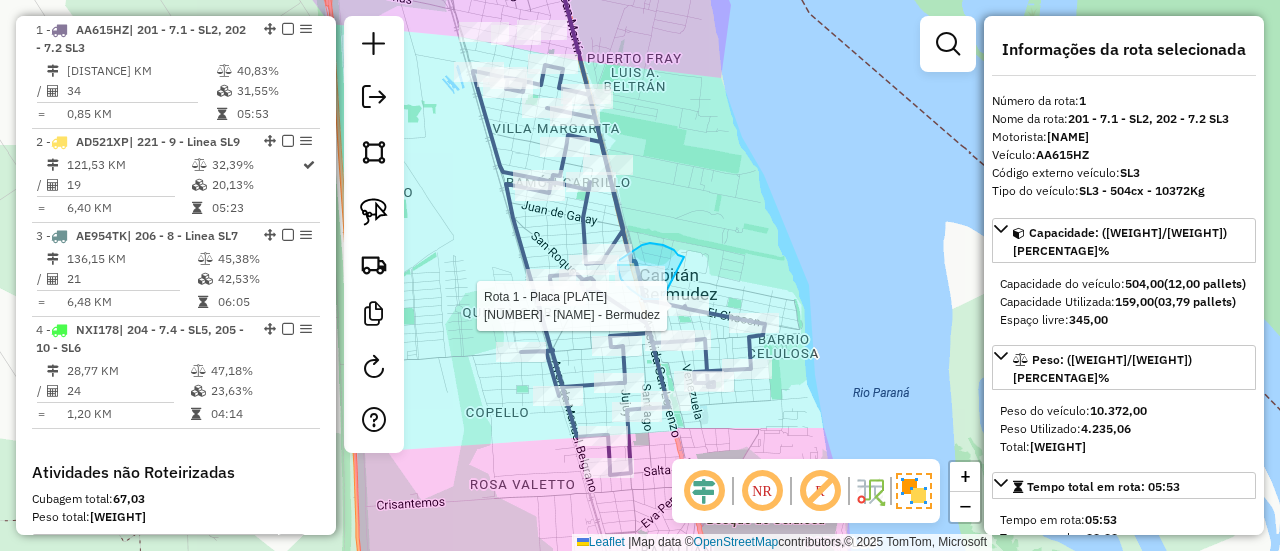 click on "Rota [NUMBER] - Placa [PLATE]  [NUMBER] - [COMPANY]                      [NUMBER] - [STREET] [STREET] de atendimento Grade de atendimento Capacidade Transportadoras Veículos Cliente Pedidos  Rotas Selecione os dias de semana para filtrar as janelas de atendimento  Seg   Ter   Qua   Qui   Sex   Sáb   Dom  Informe o período da janela de atendimento: De: Até:  Filtrar exatamente a janela do cliente  Considerar janela de atendimento padrão  Selecione os dias de semana para filtrar as grades de atendimento  Seg   Ter   Qua   Qui   Sex   Sáb   Dom   Considerar clientes sem dia de atendimento cadastrado  Clientes fora do dia de atendimento selecionado Filtrar as atividades entre os valores definidos abaixo:  Peso mínimo:   Peso máximo:   Cubagem mínima:   Cubagem máxima:   De:   Até:  Filtrar as atividades entre o tempo de atendimento definido abaixo:  De:   Até:   Considerar capacidade total dos clientes não roteirizados Transportadora: Selecione um ou mais itens Tipo de veículo: Selecione um ou mais itens Veículo: +" 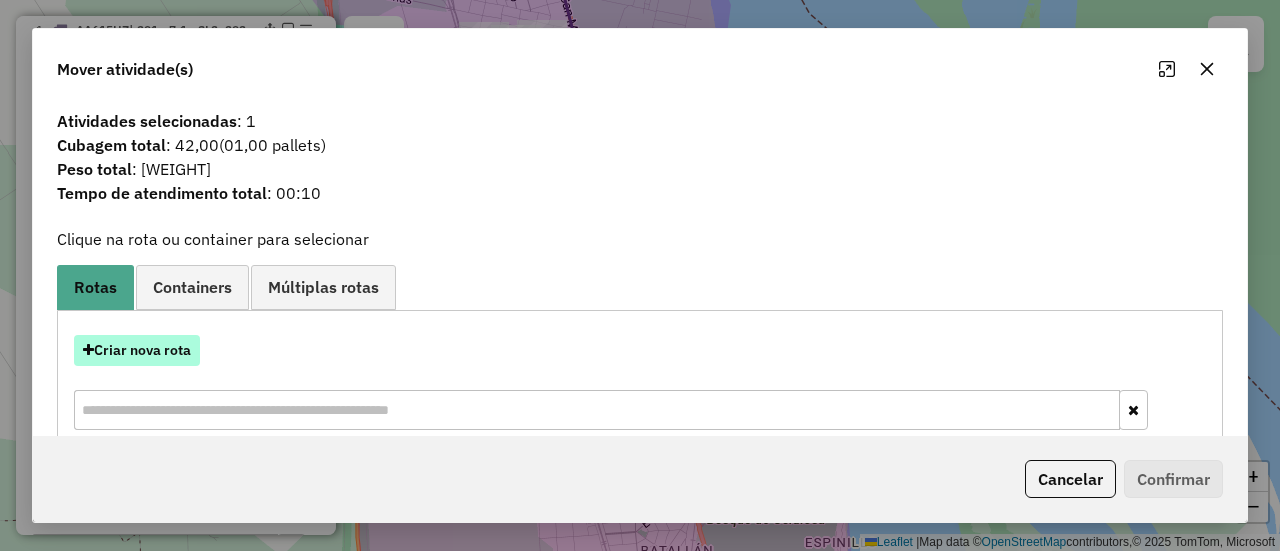 click on "Criar nova rota" at bounding box center [137, 350] 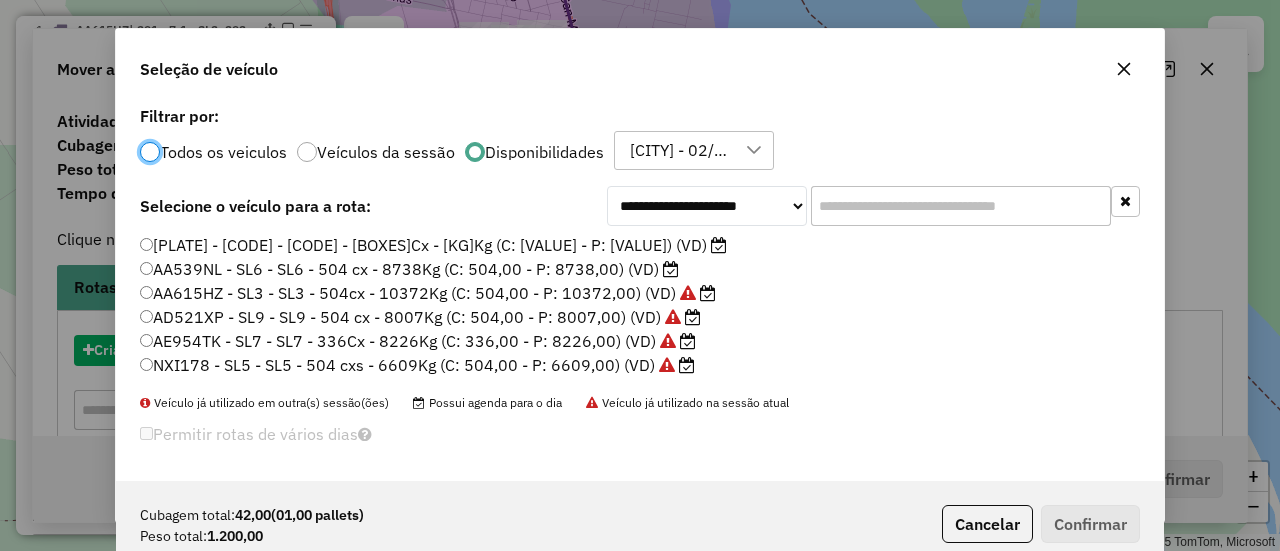 scroll, scrollTop: 11, scrollLeft: 6, axis: both 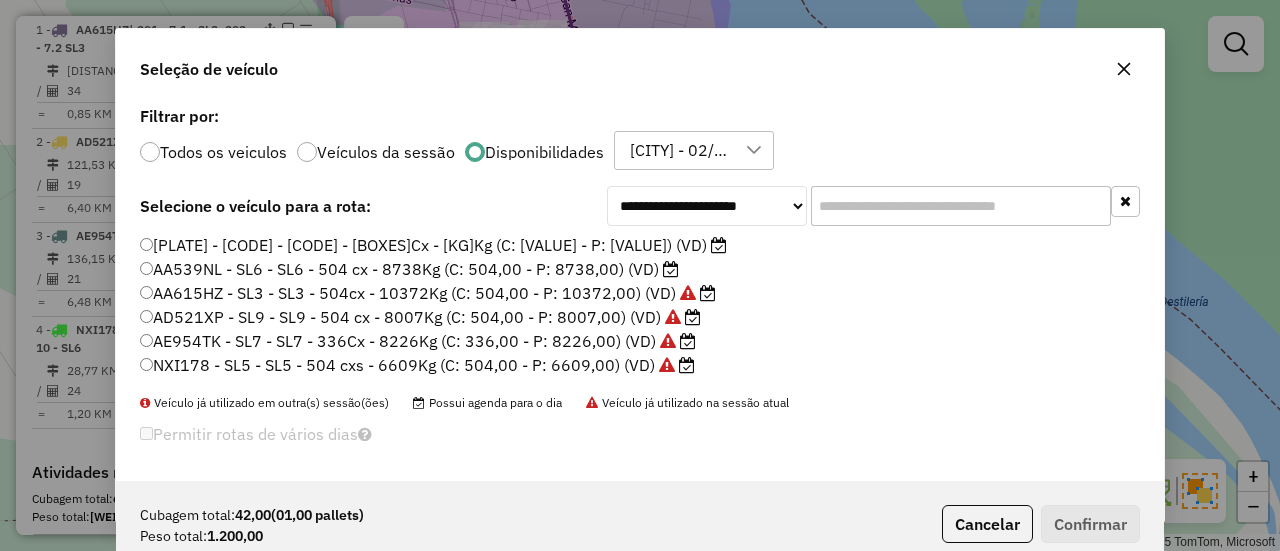 click on "[PLATE] - [CODE] - [CODE] - [BOXES]Cx - [KG]Kg (C: [VALUE] - P: [VALUE]) (VD)" 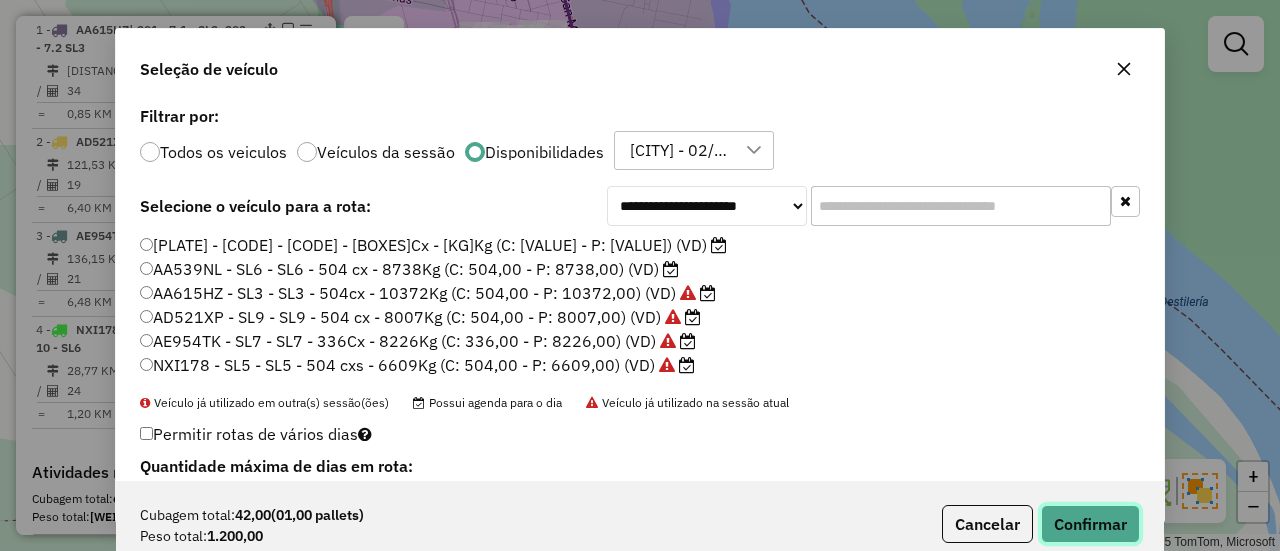 click on "Confirmar" 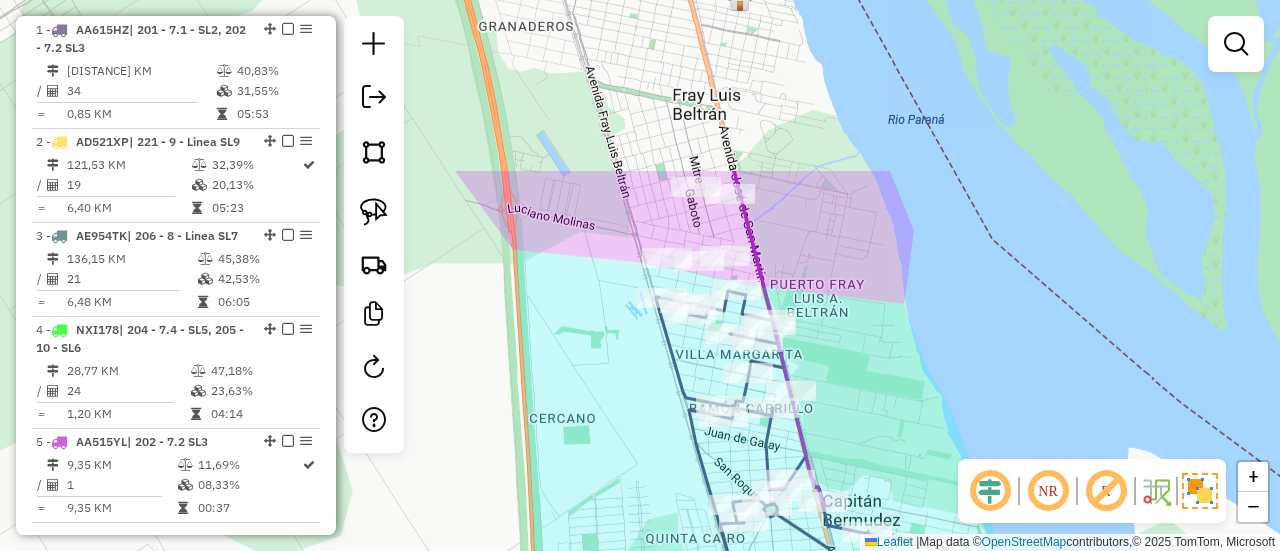 drag, startPoint x: 671, startPoint y: 143, endPoint x: 848, endPoint y: 360, distance: 280.03214 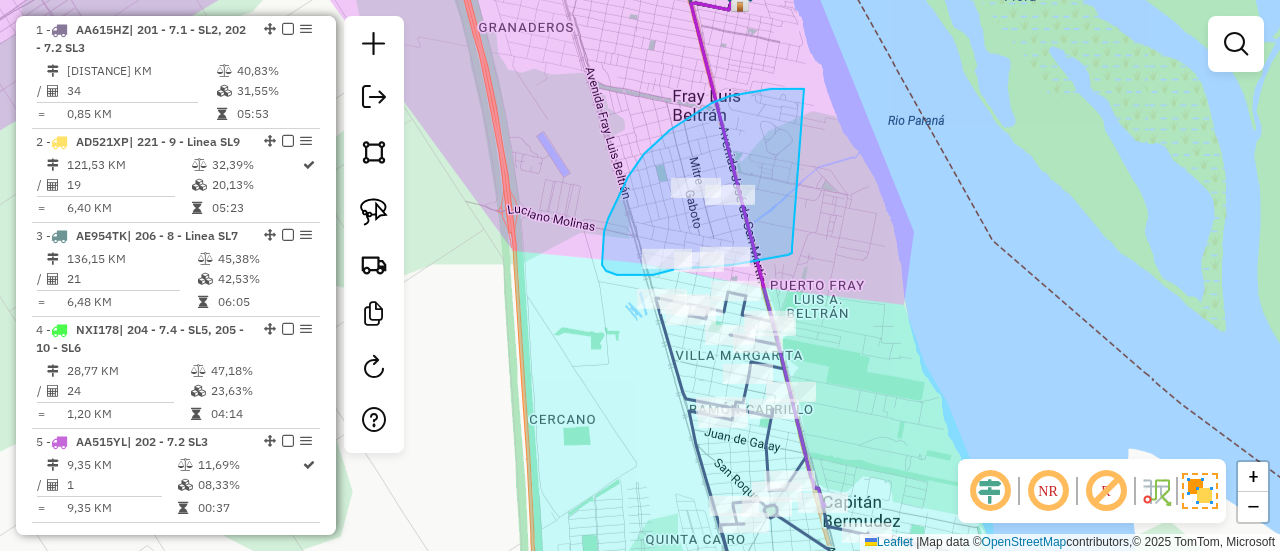 drag, startPoint x: 792, startPoint y: 249, endPoint x: 804, endPoint y: 90, distance: 159.4522 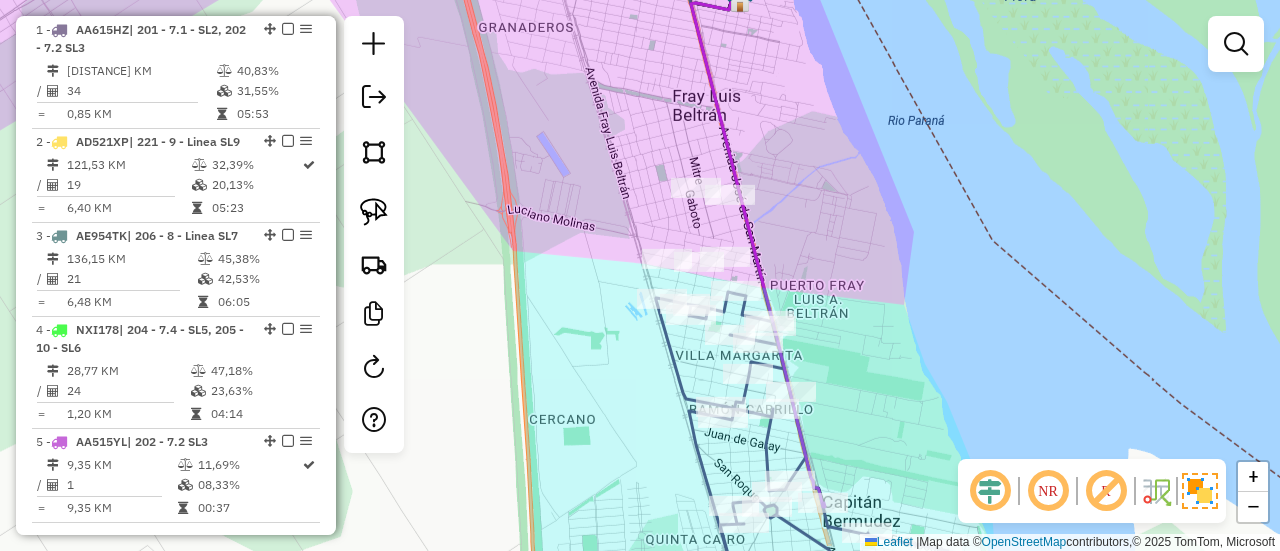 click 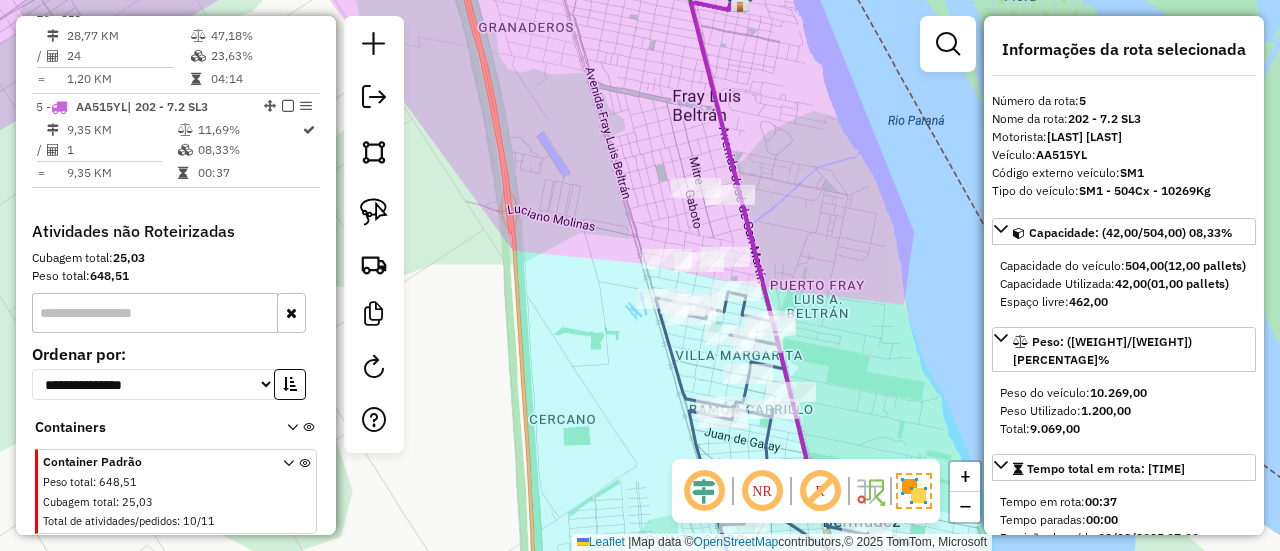 scroll, scrollTop: 1209, scrollLeft: 0, axis: vertical 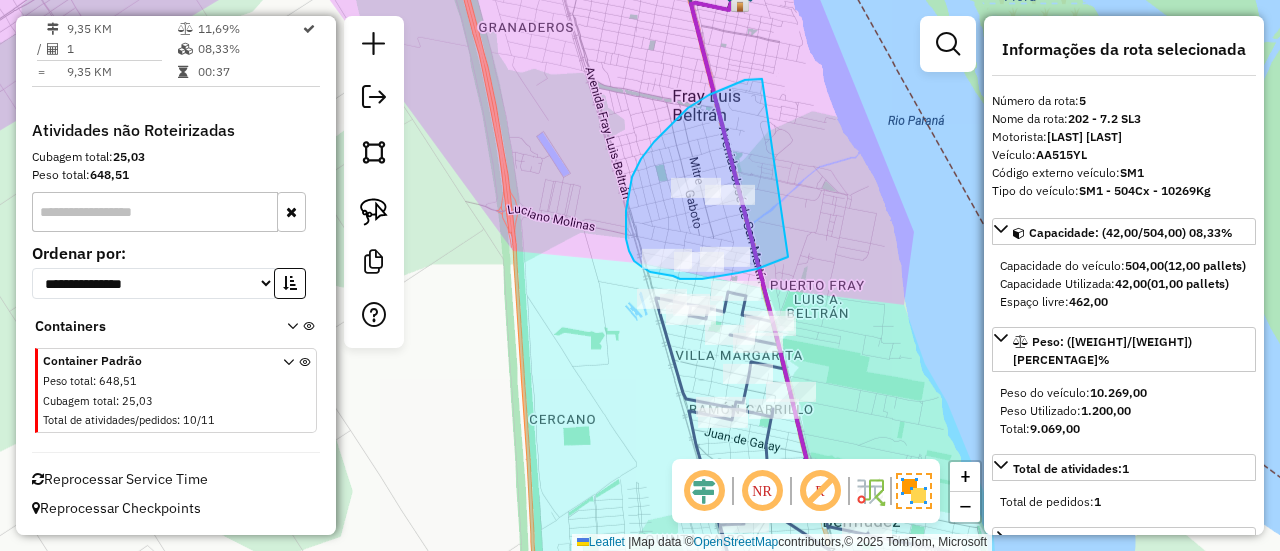 drag, startPoint x: 788, startPoint y: 258, endPoint x: 762, endPoint y: 79, distance: 180.87842 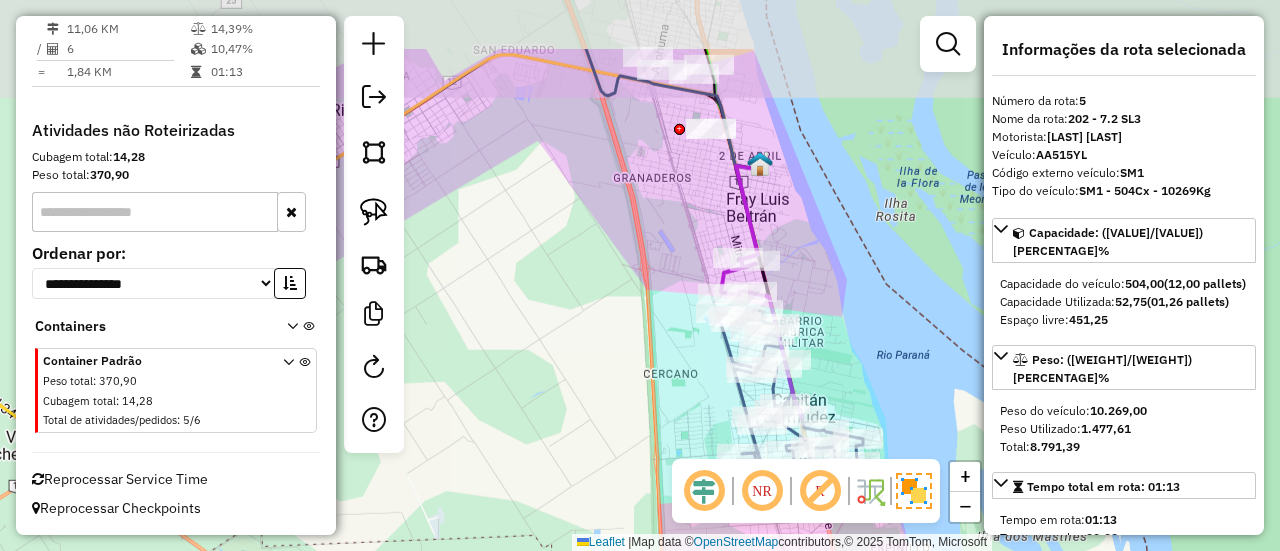 drag, startPoint x: 746, startPoint y: 105, endPoint x: 831, endPoint y: 329, distance: 239.58505 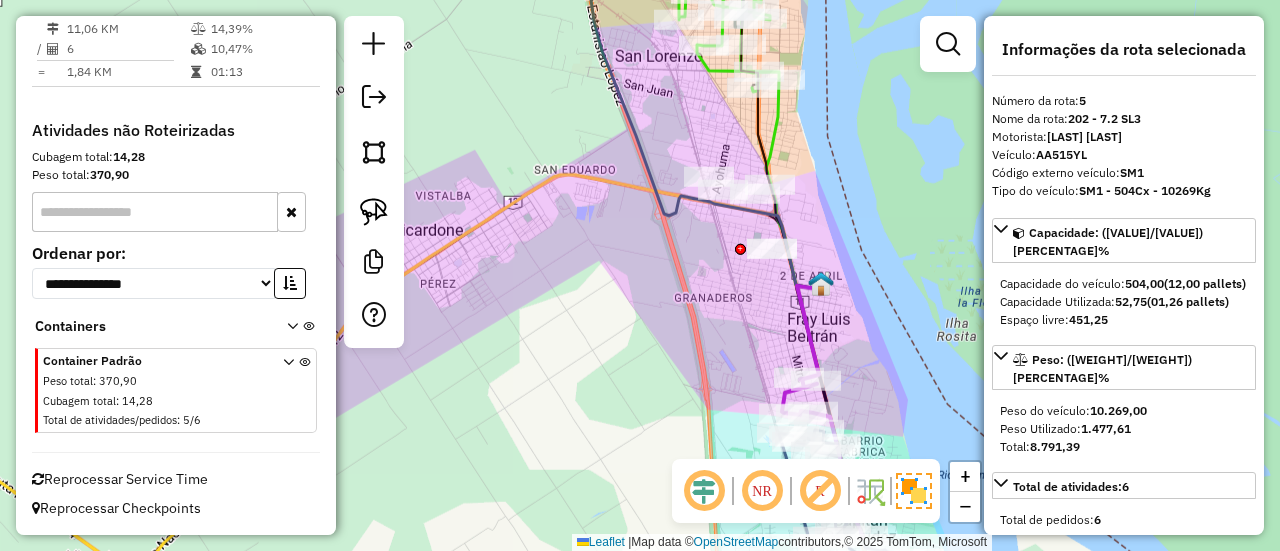 drag, startPoint x: 736, startPoint y: 306, endPoint x: 705, endPoint y: 163, distance: 146.32156 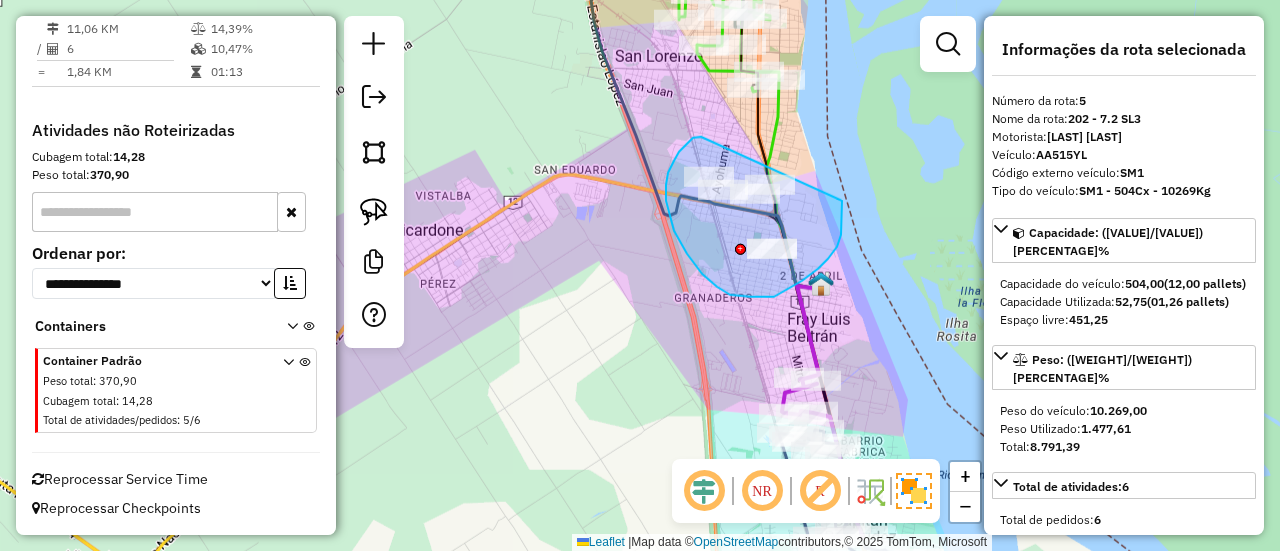 drag, startPoint x: 700, startPoint y: 137, endPoint x: 838, endPoint y: 173, distance: 142.61838 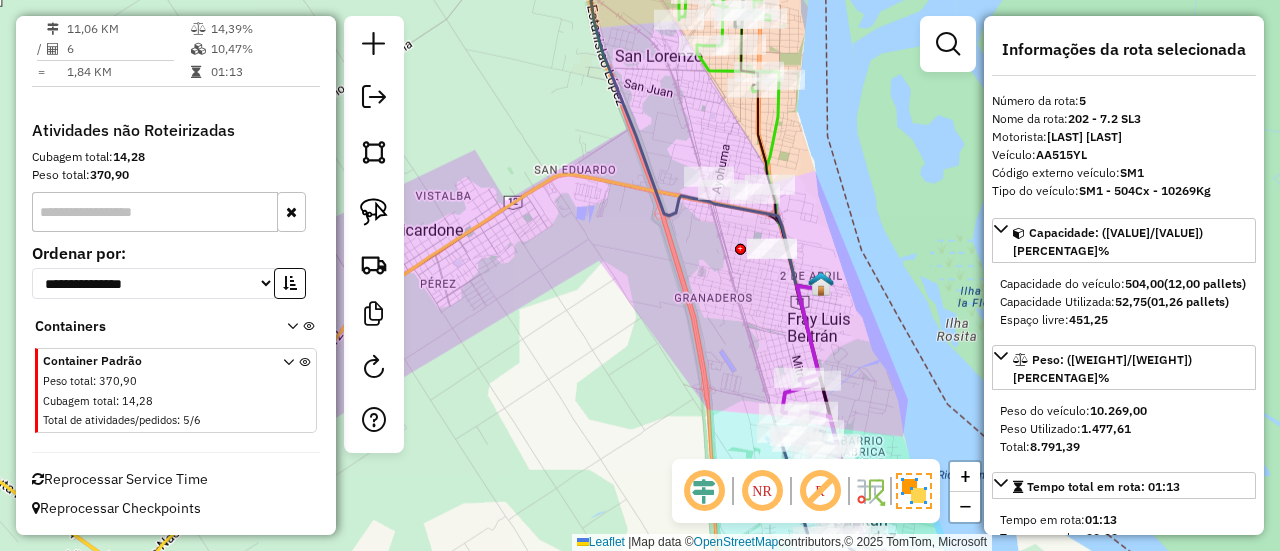click 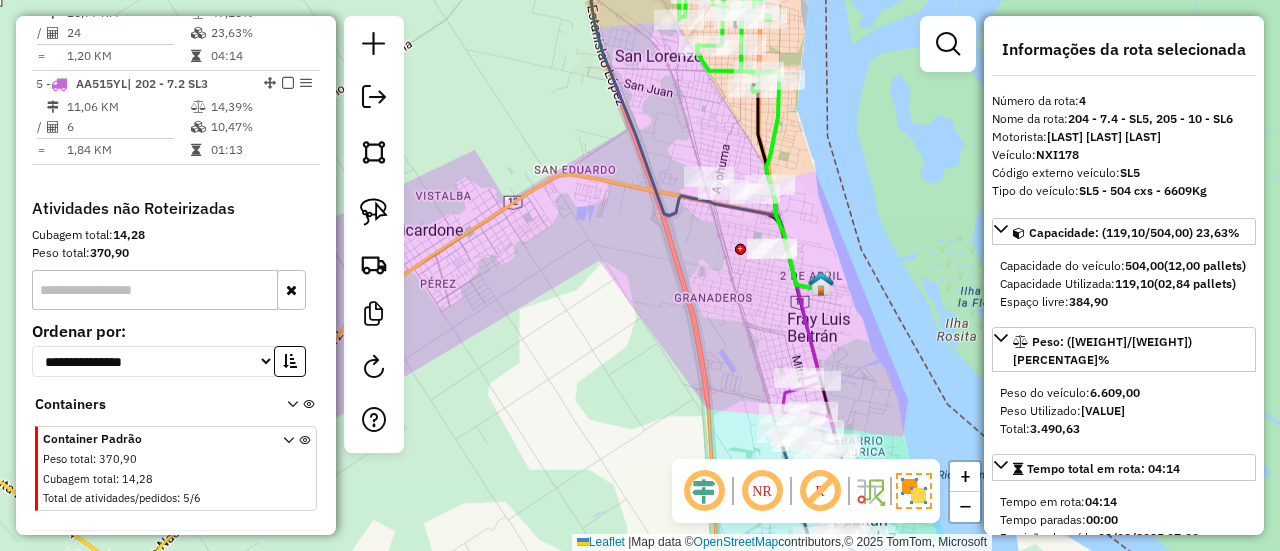 scroll, scrollTop: 1097, scrollLeft: 0, axis: vertical 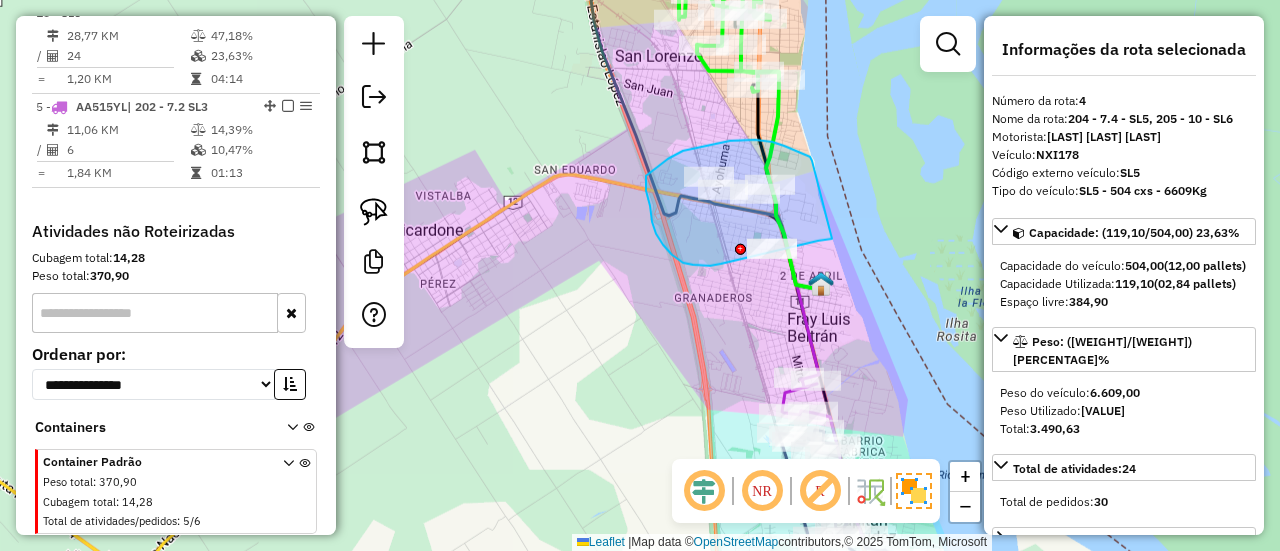 drag, startPoint x: 812, startPoint y: 161, endPoint x: 830, endPoint y: 240, distance: 81.02469 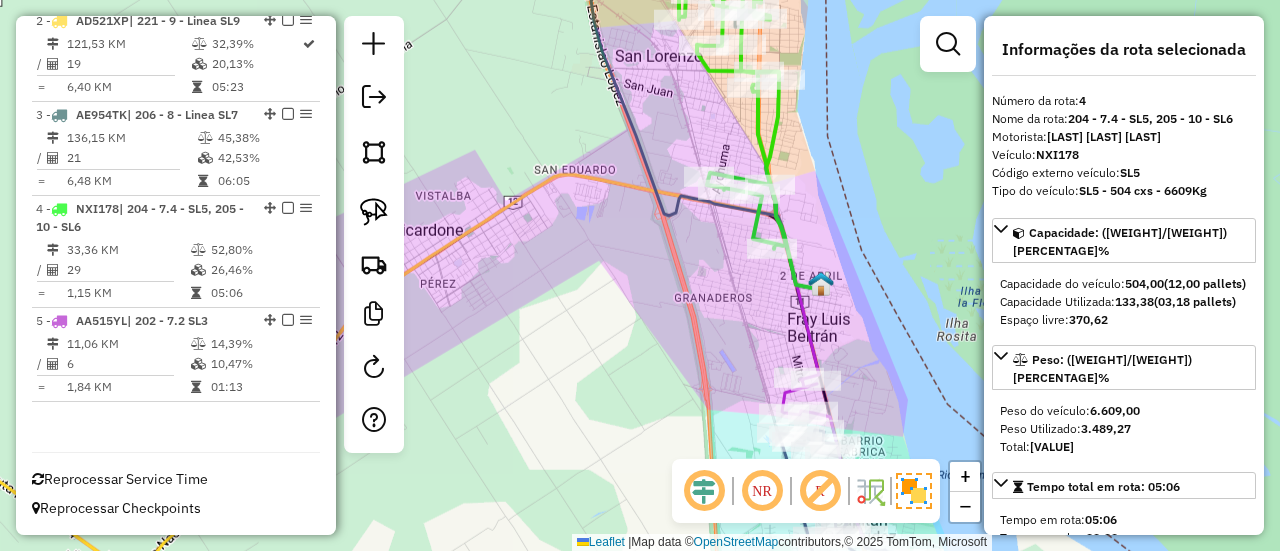 scroll, scrollTop: 916, scrollLeft: 0, axis: vertical 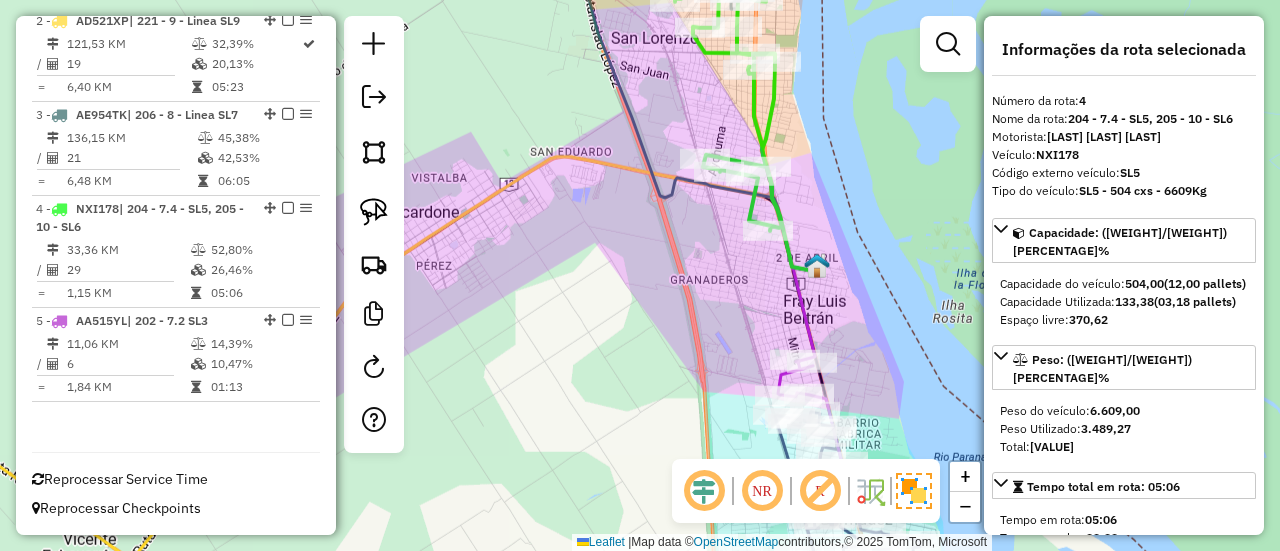 drag, startPoint x: 832, startPoint y: 231, endPoint x: 790, endPoint y: 97, distance: 140.42792 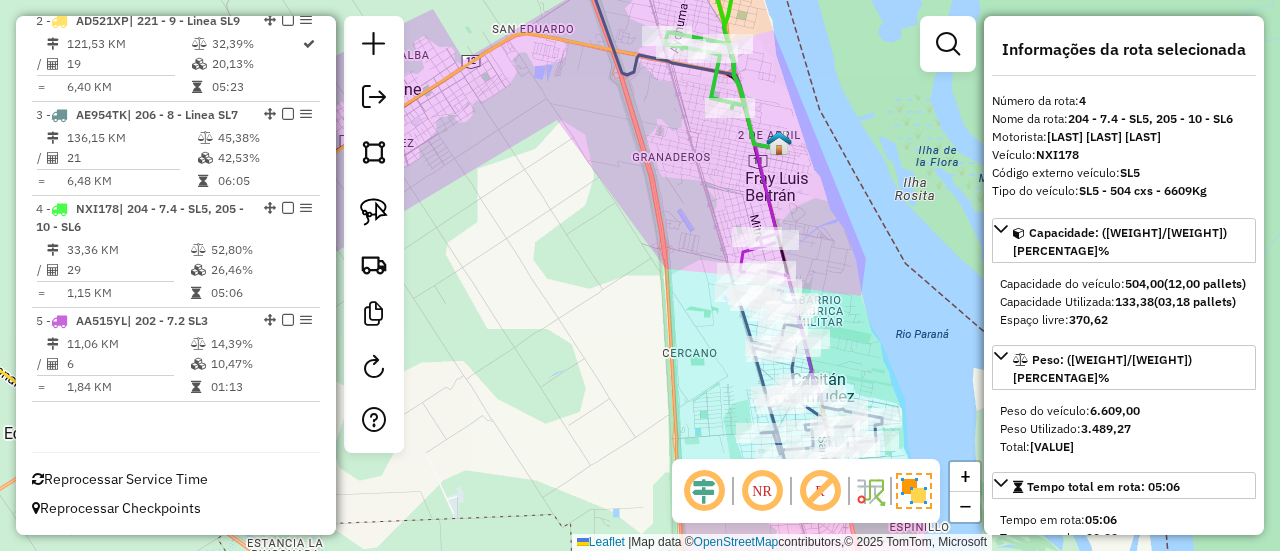 click 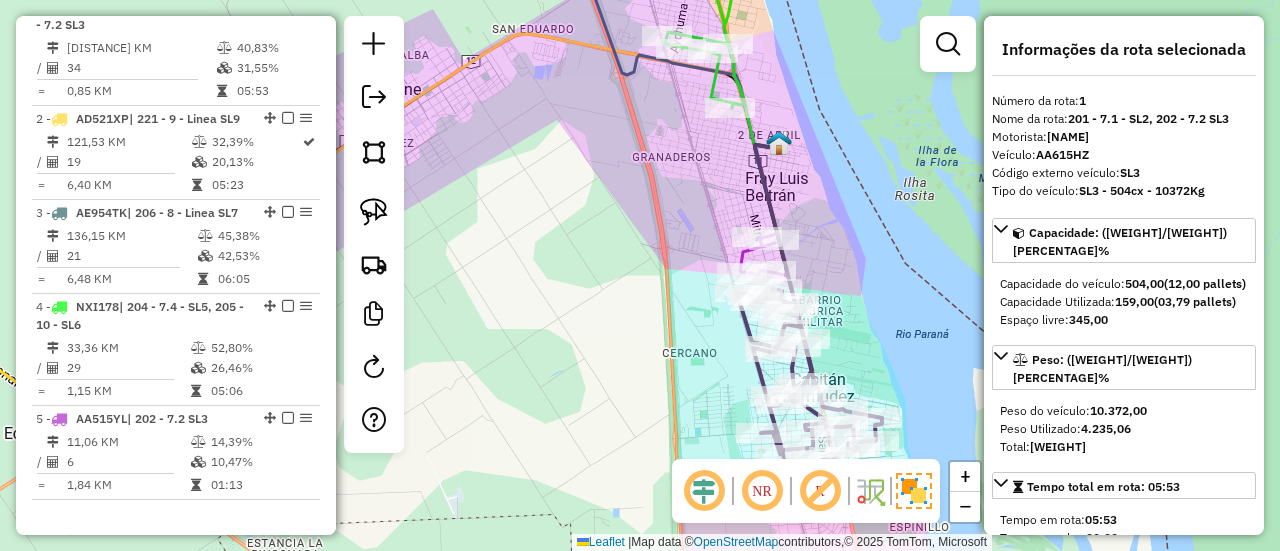 scroll, scrollTop: 762, scrollLeft: 0, axis: vertical 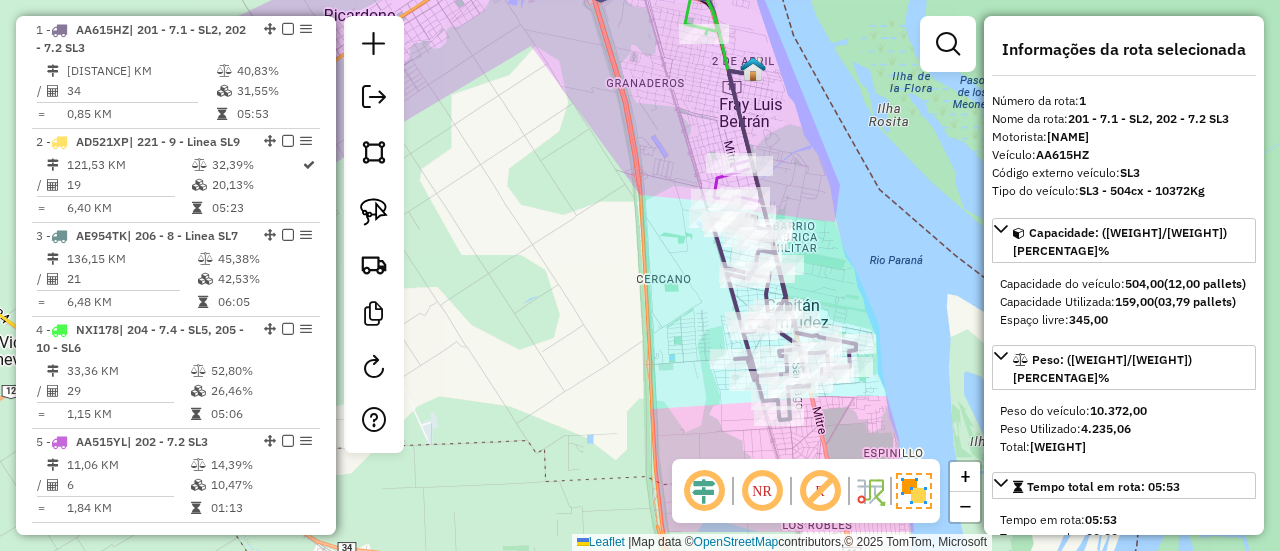 drag, startPoint x: 876, startPoint y: 286, endPoint x: 850, endPoint y: 212, distance: 78.434685 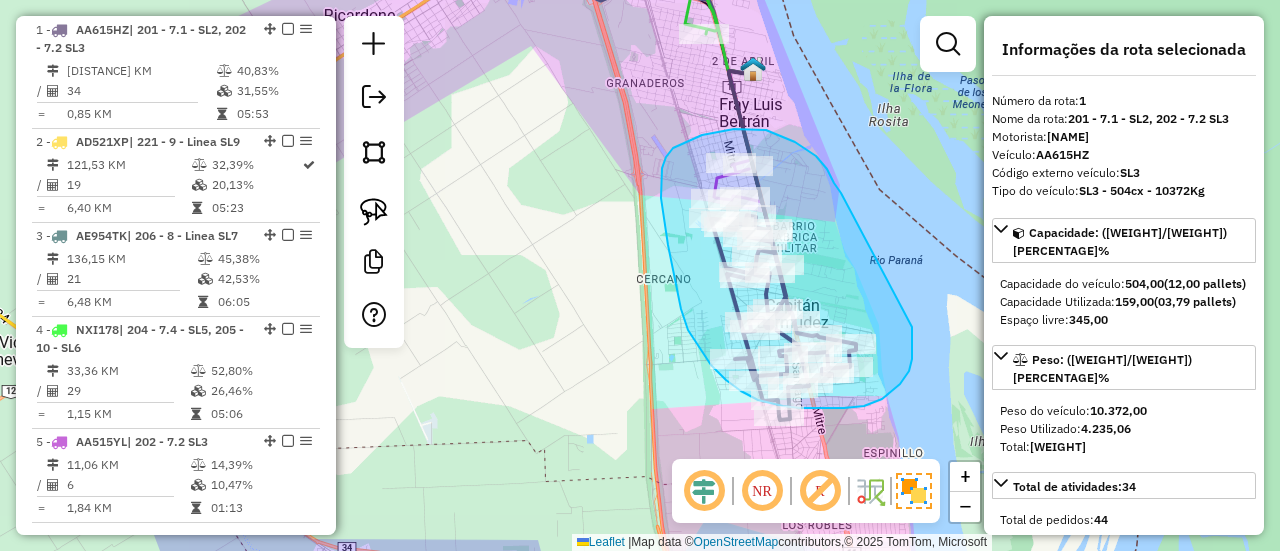 drag, startPoint x: 838, startPoint y: 187, endPoint x: 912, endPoint y: 327, distance: 158.35403 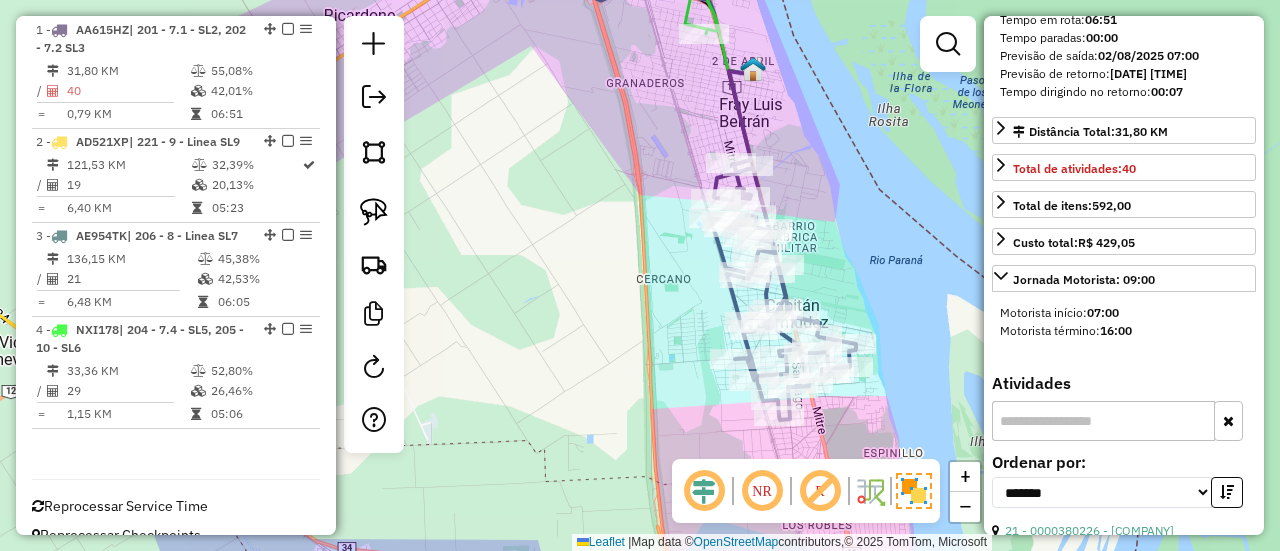 scroll, scrollTop: 700, scrollLeft: 0, axis: vertical 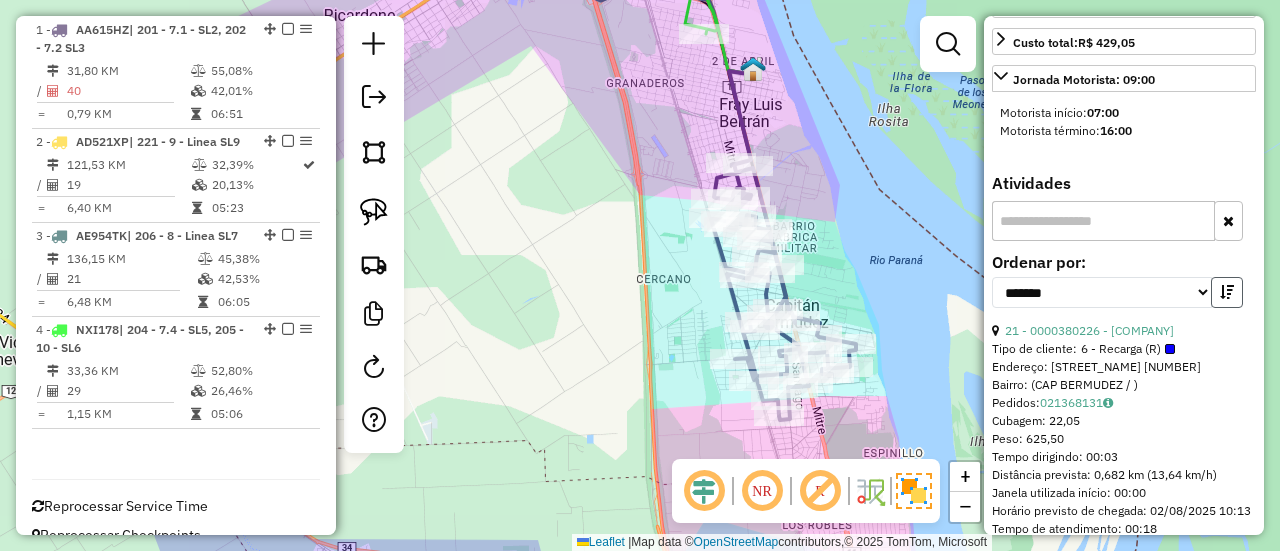 click at bounding box center (1227, 292) 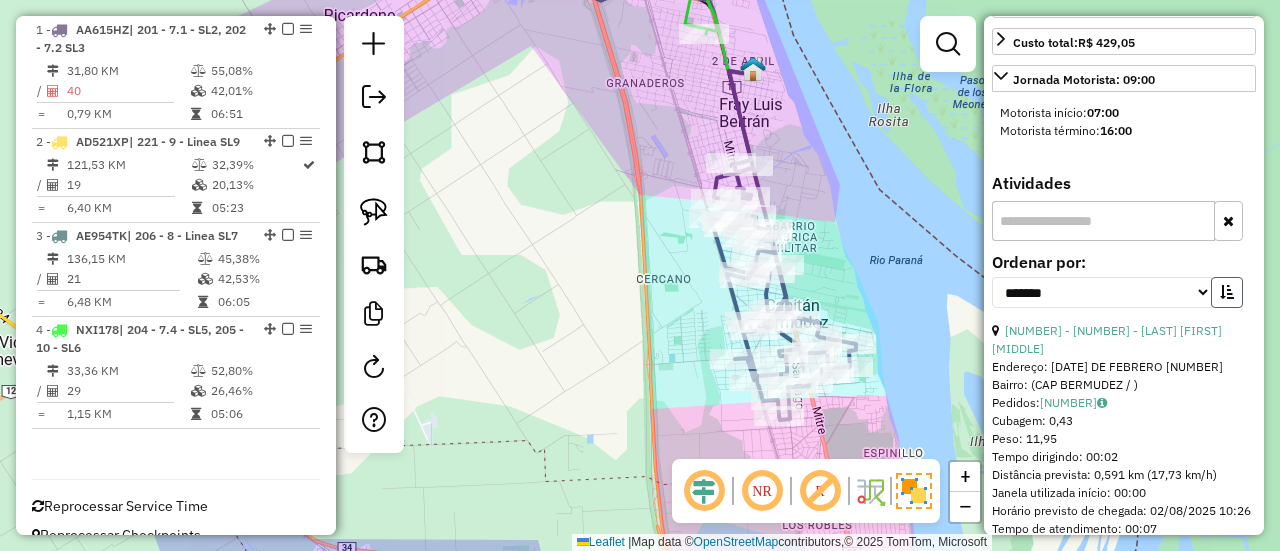 click at bounding box center [1227, 292] 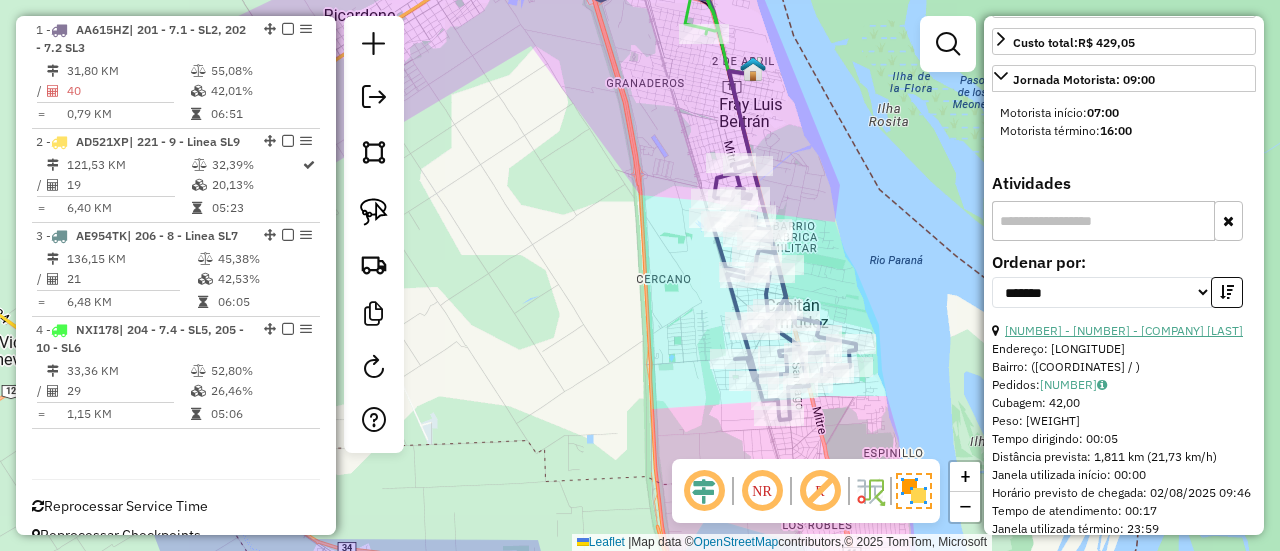 click on "[NUMBER] - [NUMBER] - [COMPANY] [LAST]" at bounding box center (1124, 330) 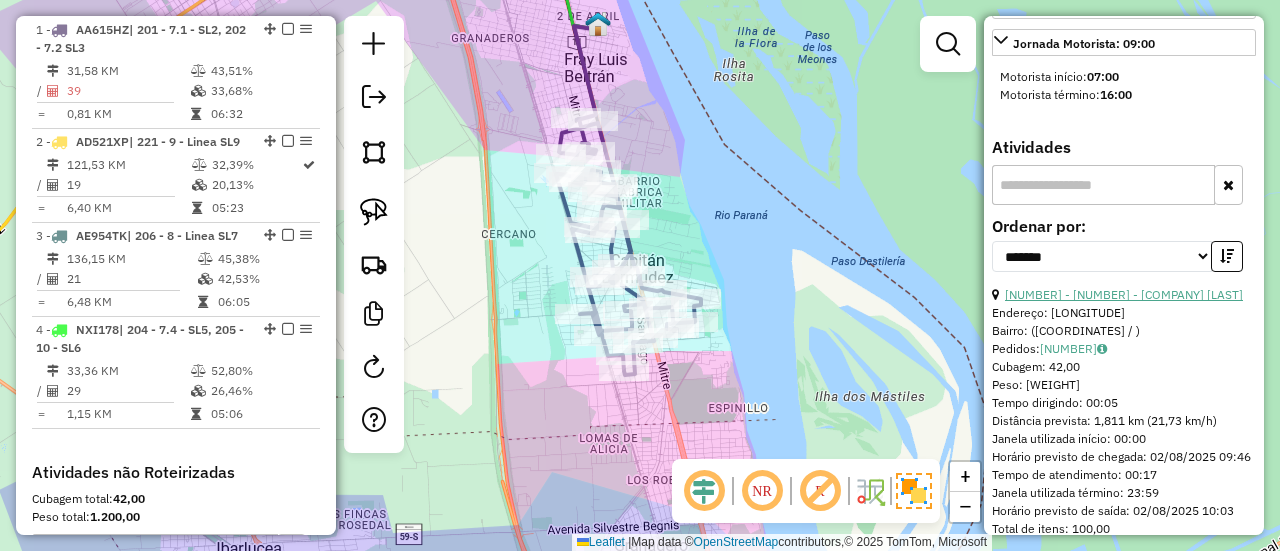 click on "[NUMBER] - [NUMBER] - [COMPANY] [LAST]" at bounding box center [1124, 294] 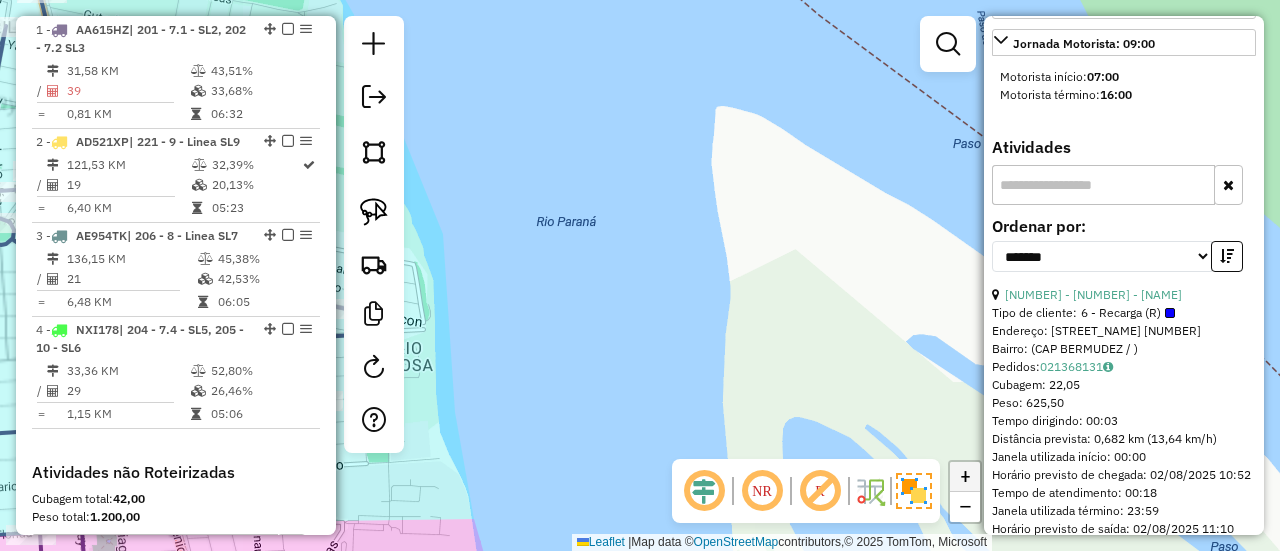 drag, startPoint x: 636, startPoint y: 312, endPoint x: 951, endPoint y: 469, distance: 351.9574 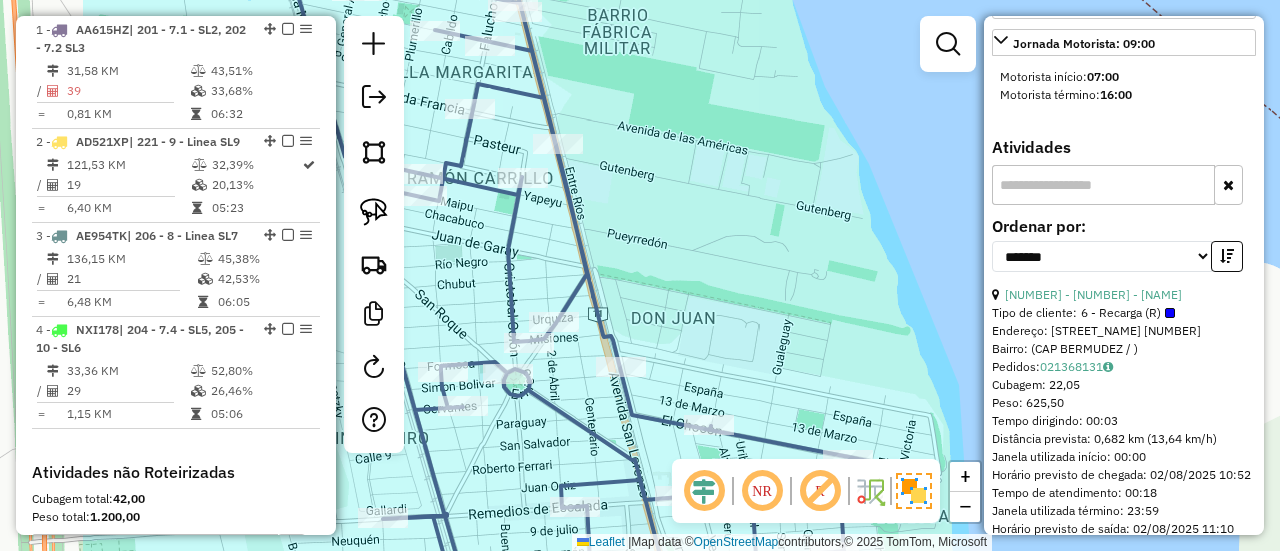 drag, startPoint x: 634, startPoint y: 353, endPoint x: 846, endPoint y: 369, distance: 212.60292 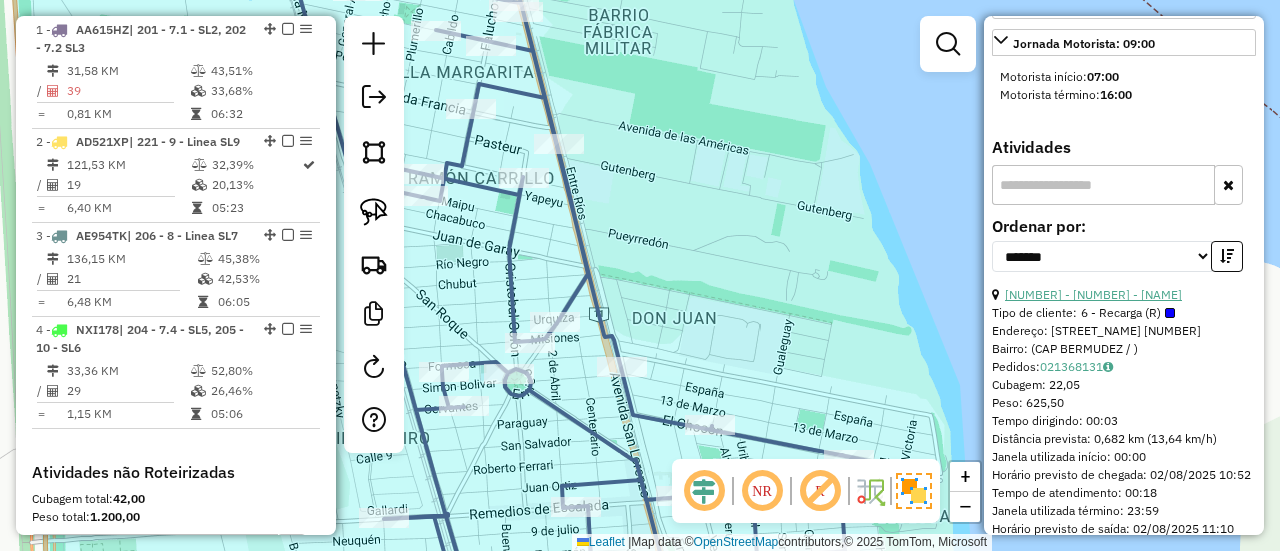 click on "[NUMBER] - [NUMBER] - [NAME]" at bounding box center [1093, 294] 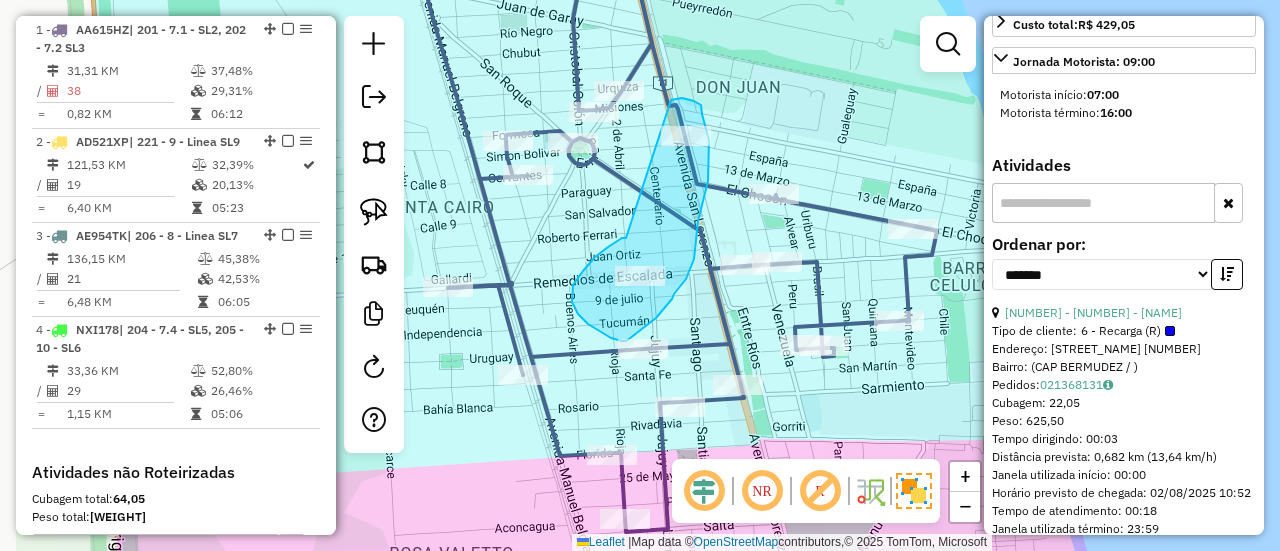 drag, startPoint x: 624, startPoint y: 238, endPoint x: 671, endPoint y: 100, distance: 145.78409 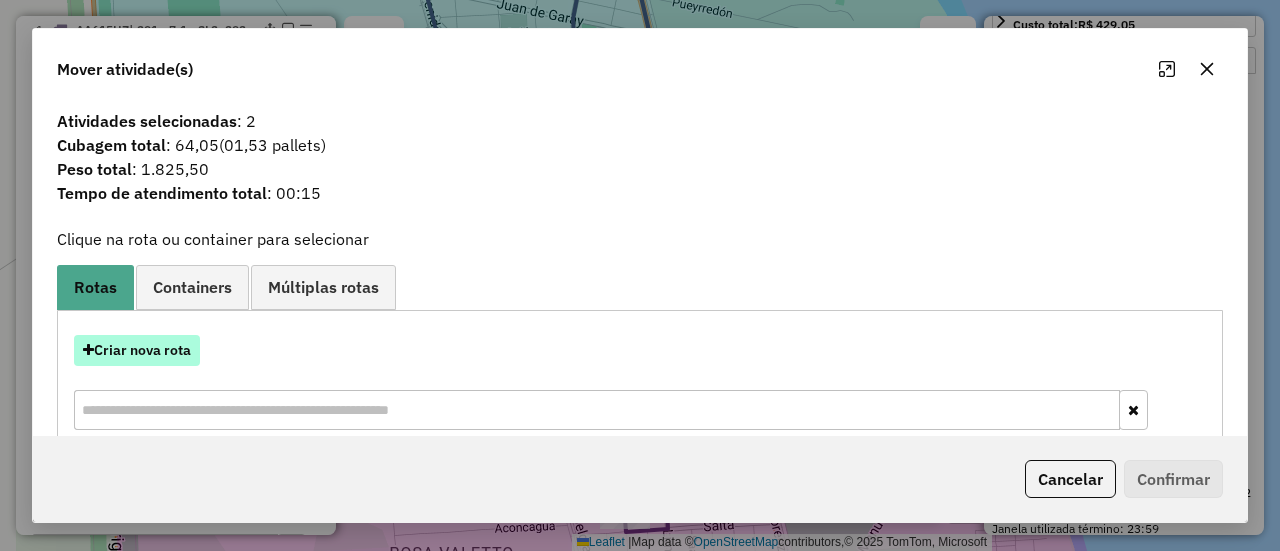 click on "Criar nova rota" at bounding box center (137, 350) 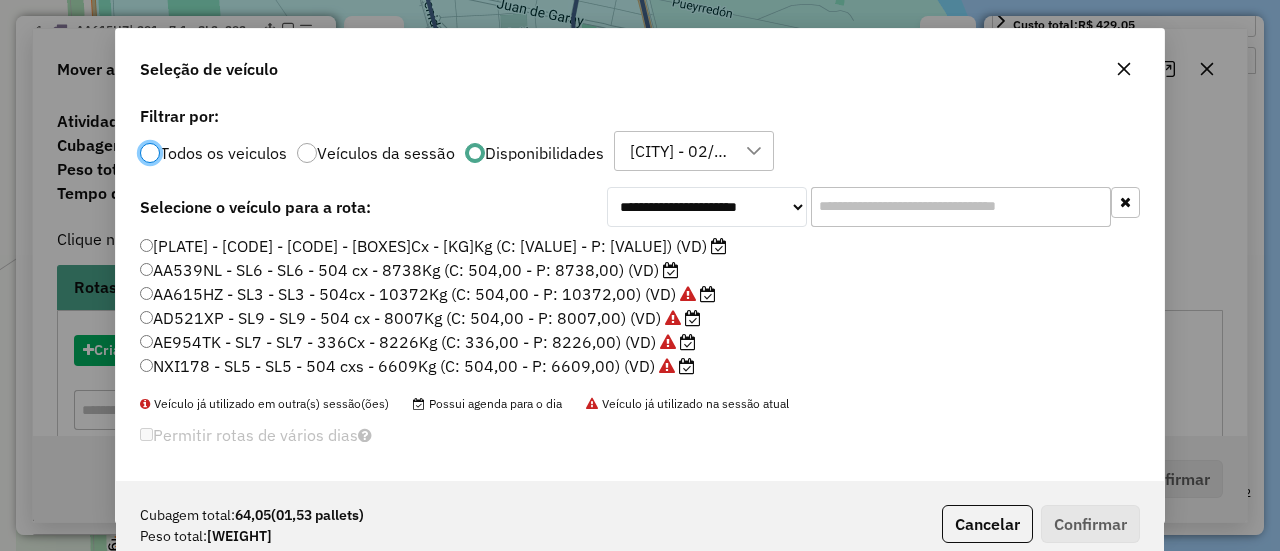 scroll, scrollTop: 11, scrollLeft: 6, axis: both 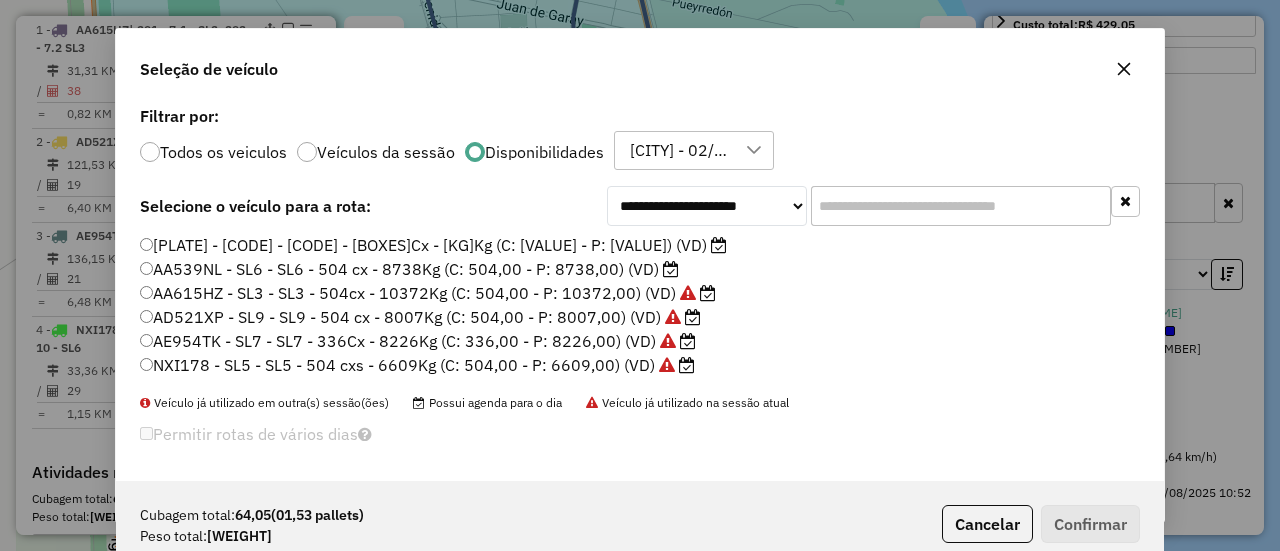 click on "AA539NL - SL6 - SL6 - 504 cx - 8738Kg (C: 504,00 - P: 8738,00) (VD)" 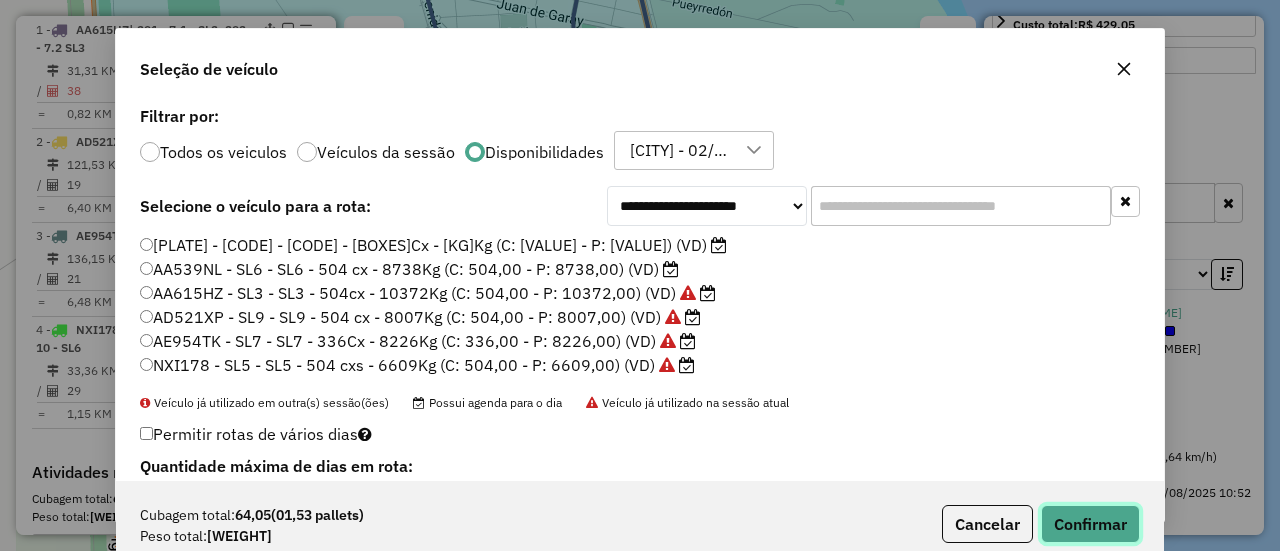 click on "Confirmar" 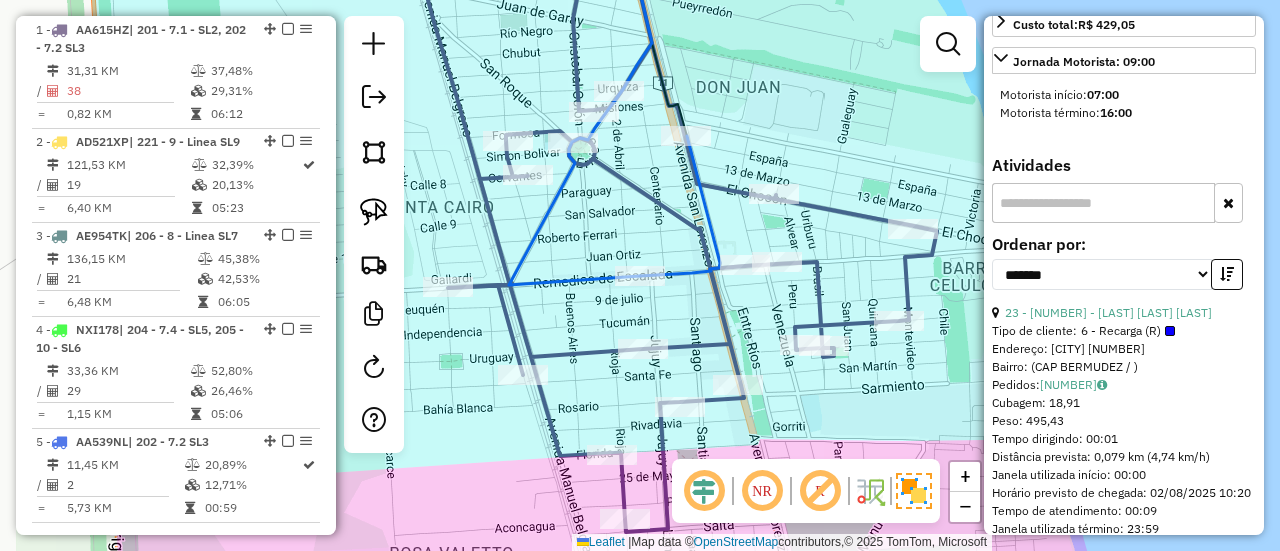 click 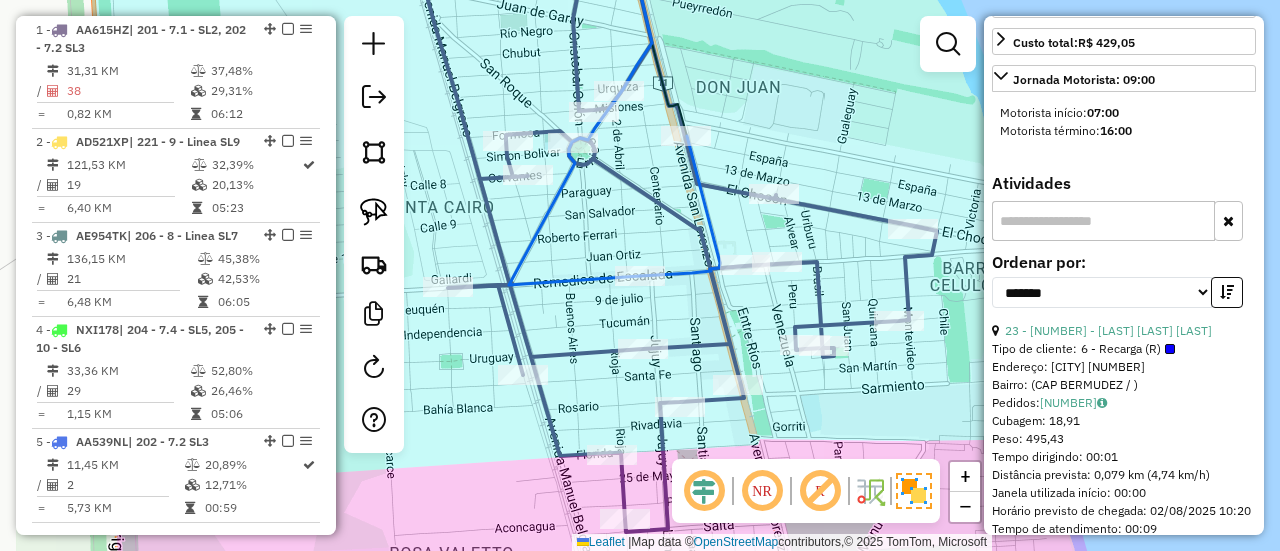scroll, scrollTop: 916, scrollLeft: 0, axis: vertical 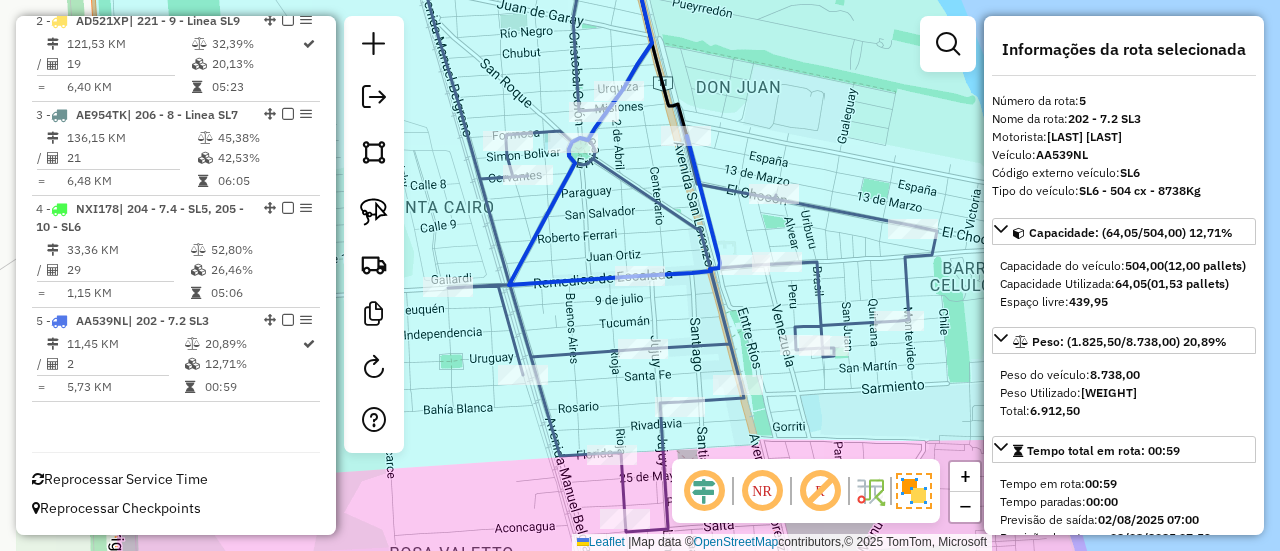 click 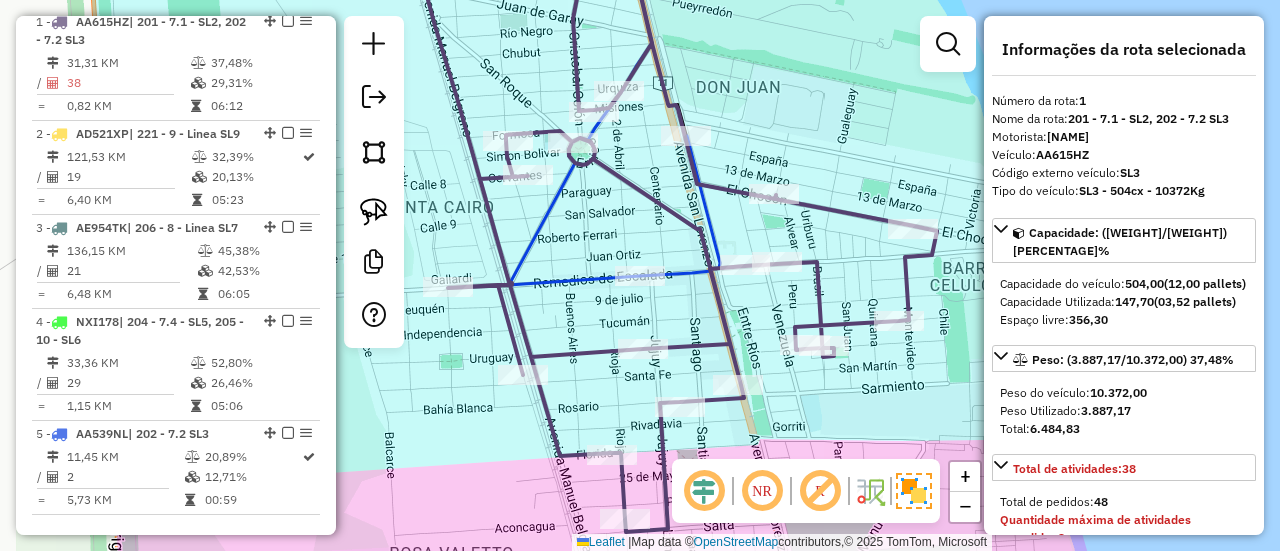 scroll, scrollTop: 762, scrollLeft: 0, axis: vertical 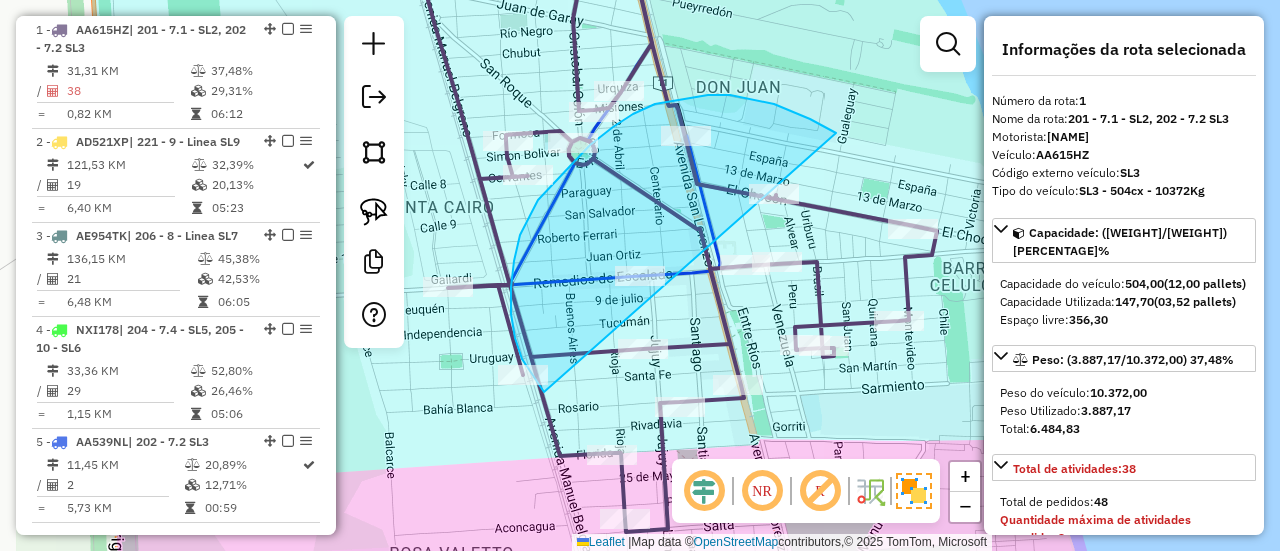 drag, startPoint x: 836, startPoint y: 133, endPoint x: 650, endPoint y: 432, distance: 352.13208 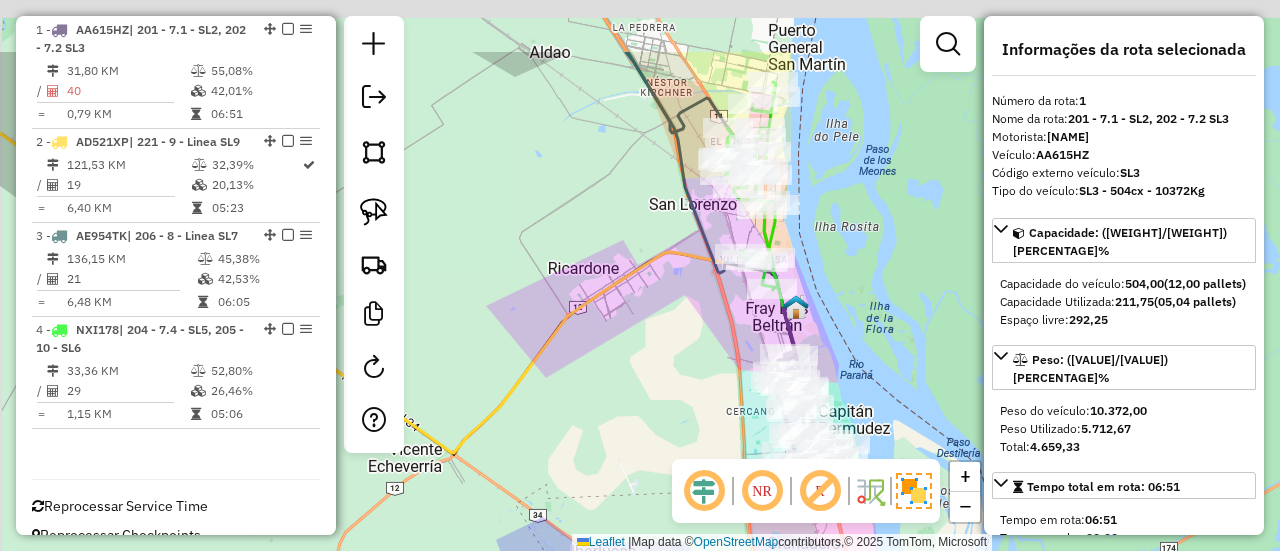 drag, startPoint x: 821, startPoint y: 224, endPoint x: 924, endPoint y: 422, distance: 223.18826 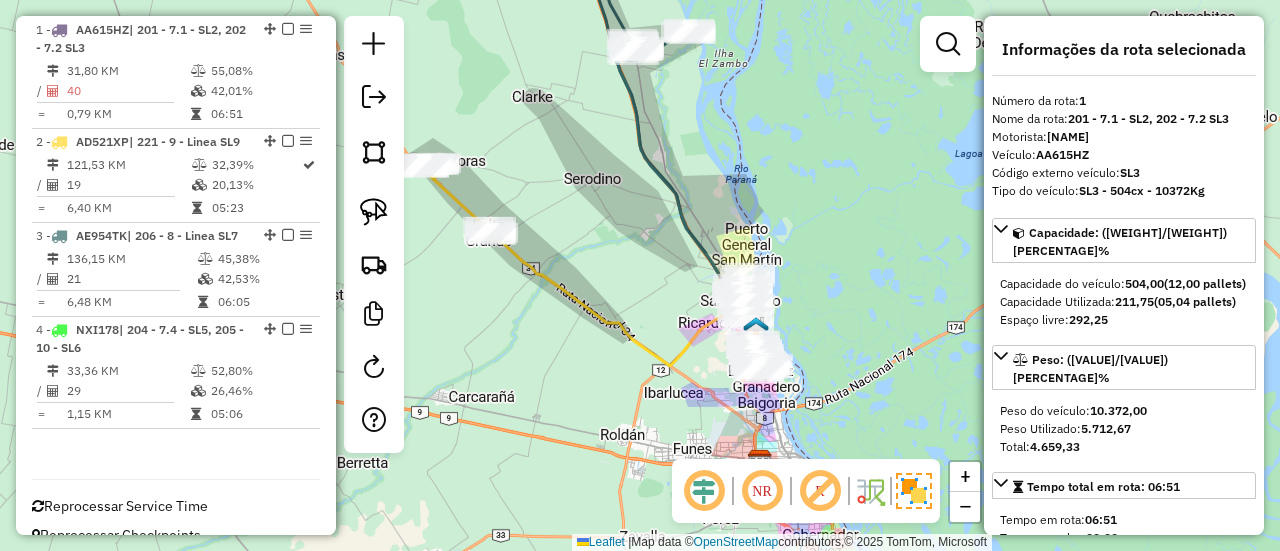 click 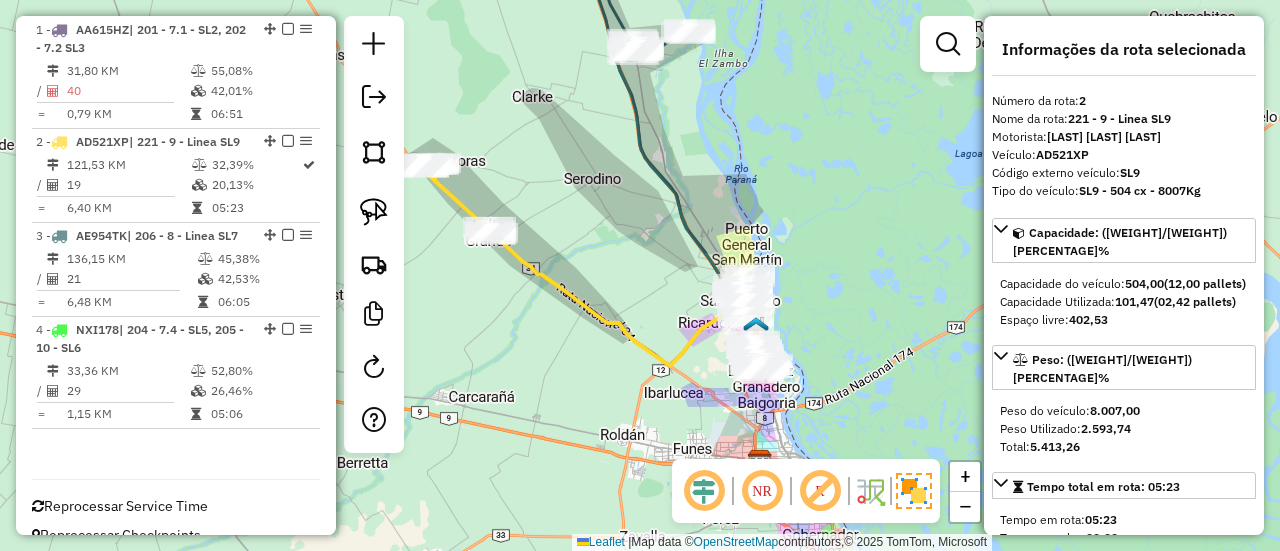scroll, scrollTop: 822, scrollLeft: 0, axis: vertical 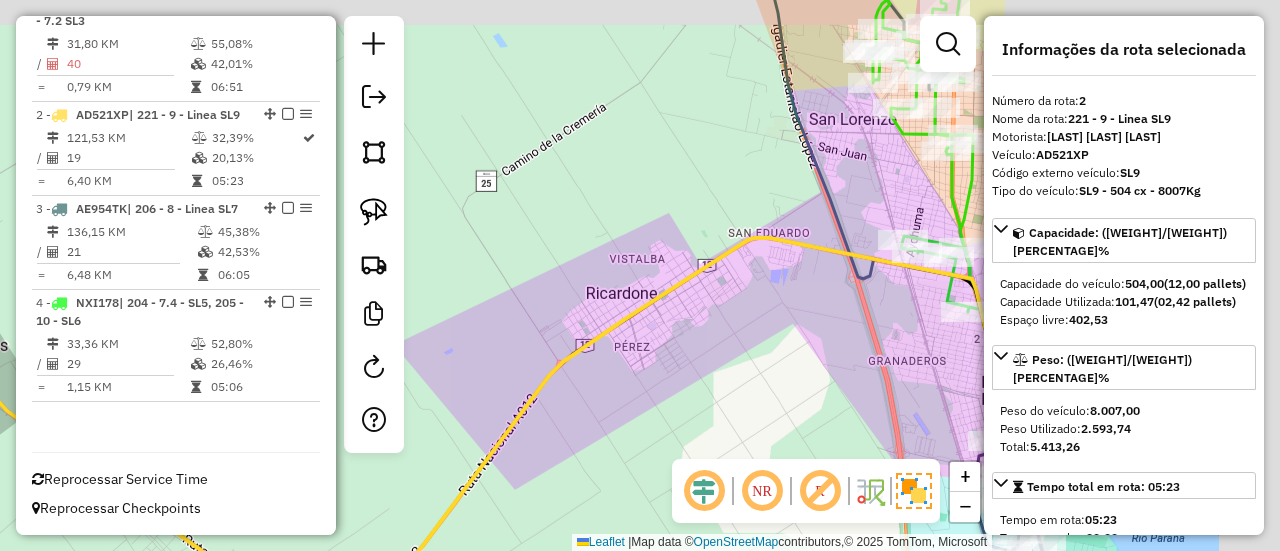 drag, startPoint x: 773, startPoint y: 311, endPoint x: 586, endPoint y: 409, distance: 211.12318 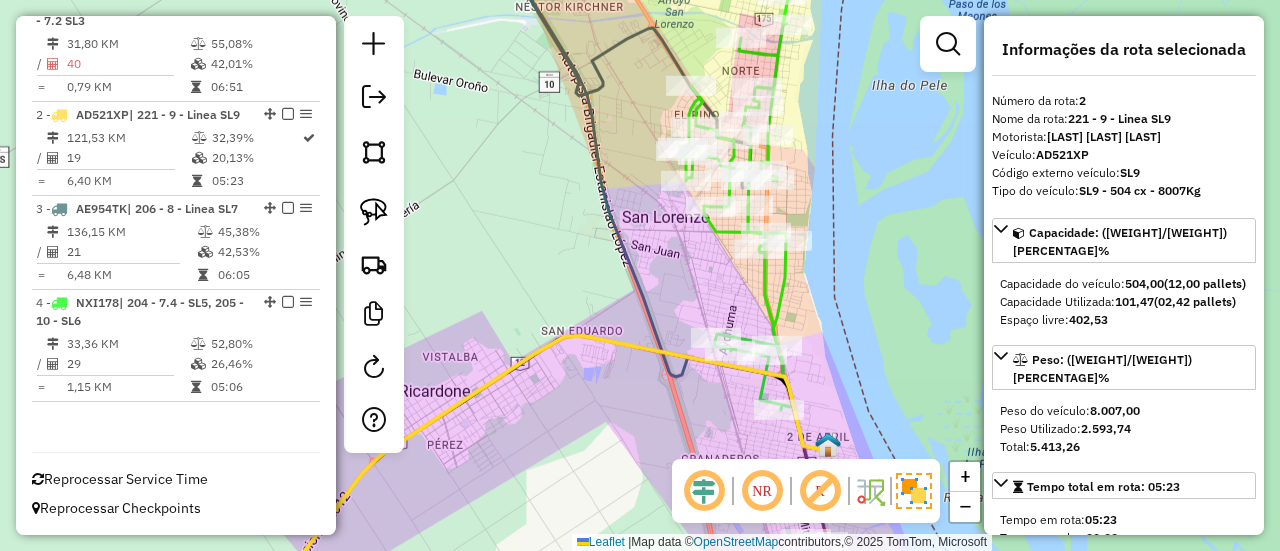 click 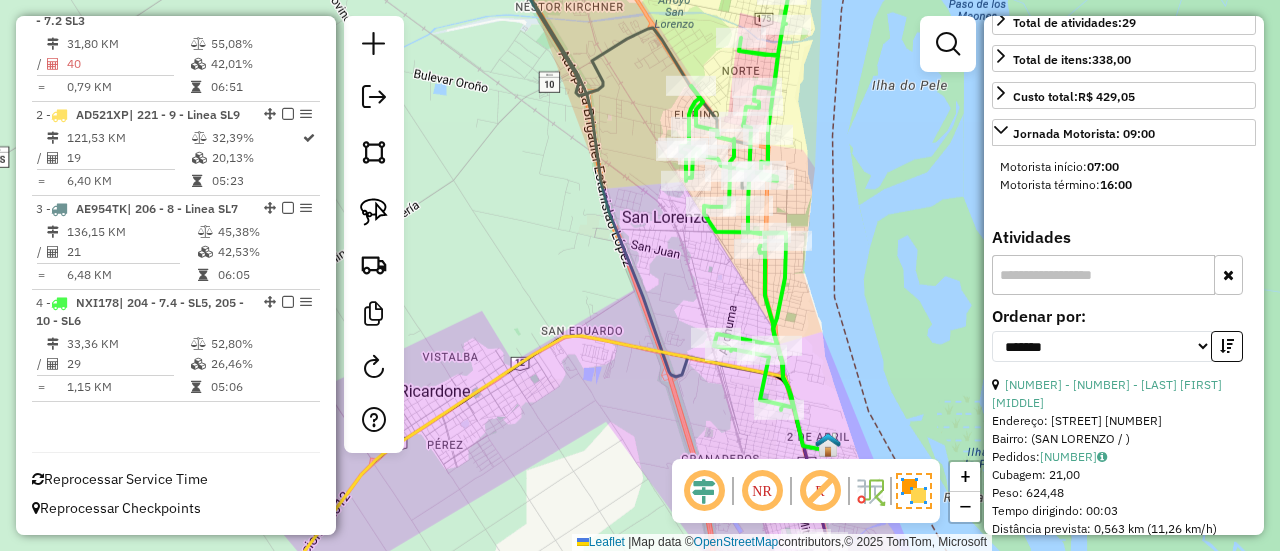 scroll, scrollTop: 700, scrollLeft: 0, axis: vertical 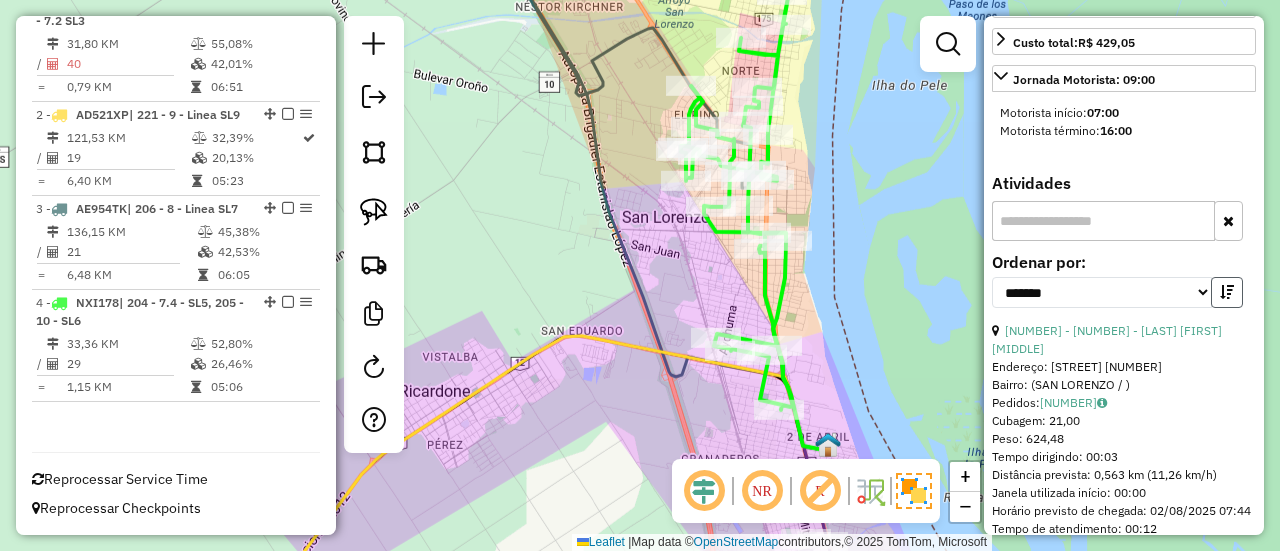 click at bounding box center [1227, 292] 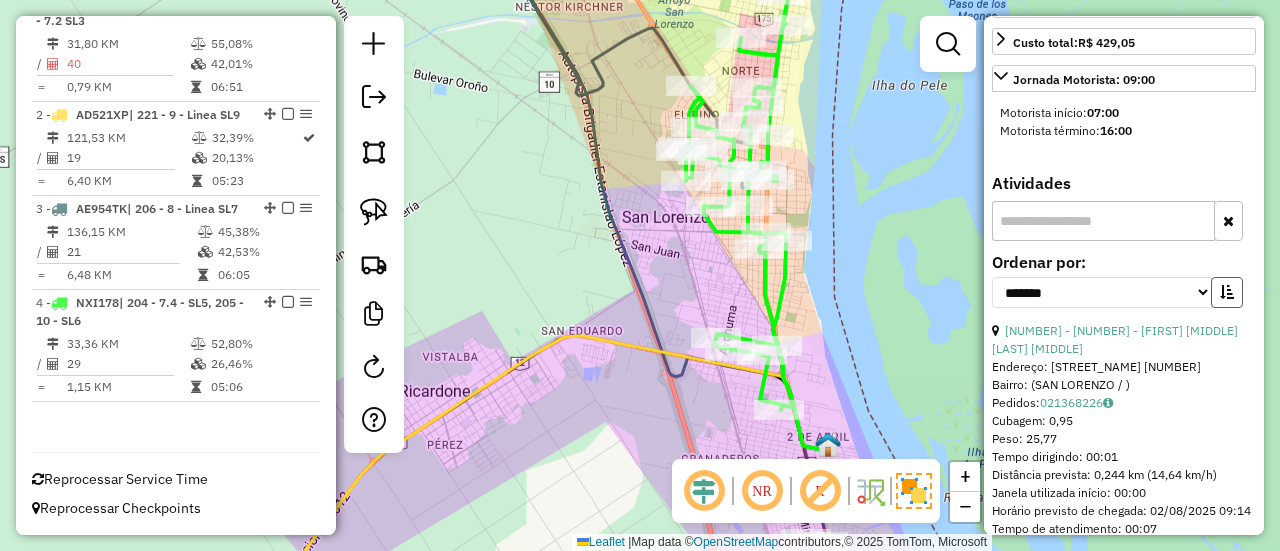 click at bounding box center [1227, 292] 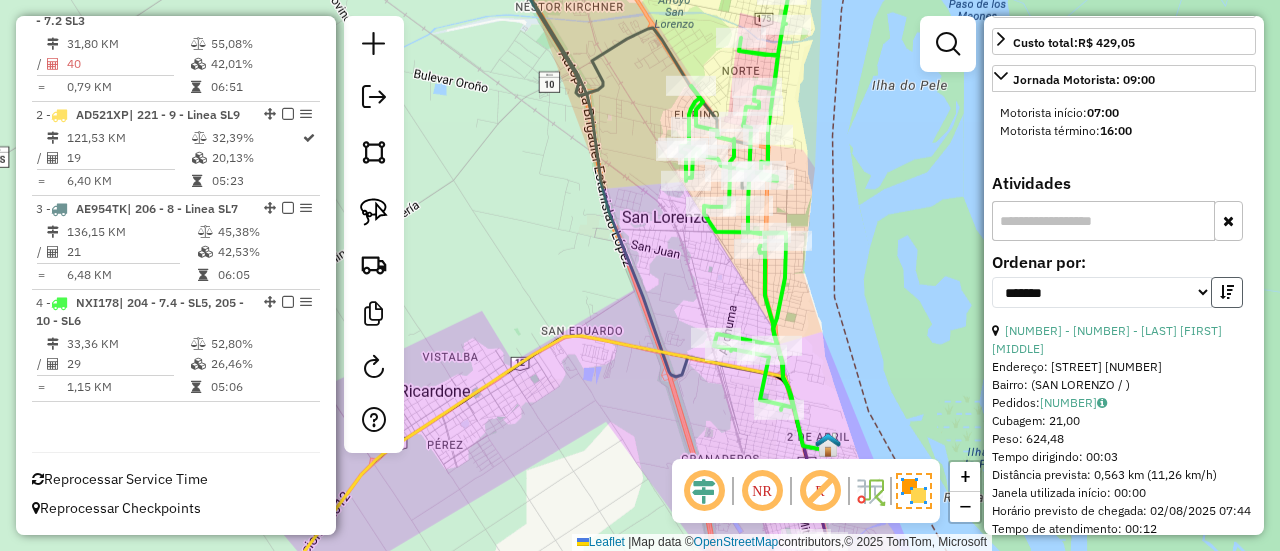 click at bounding box center [1227, 292] 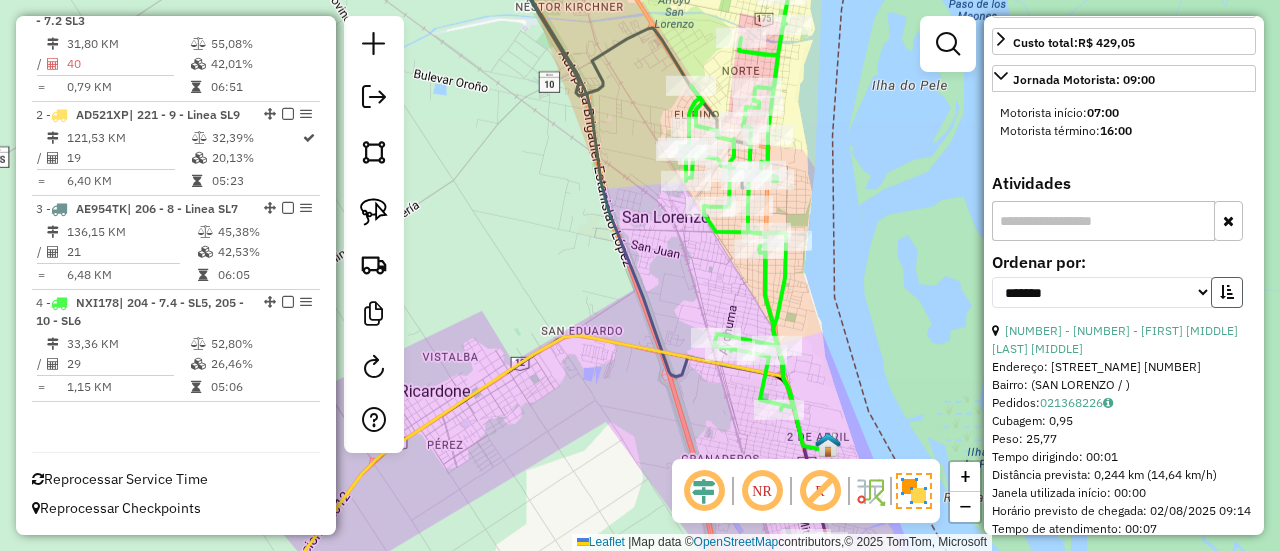 click at bounding box center (1227, 292) 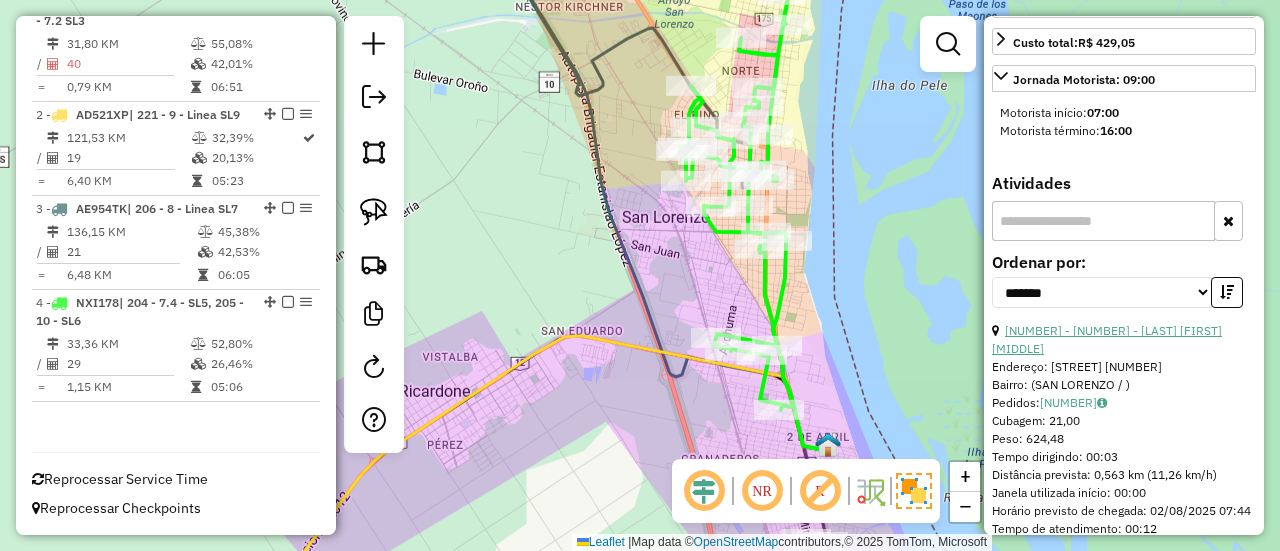 click on "[NUMBER] - [NUMBER] - [LAST] [FIRST] [MIDDLE]" at bounding box center [1107, 339] 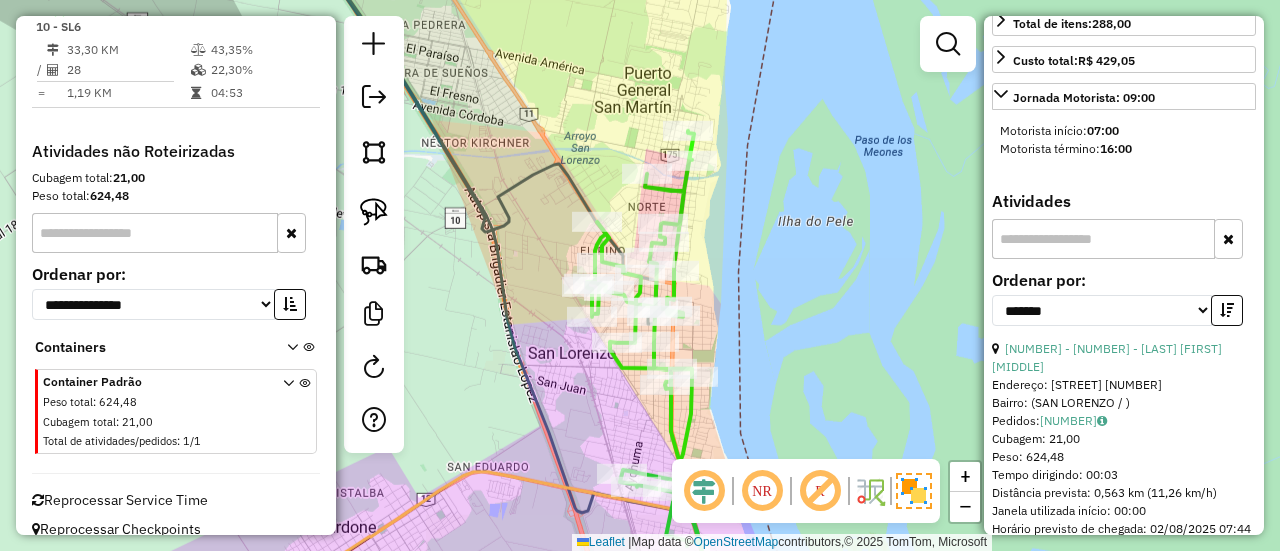 scroll, scrollTop: 1097, scrollLeft: 0, axis: vertical 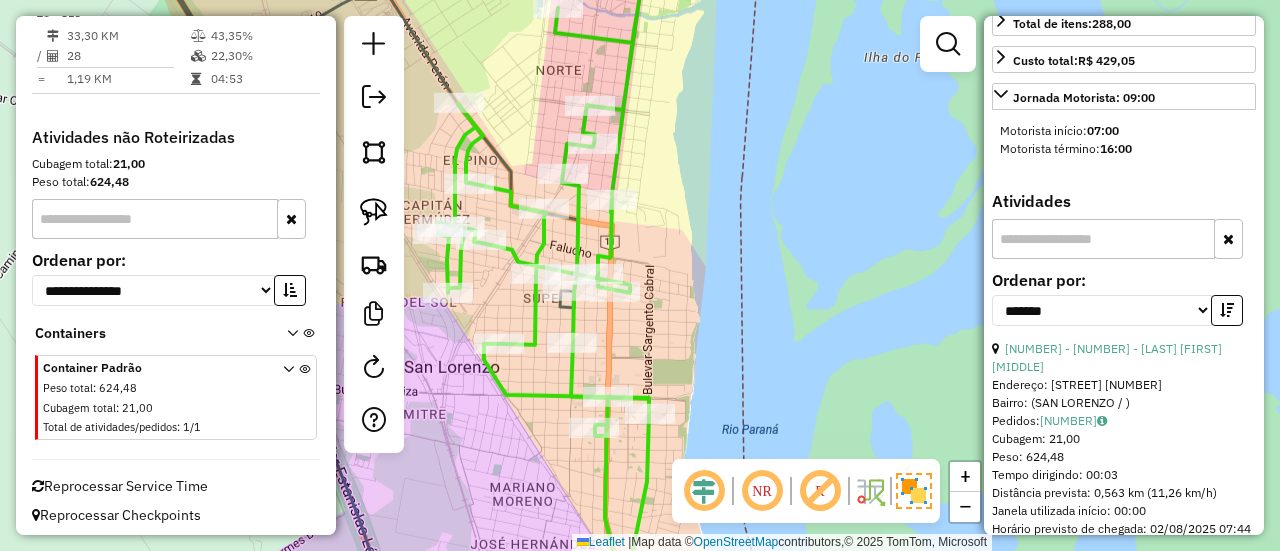 click 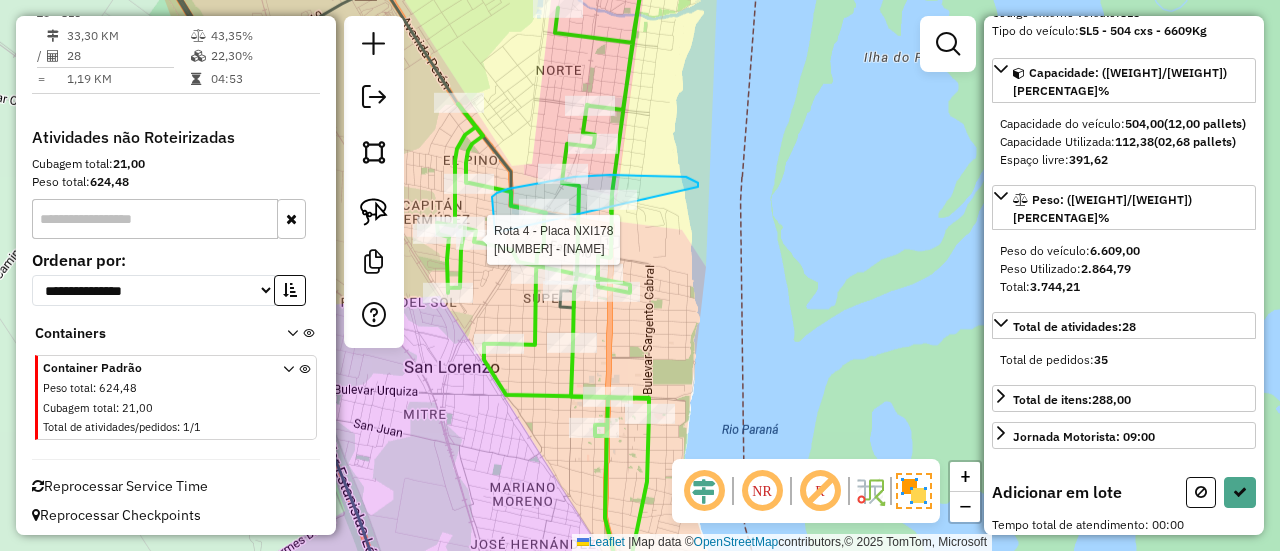 drag, startPoint x: 698, startPoint y: 187, endPoint x: 516, endPoint y: 261, distance: 196.46883 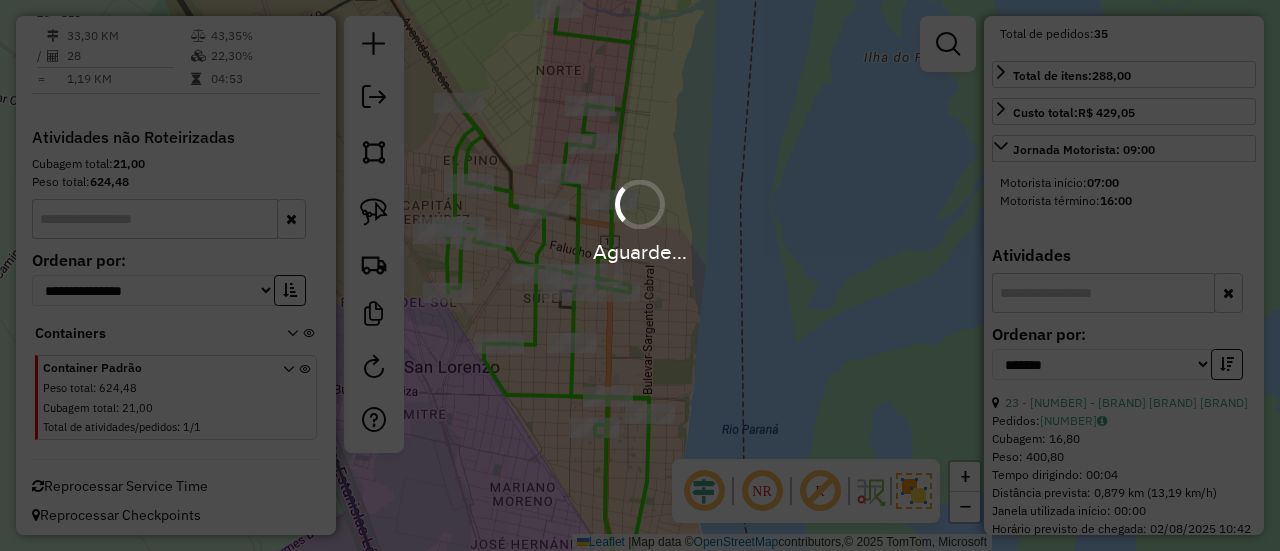 scroll, scrollTop: 700, scrollLeft: 0, axis: vertical 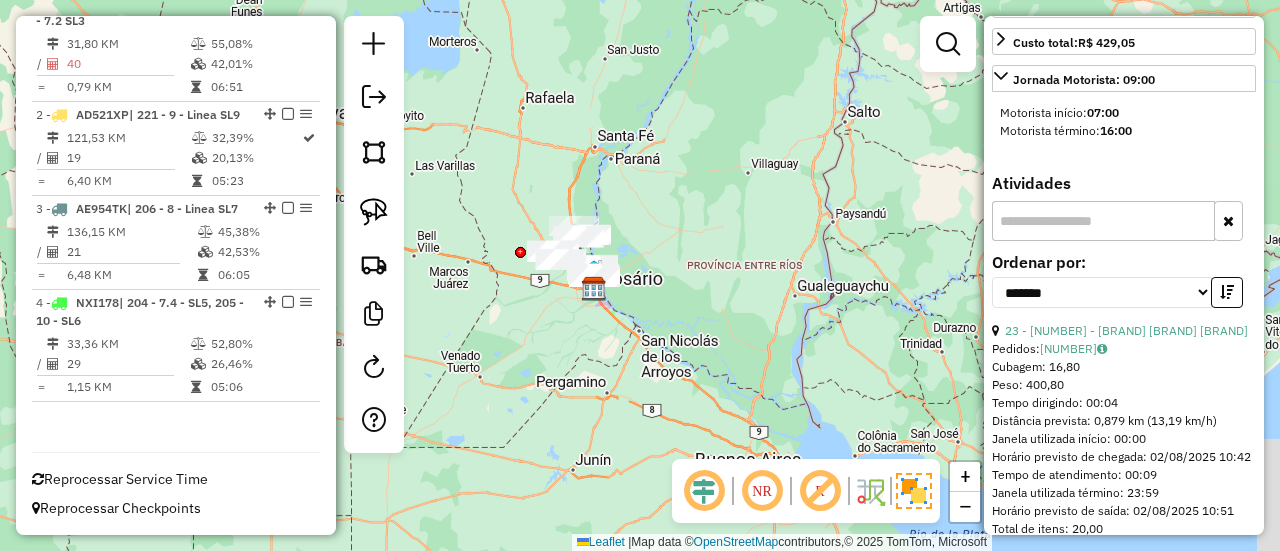 drag, startPoint x: 658, startPoint y: 373, endPoint x: 689, endPoint y: 281, distance: 97.082436 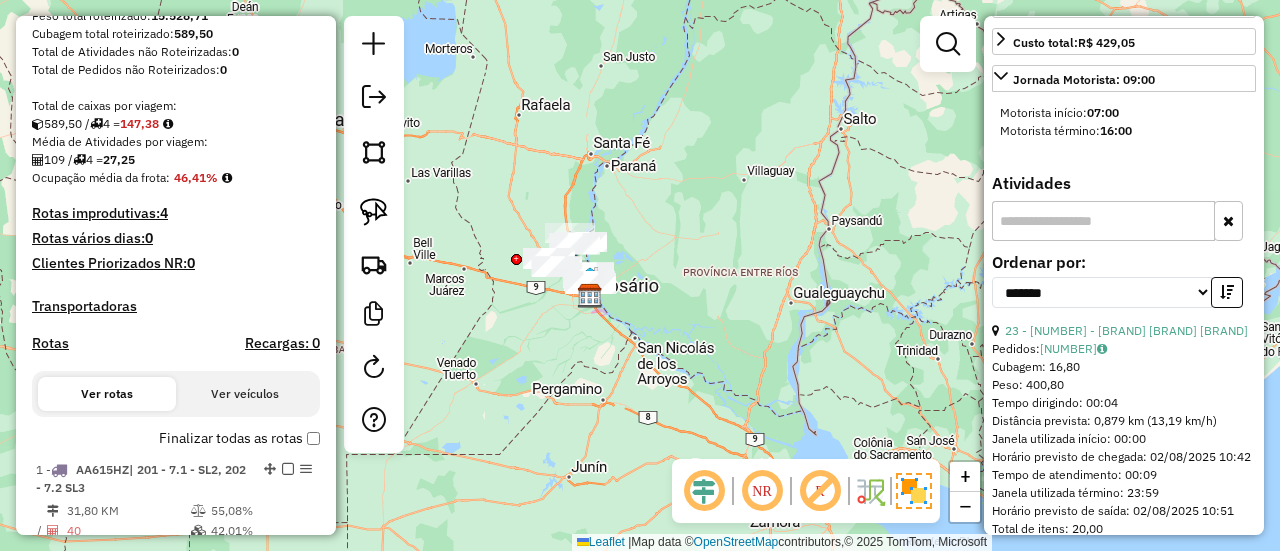 scroll, scrollTop: 222, scrollLeft: 0, axis: vertical 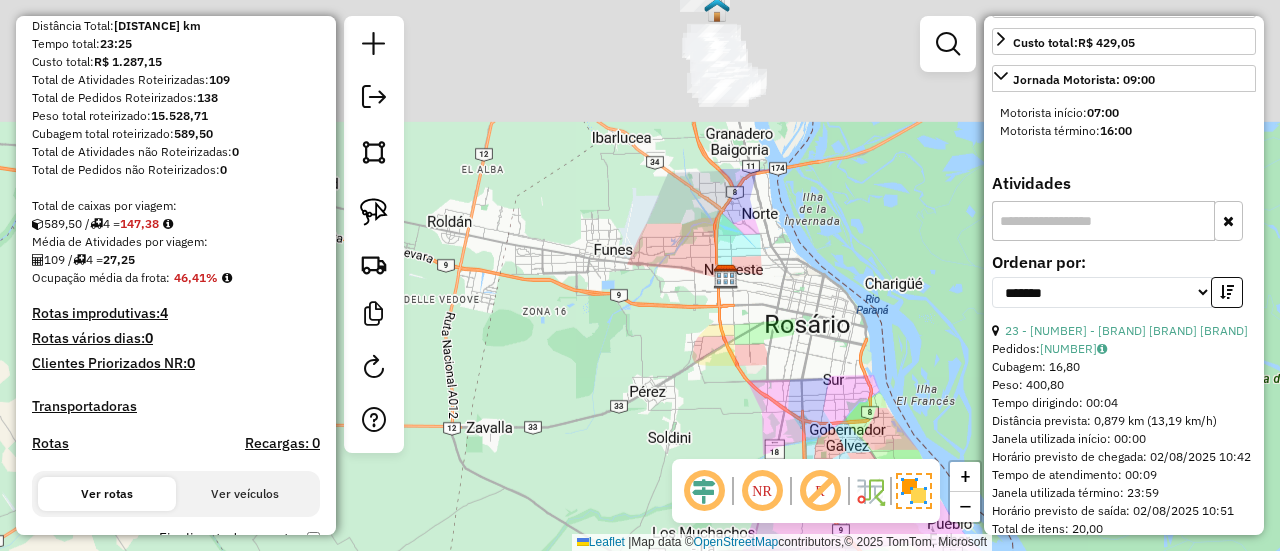 drag, startPoint x: 655, startPoint y: 363, endPoint x: 648, endPoint y: 403, distance: 40.60788 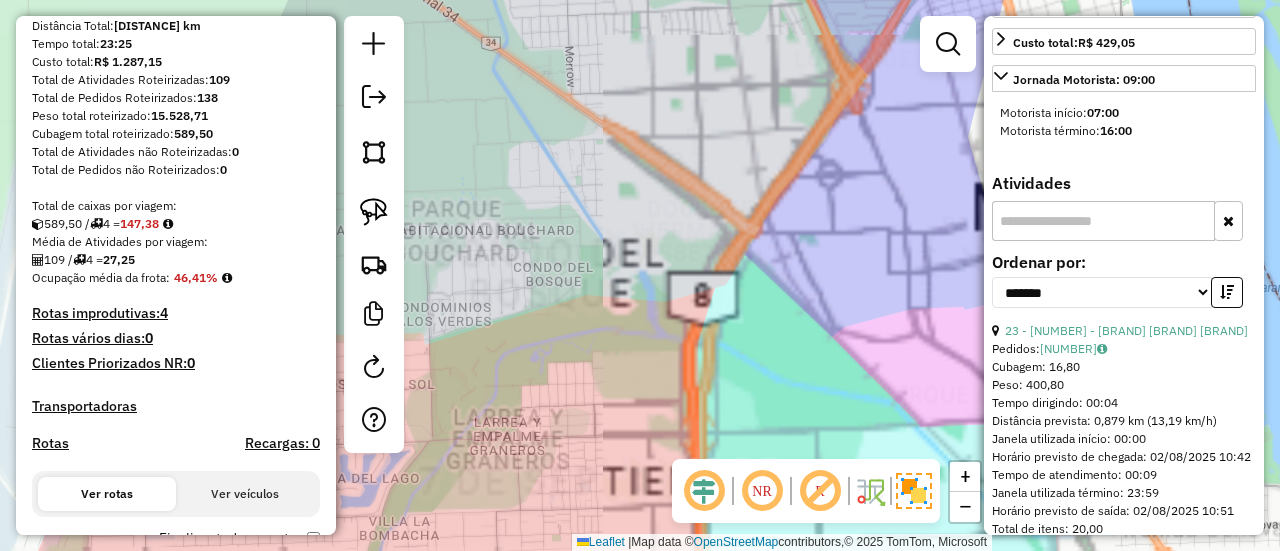drag, startPoint x: 738, startPoint y: 83, endPoint x: 696, endPoint y: 477, distance: 396.23227 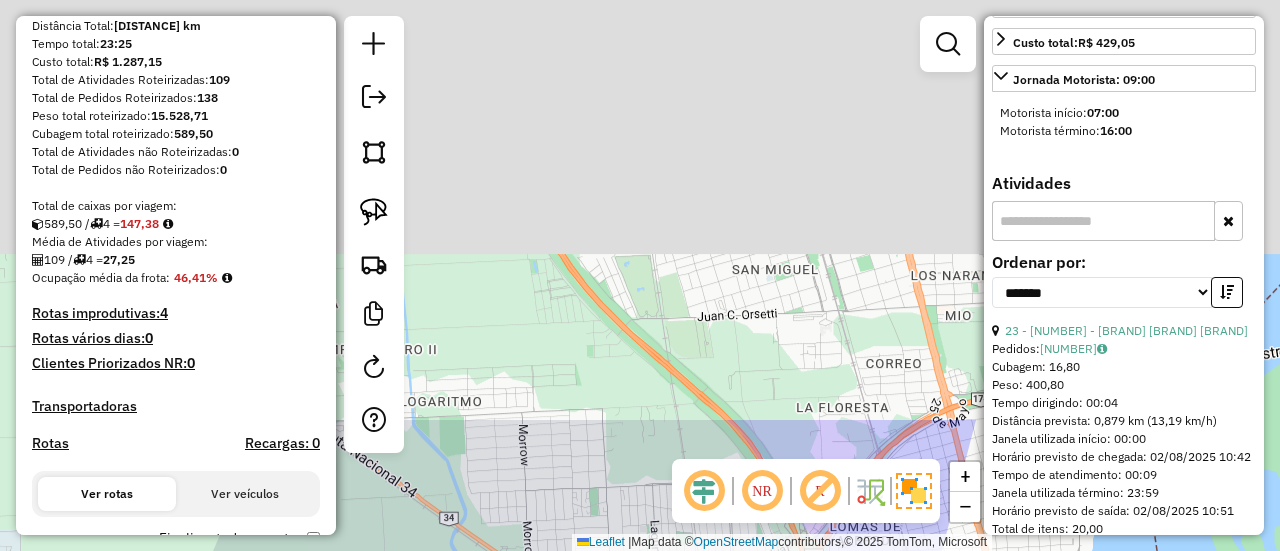 click on "Janela de atendimento Grade de atendimento Capacidade Transportadoras Veículos Cliente Pedidos  Rotas Selecione os dias de semana para filtrar as janelas de atendimento  Seg   Ter   Qua   Qui   Sex   Sáb   Dom  Informe o período da janela de atendimento: De: Até:  Filtrar exatamente a janela do cliente  Considerar janela de atendimento padrão  Selecione os dias de semana para filtrar as grades de atendimento  Seg   Ter   Qua   Qui   Sex   Sáb   Dom   Considerar clientes sem dia de atendimento cadastrado  Clientes fora do dia de atendimento selecionado Filtrar as atividades entre os valores definidos abaixo:  Peso mínimo:   Peso máximo:   Cubagem mínima:   Cubagem máxima:   De:   Até:  Filtrar as atividades entre o tempo de atendimento definido abaixo:  De:   Até:   Considerar capacidade total dos clientes não roteirizados Transportadora: Selecione um ou mais itens Tipo de veículo: Selecione um ou mais itens Veículo: Selecione um ou mais itens Motorista: Selecione um ou mais itens Nome: Rótulo:" 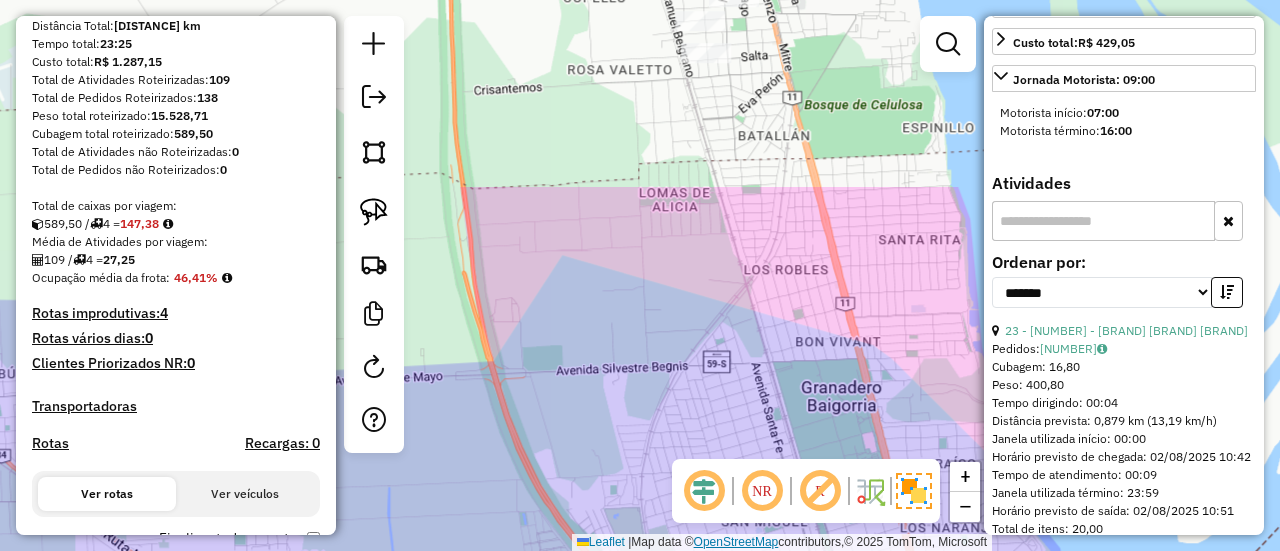 drag, startPoint x: 736, startPoint y: 351, endPoint x: 734, endPoint y: 540, distance: 189.01057 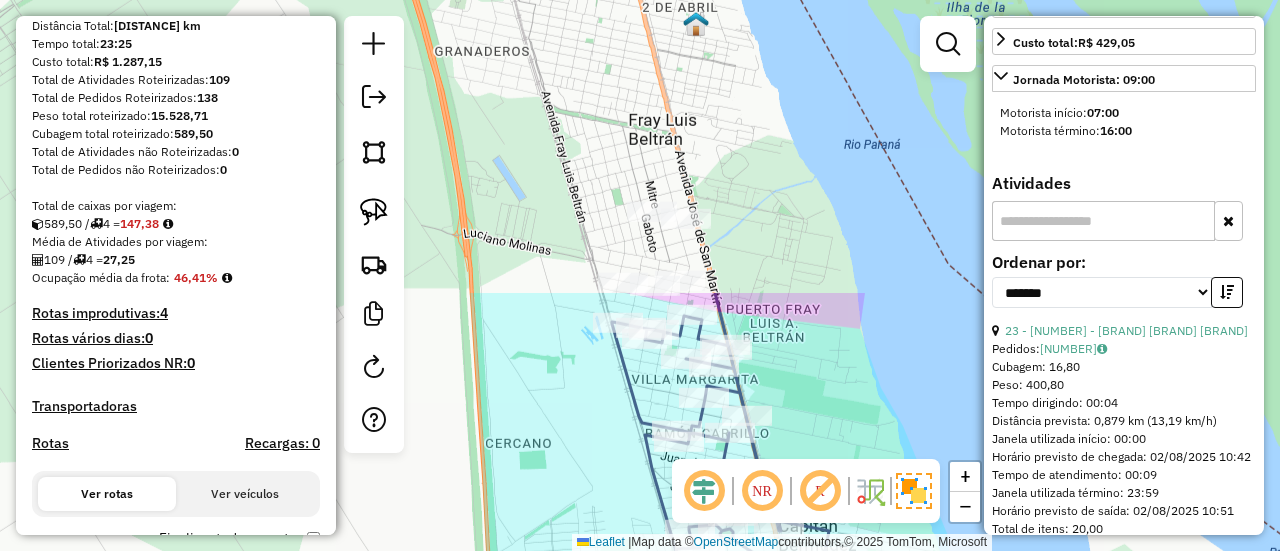 drag, startPoint x: 813, startPoint y: 139, endPoint x: 859, endPoint y: 487, distance: 351.02707 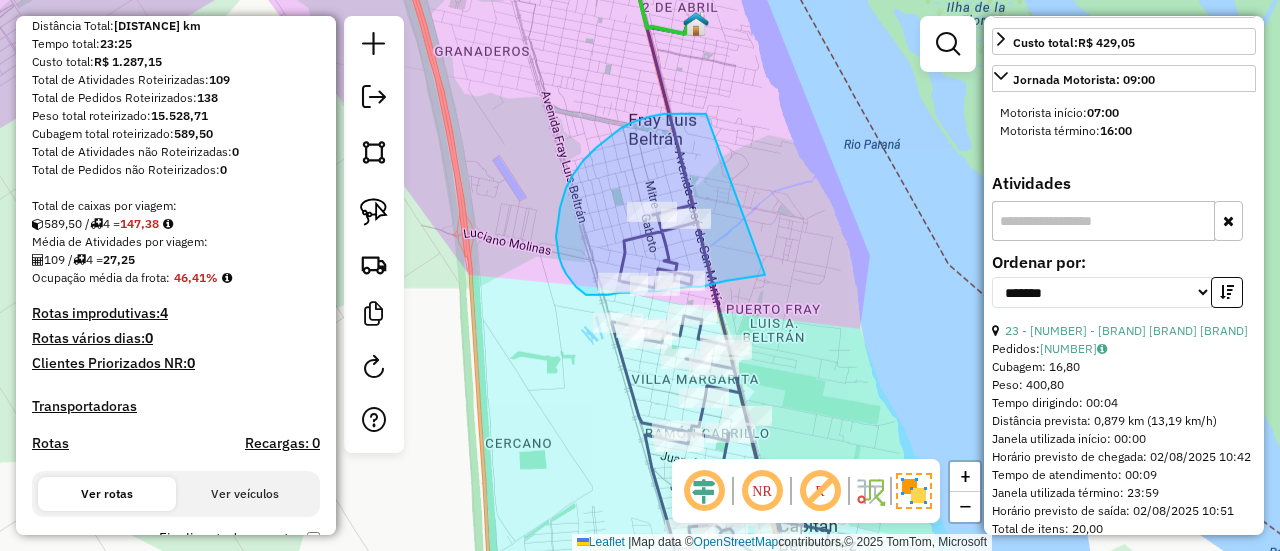 drag, startPoint x: 765, startPoint y: 275, endPoint x: 762, endPoint y: 122, distance: 153.0294 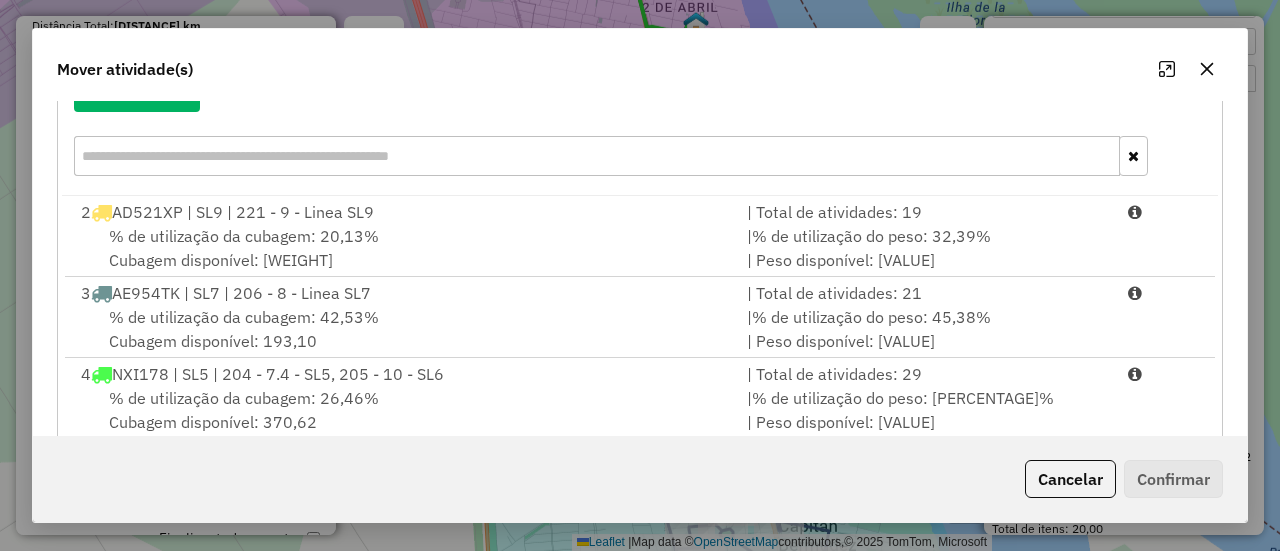 scroll, scrollTop: 287, scrollLeft: 0, axis: vertical 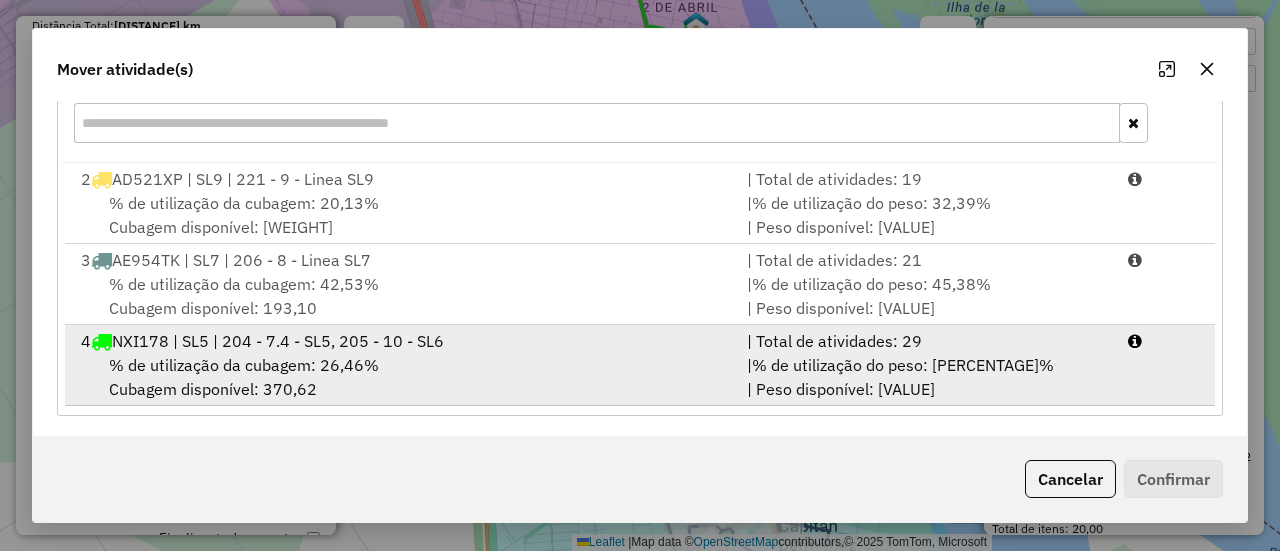 click on "[PLATE] - SL5 - SL5 - [WEIGHT]Cx - [WEIGHT]Kg (C: [WEIGHT] - P: [WEIGHT]) (VD)" at bounding box center [402, 341] 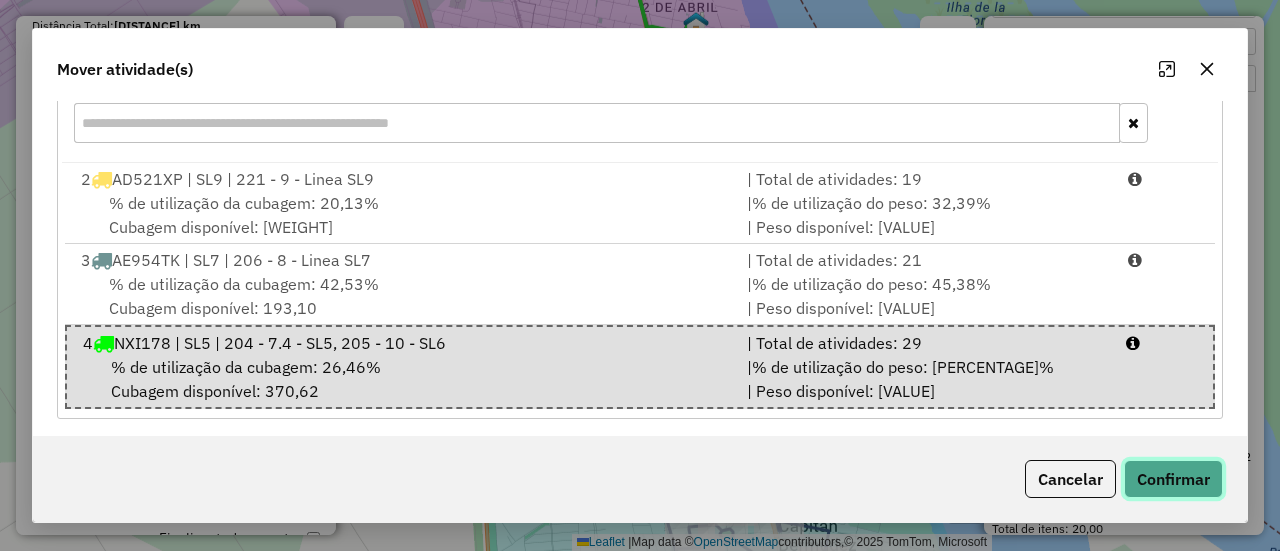 click on "Confirmar" 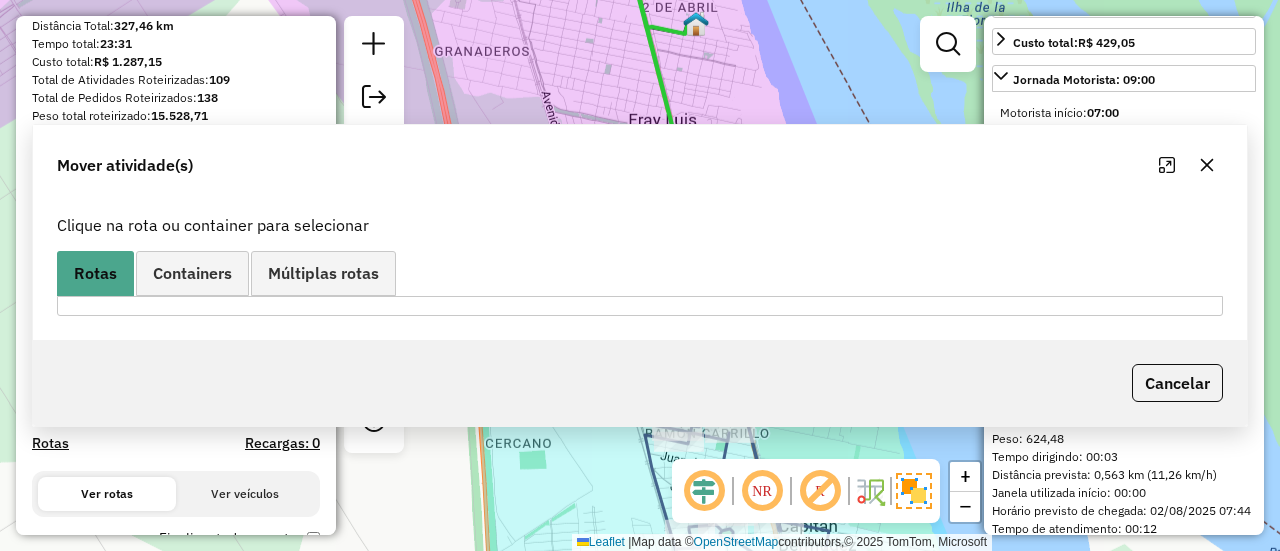 scroll, scrollTop: 0, scrollLeft: 0, axis: both 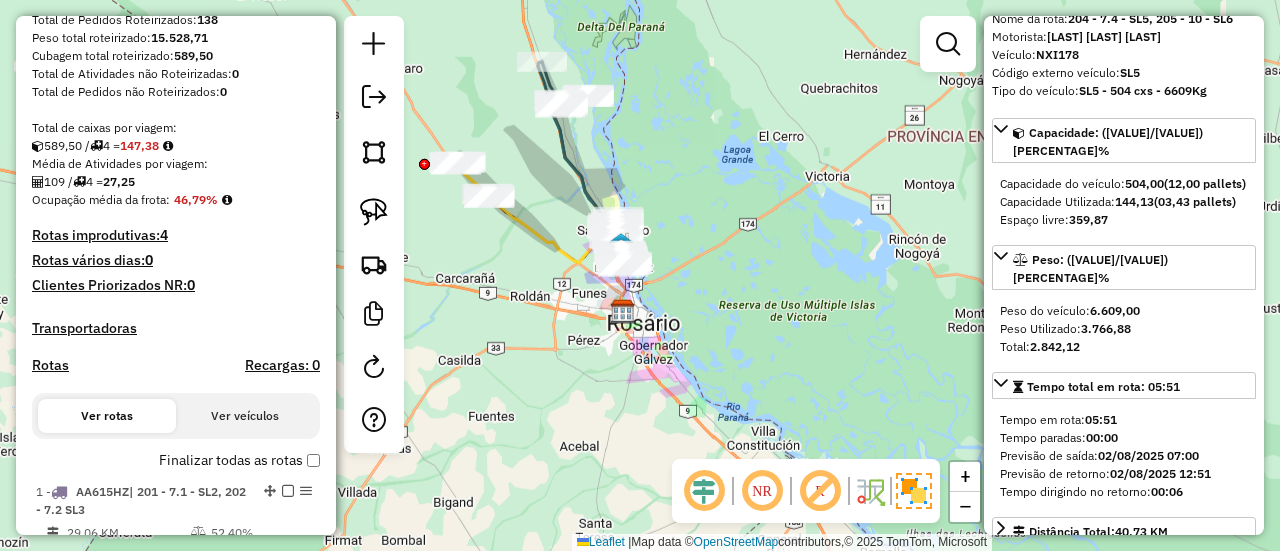 click on "Finalizar todas as rotas" at bounding box center (239, 460) 